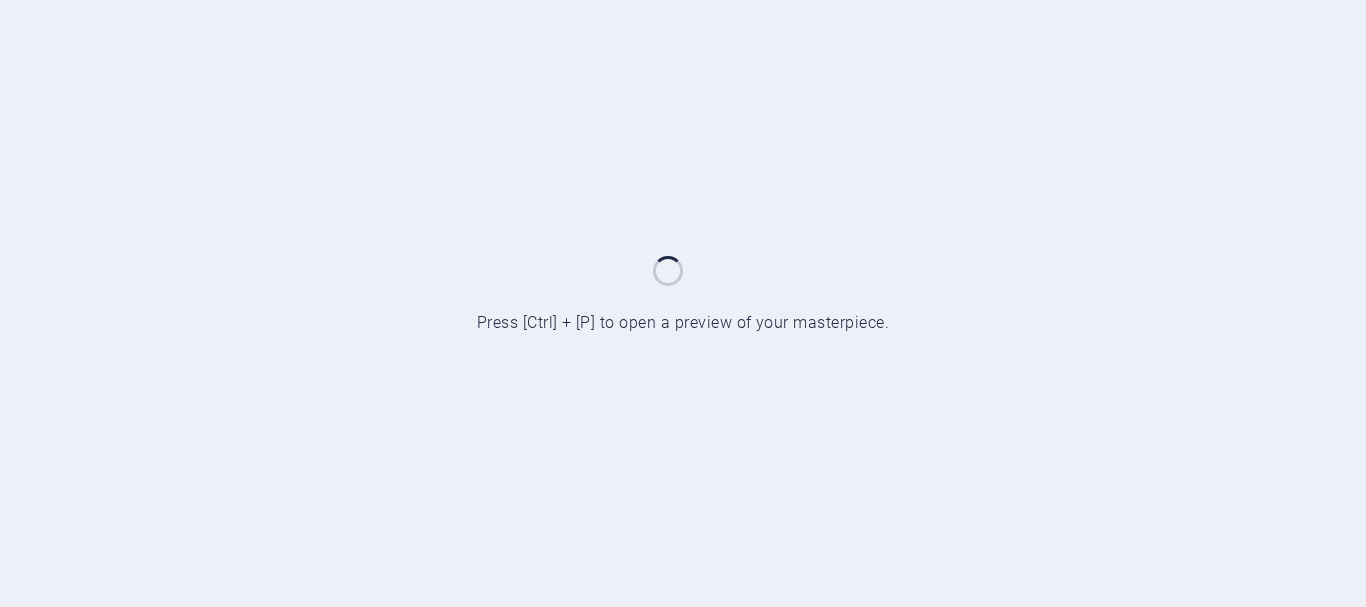 scroll, scrollTop: 0, scrollLeft: 0, axis: both 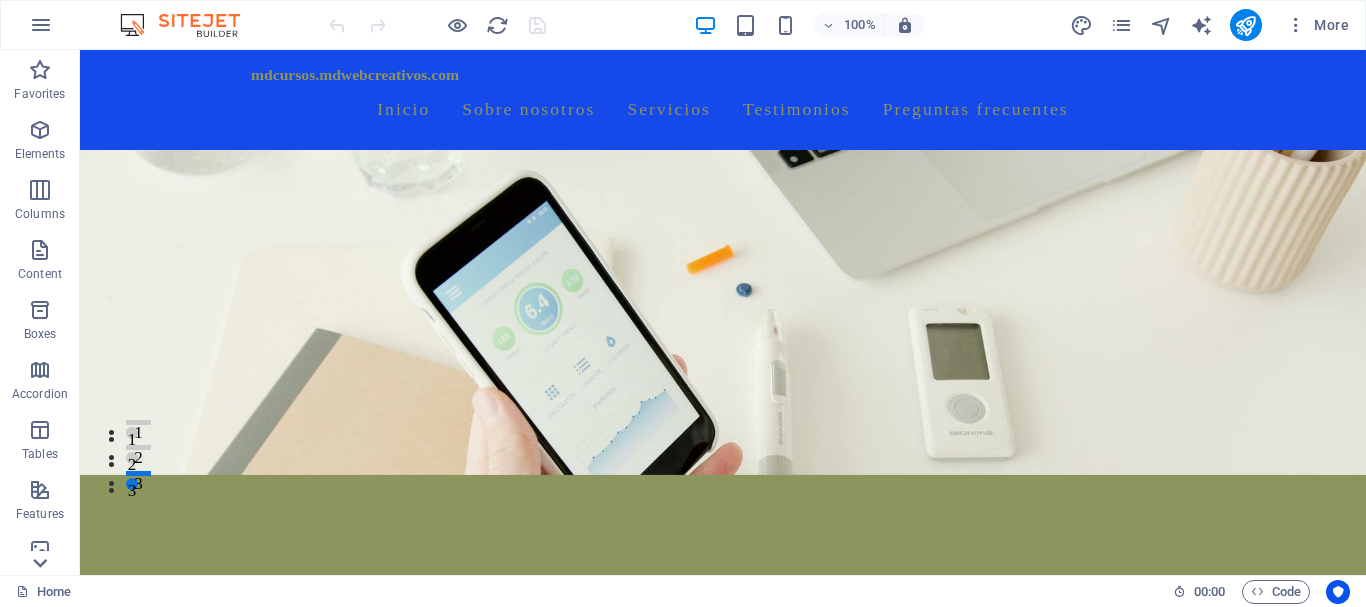 click 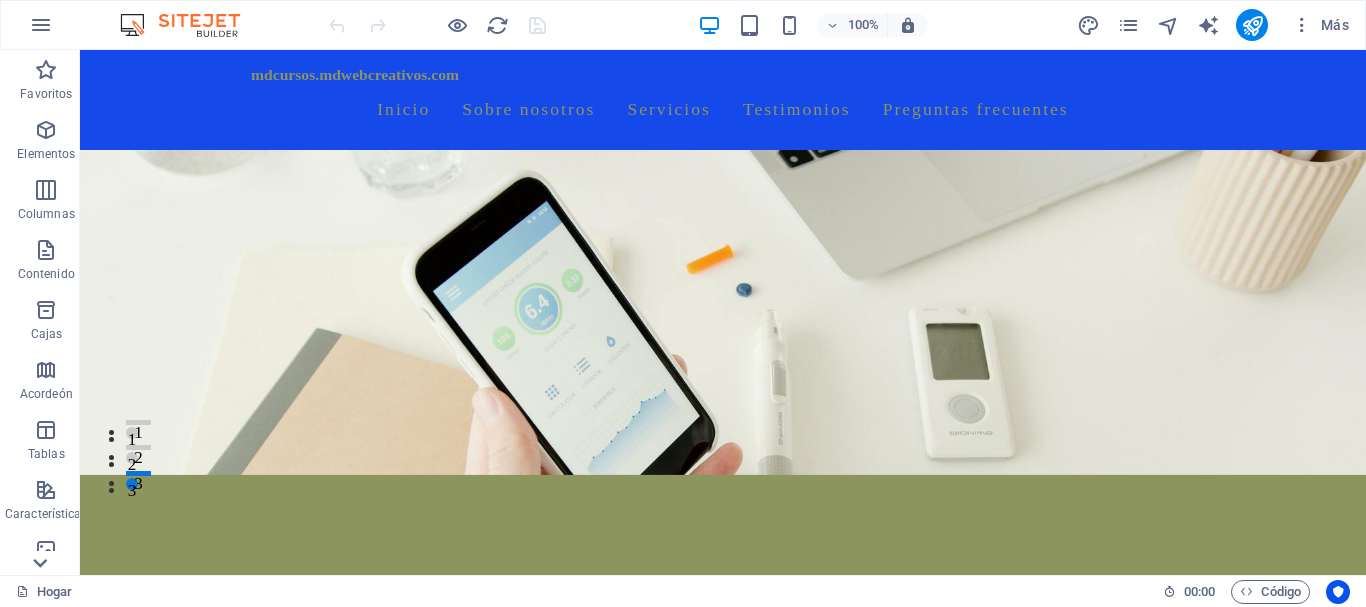 scroll, scrollTop: 375, scrollLeft: 0, axis: vertical 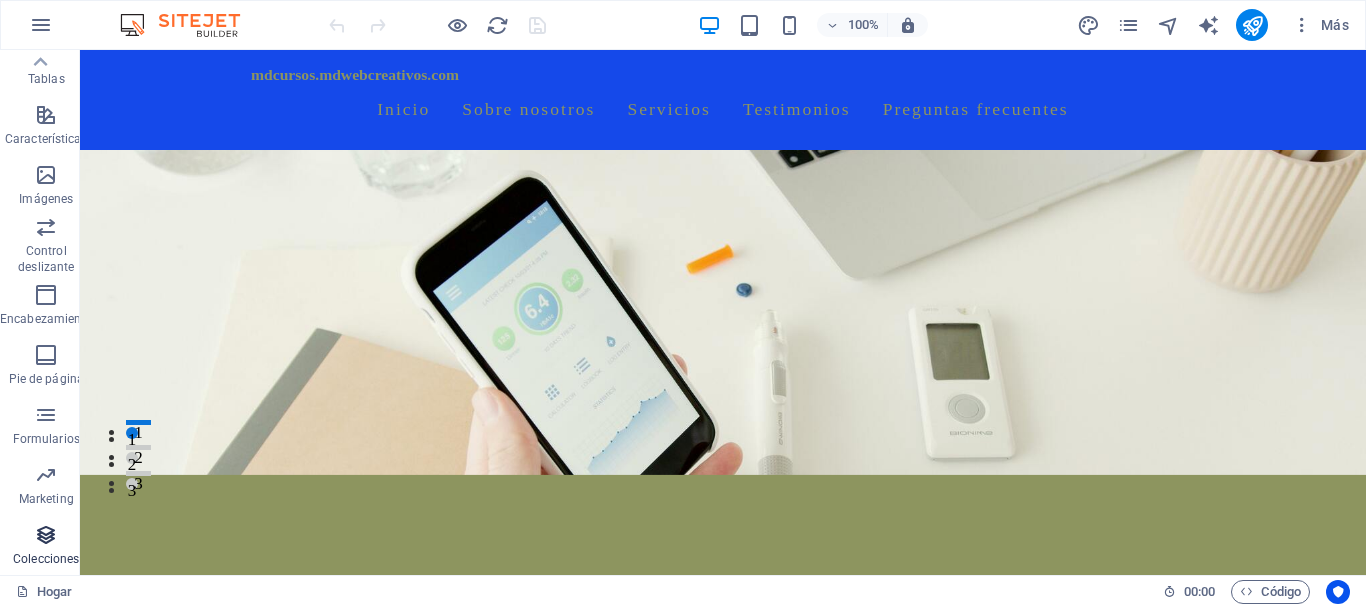 click at bounding box center [46, 535] 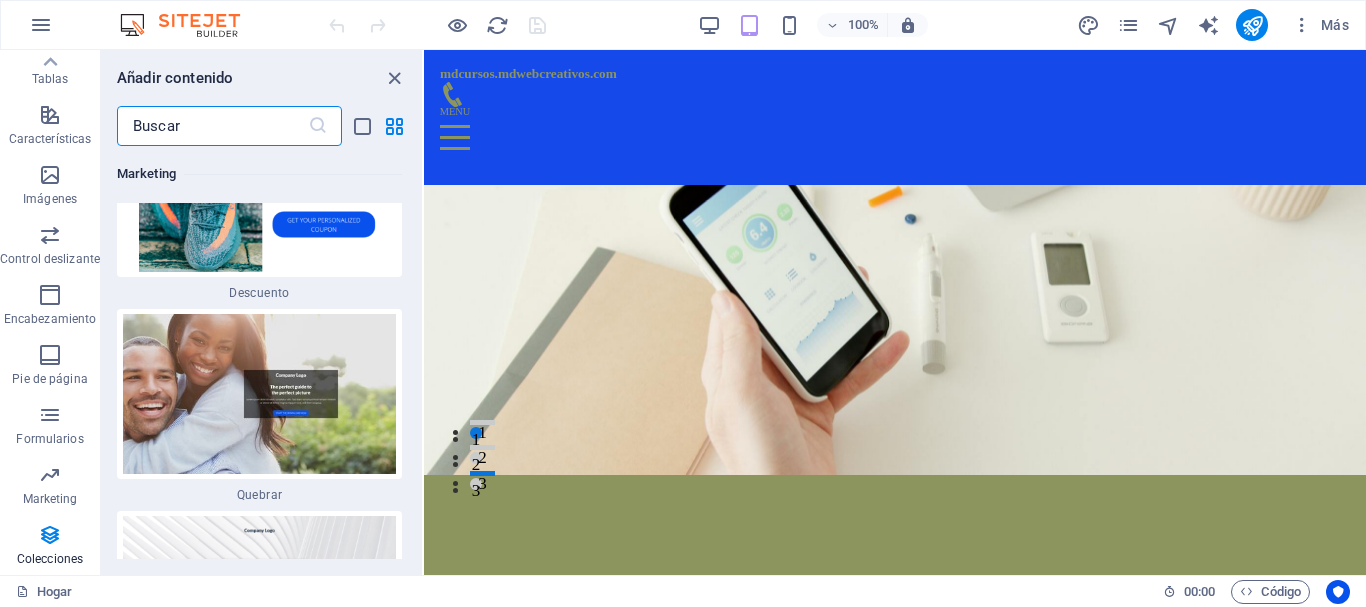 scroll, scrollTop: 35699, scrollLeft: 0, axis: vertical 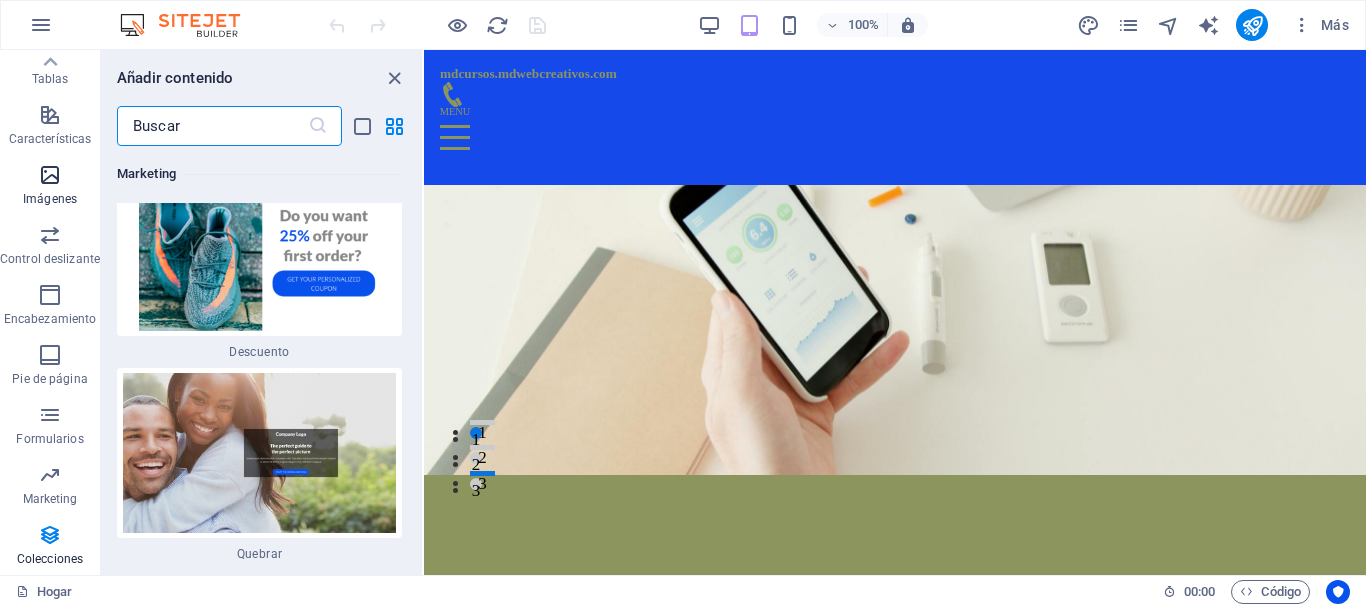 click at bounding box center [50, 175] 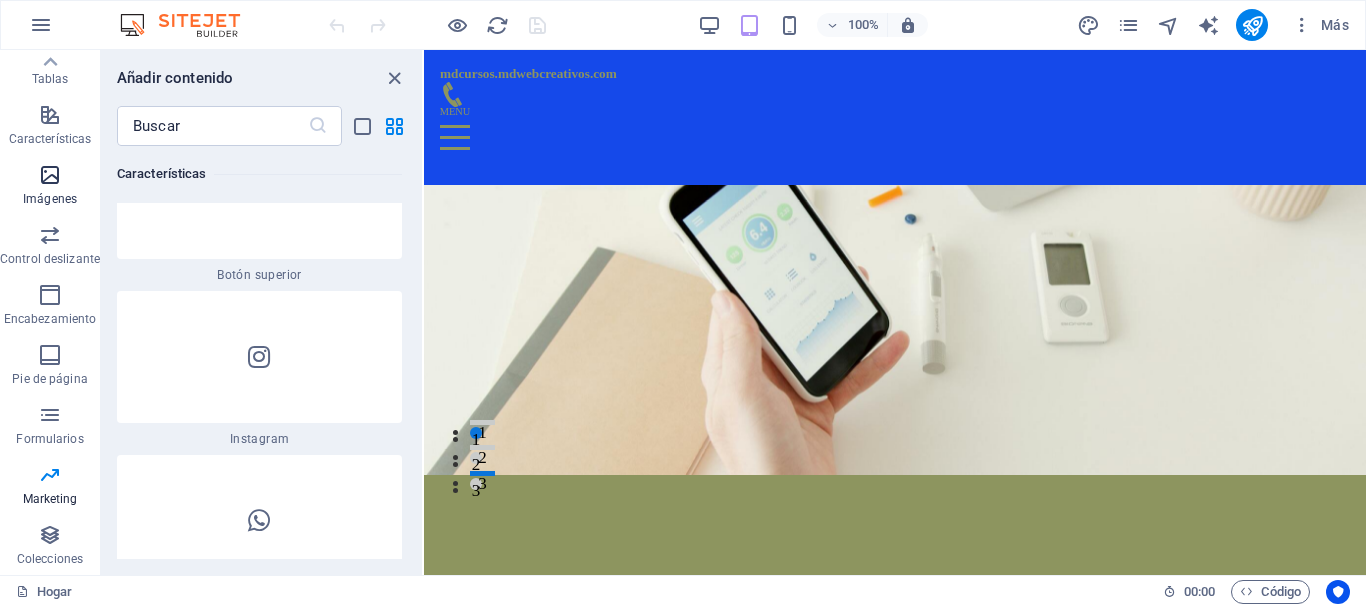 scroll, scrollTop: 18897, scrollLeft: 0, axis: vertical 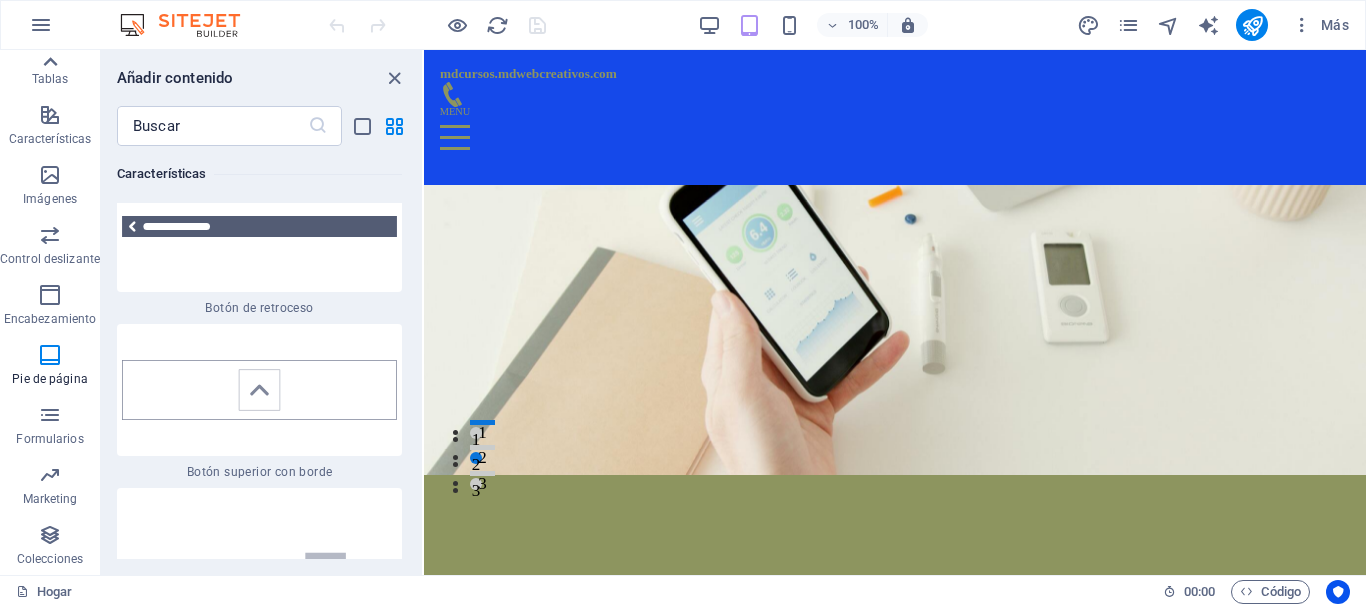 click 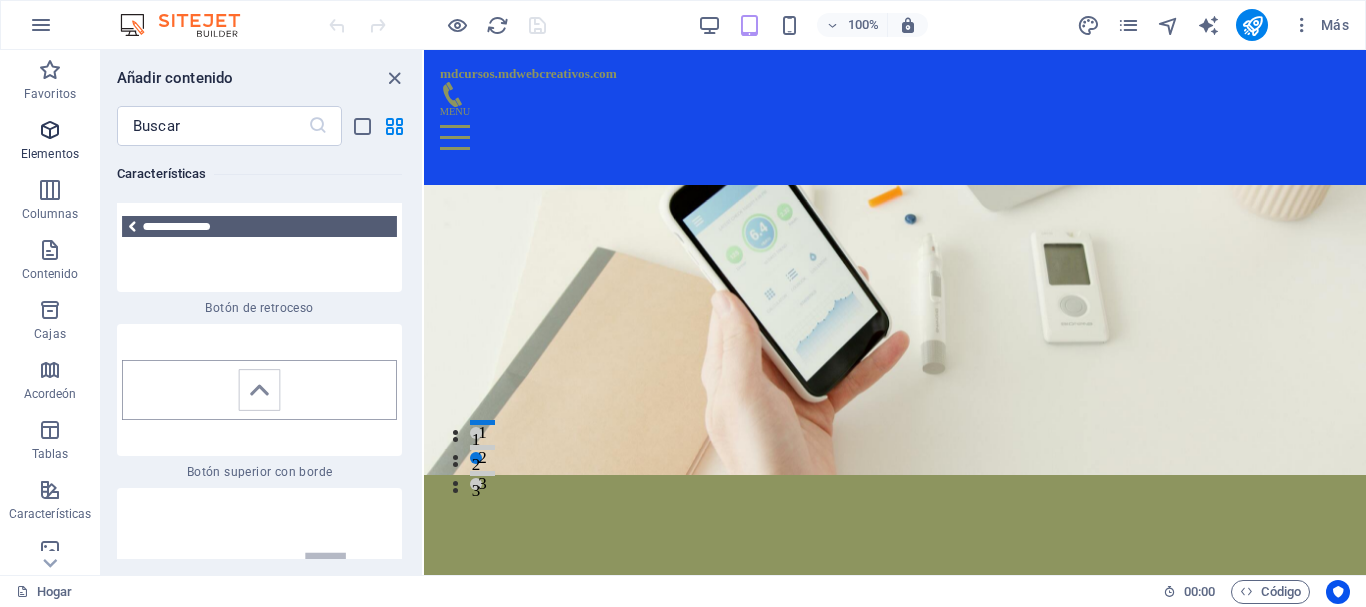 click at bounding box center (50, 130) 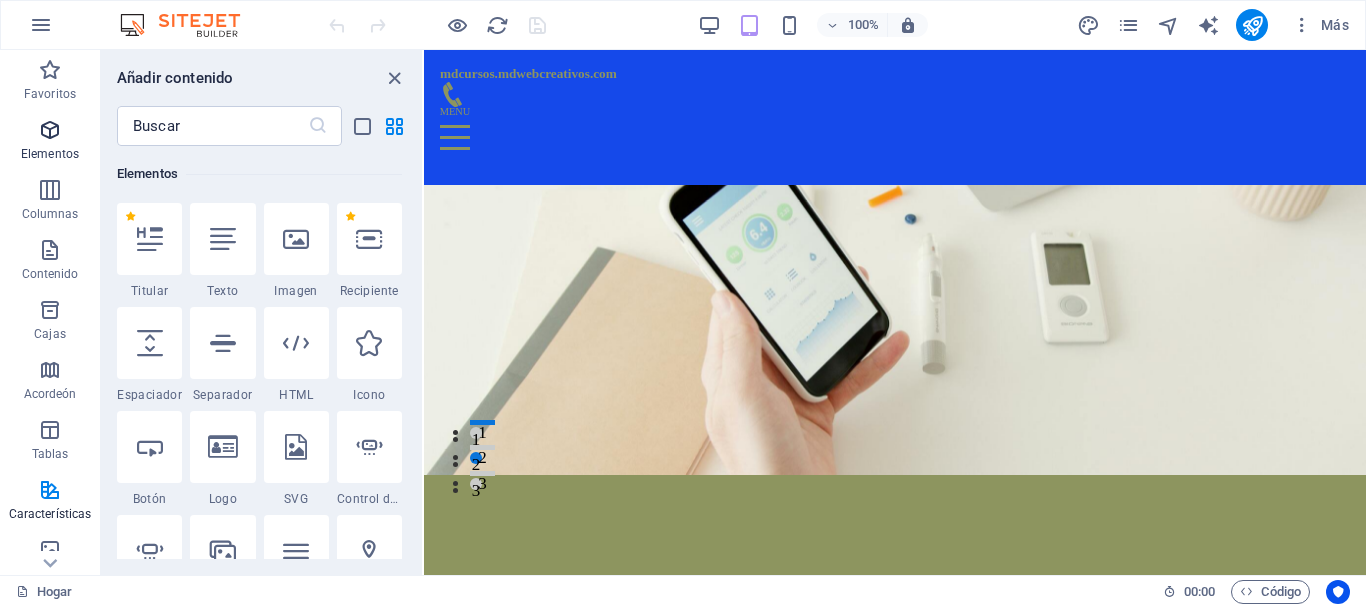scroll, scrollTop: 377, scrollLeft: 0, axis: vertical 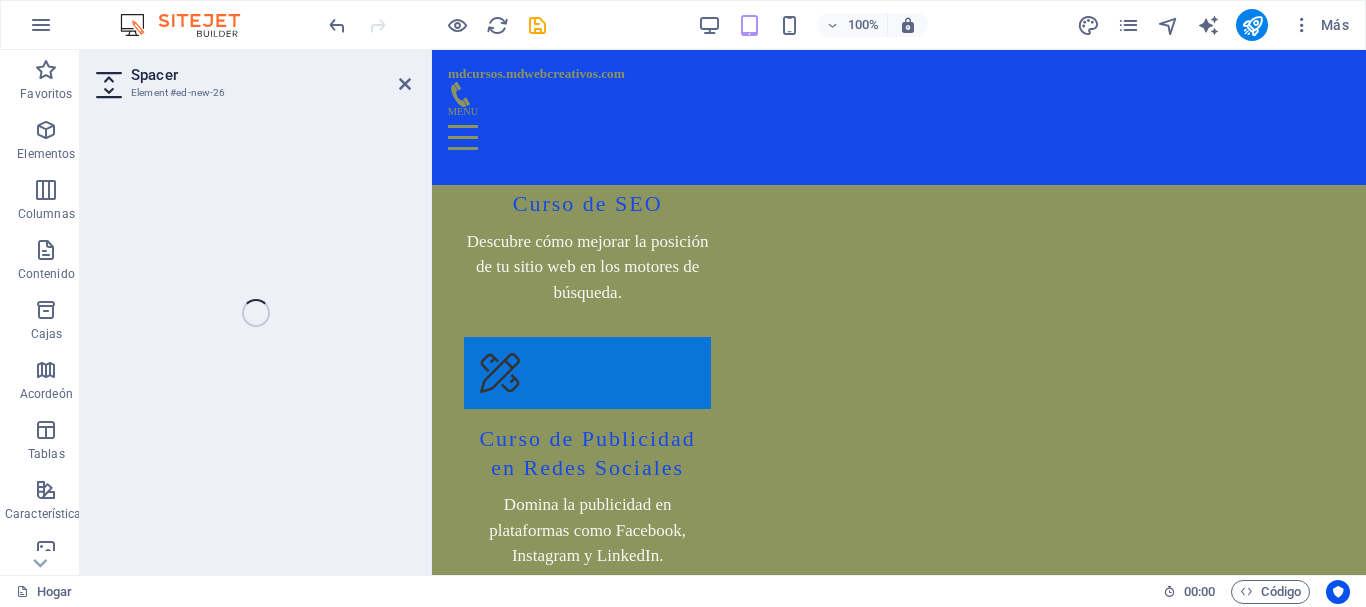 select on "px" 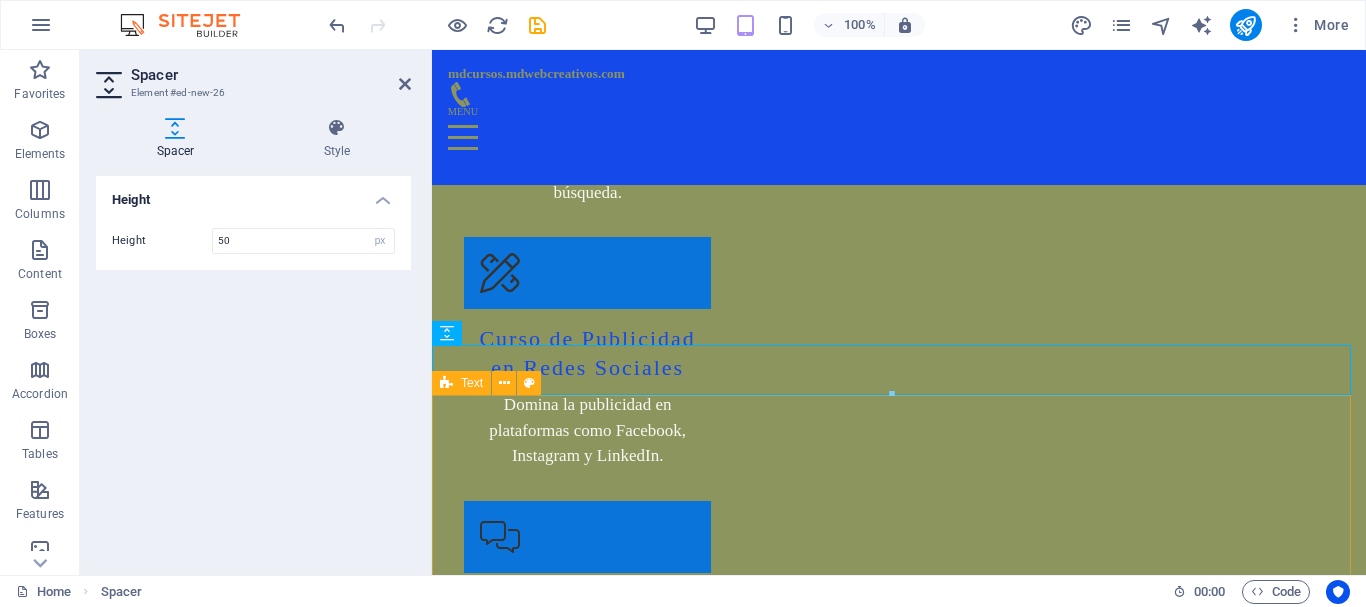 scroll, scrollTop: 3421, scrollLeft: 0, axis: vertical 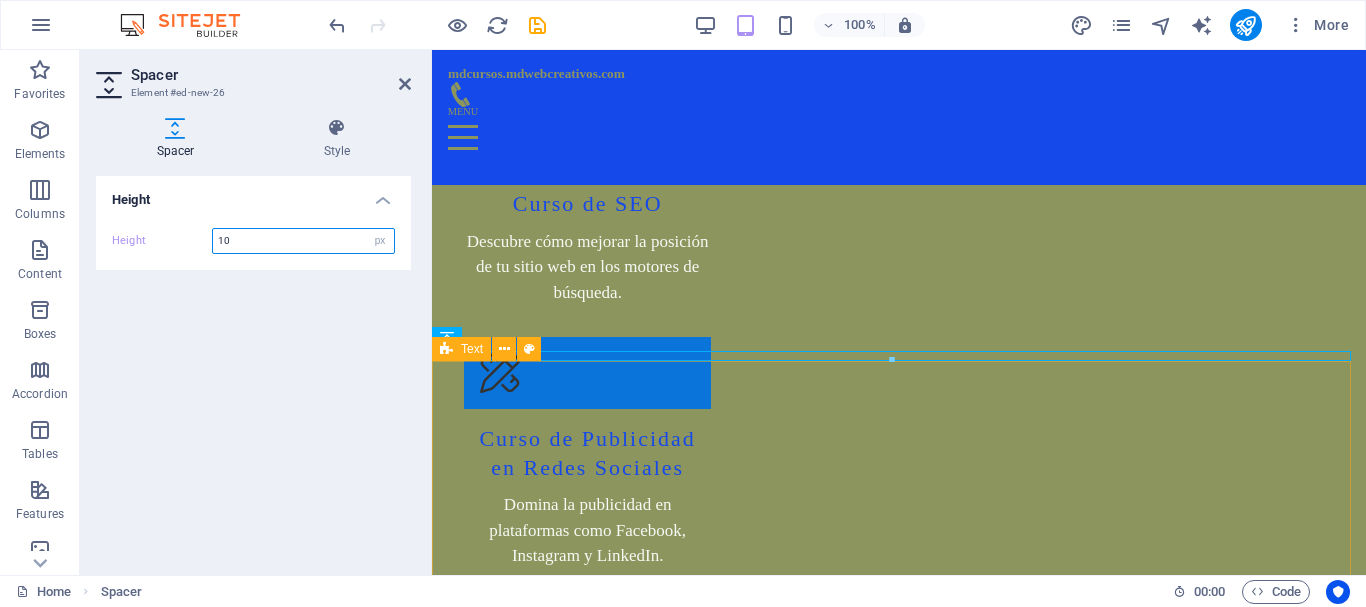 type on "10" 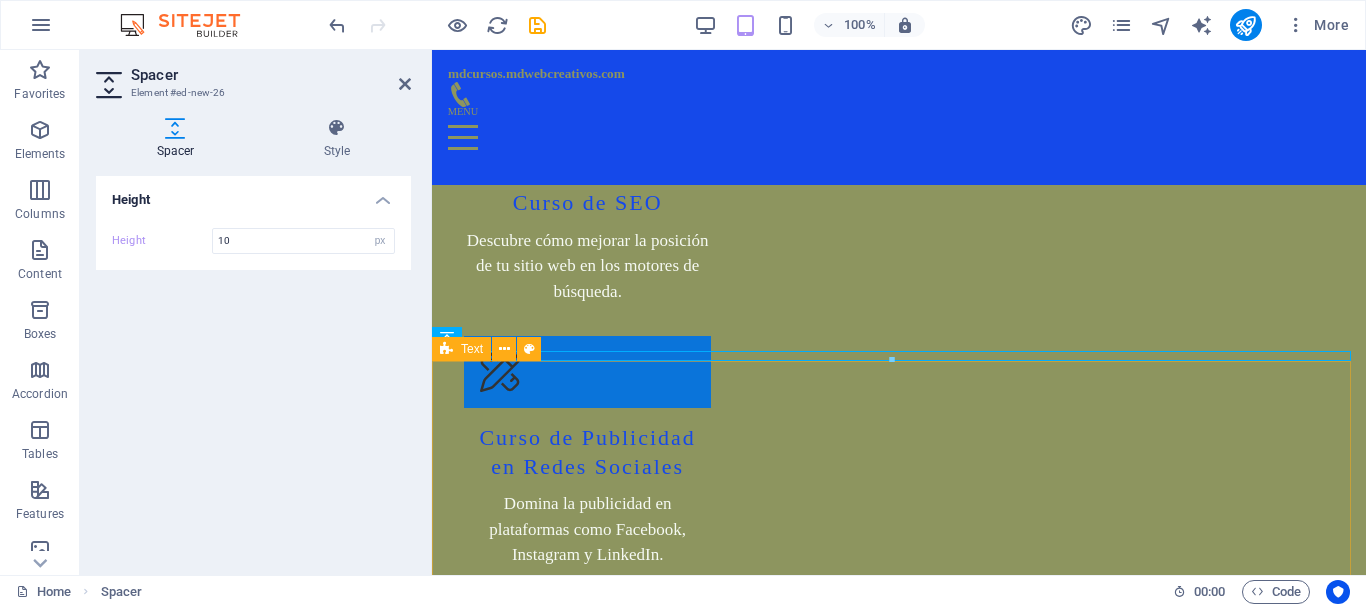 scroll, scrollTop: 3421, scrollLeft: 0, axis: vertical 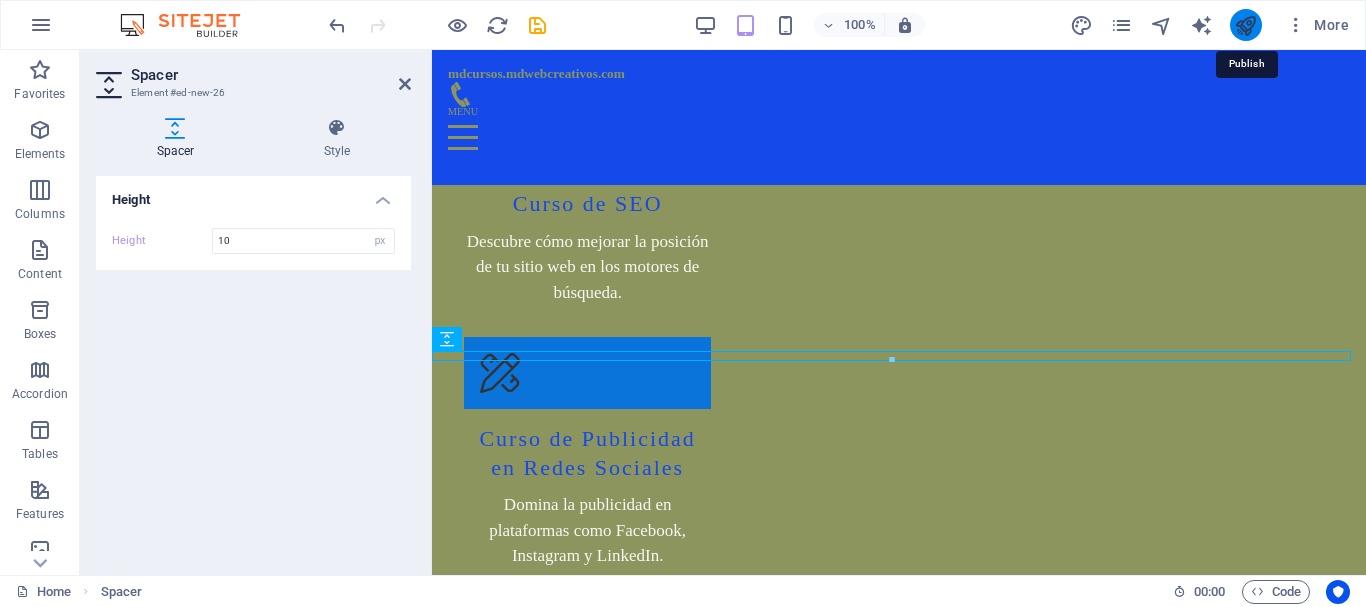 click at bounding box center (1245, 25) 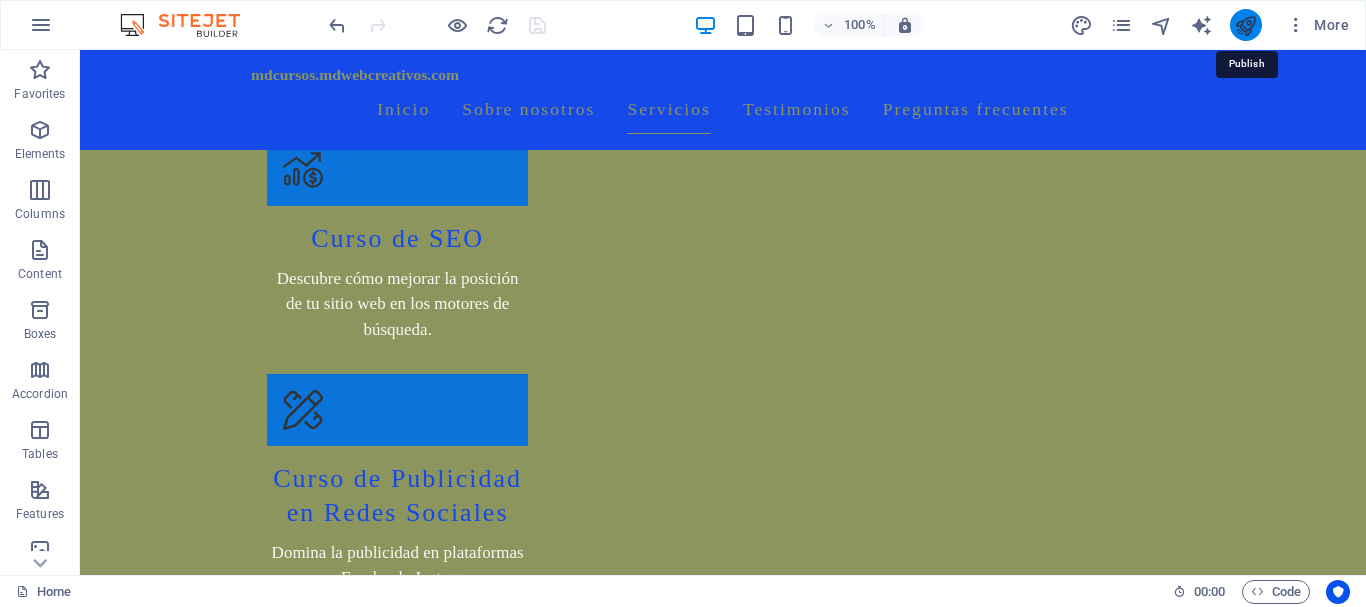 scroll, scrollTop: 3637, scrollLeft: 0, axis: vertical 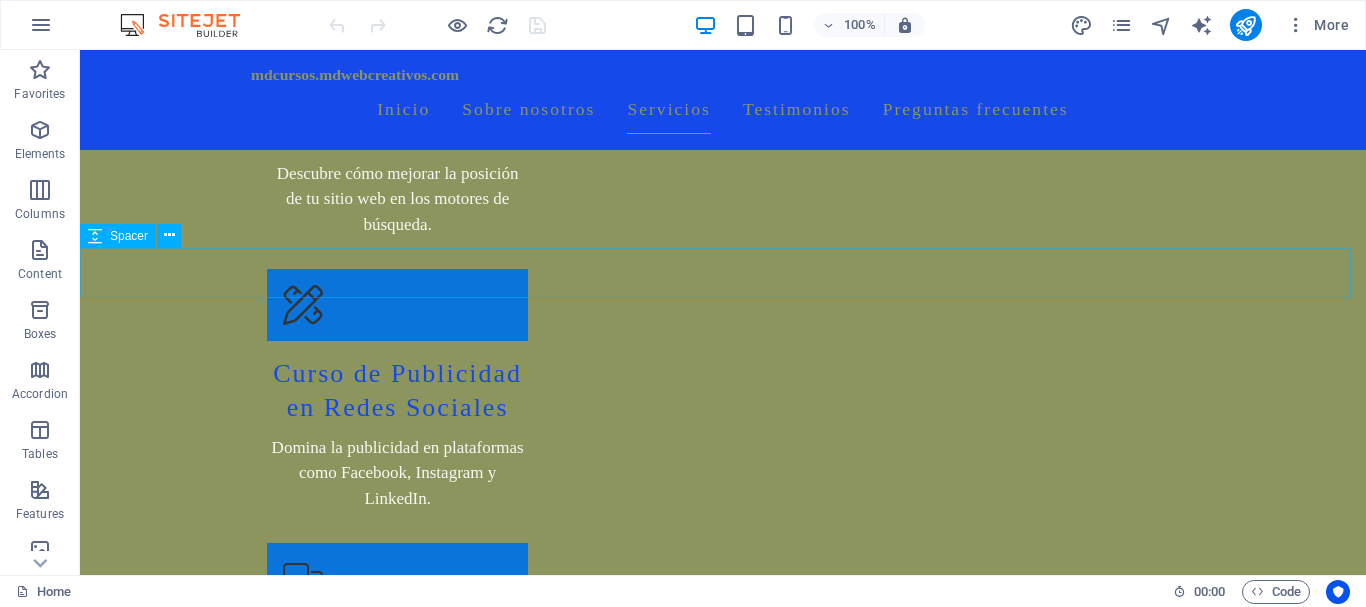 click on "Spacer" at bounding box center (129, 236) 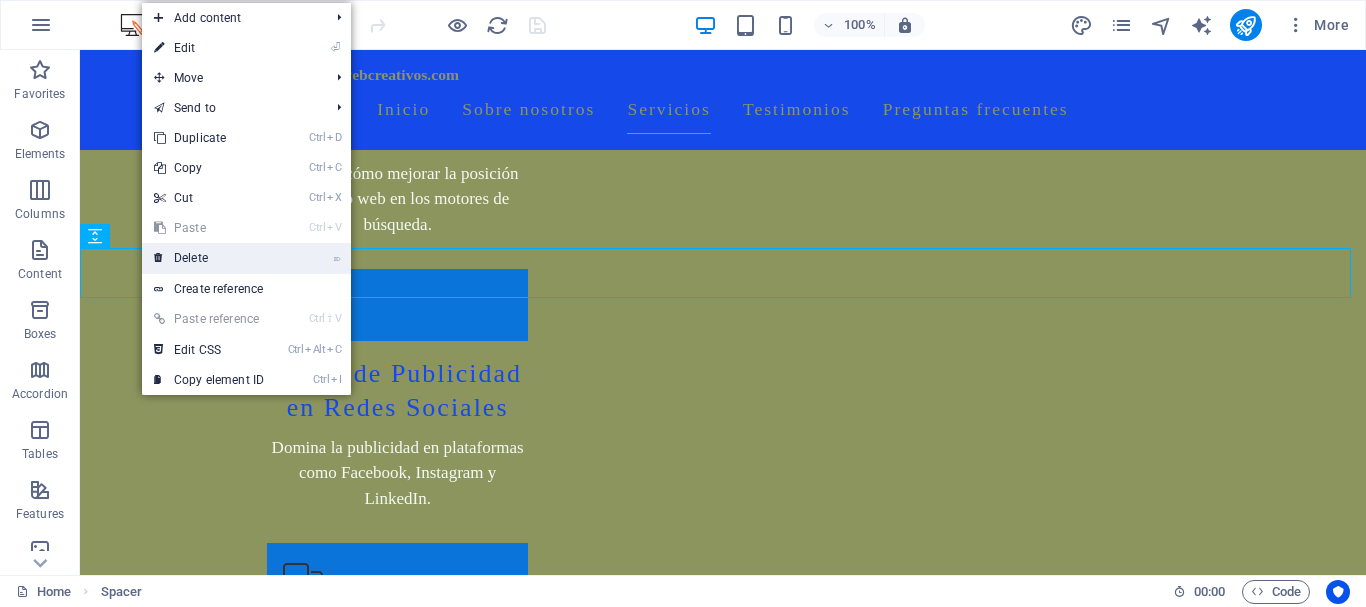 click on "⌦  Delete" at bounding box center [209, 258] 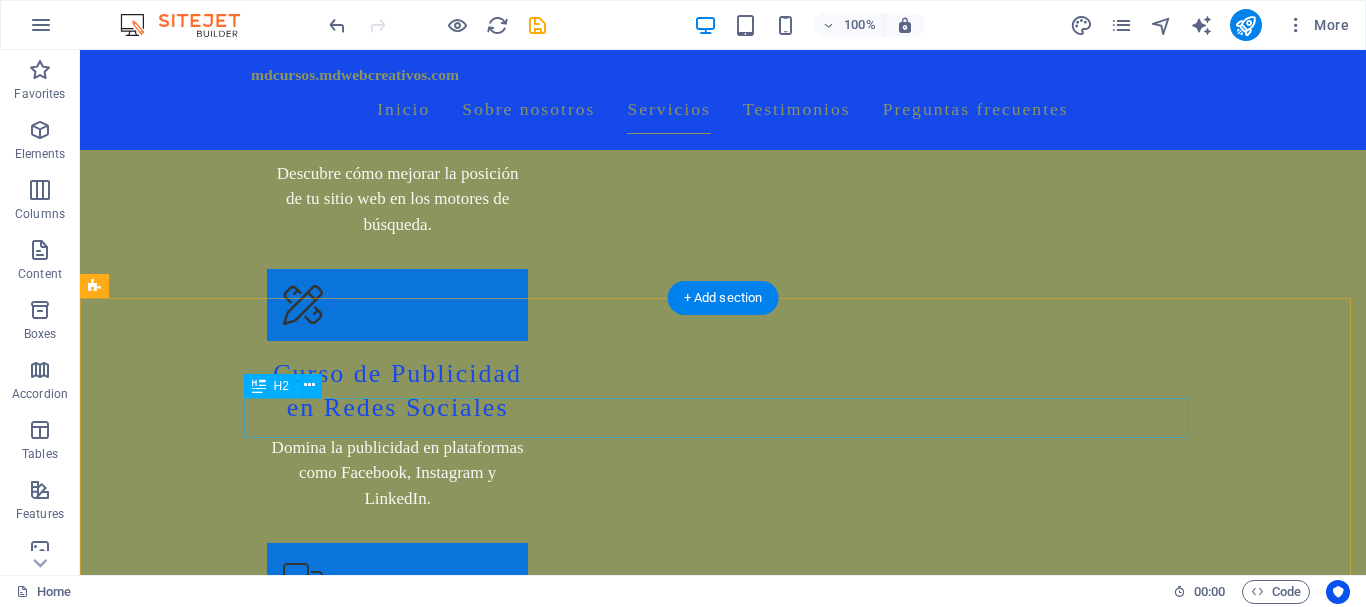 click on "Próximo curso" at bounding box center [723, 4223] 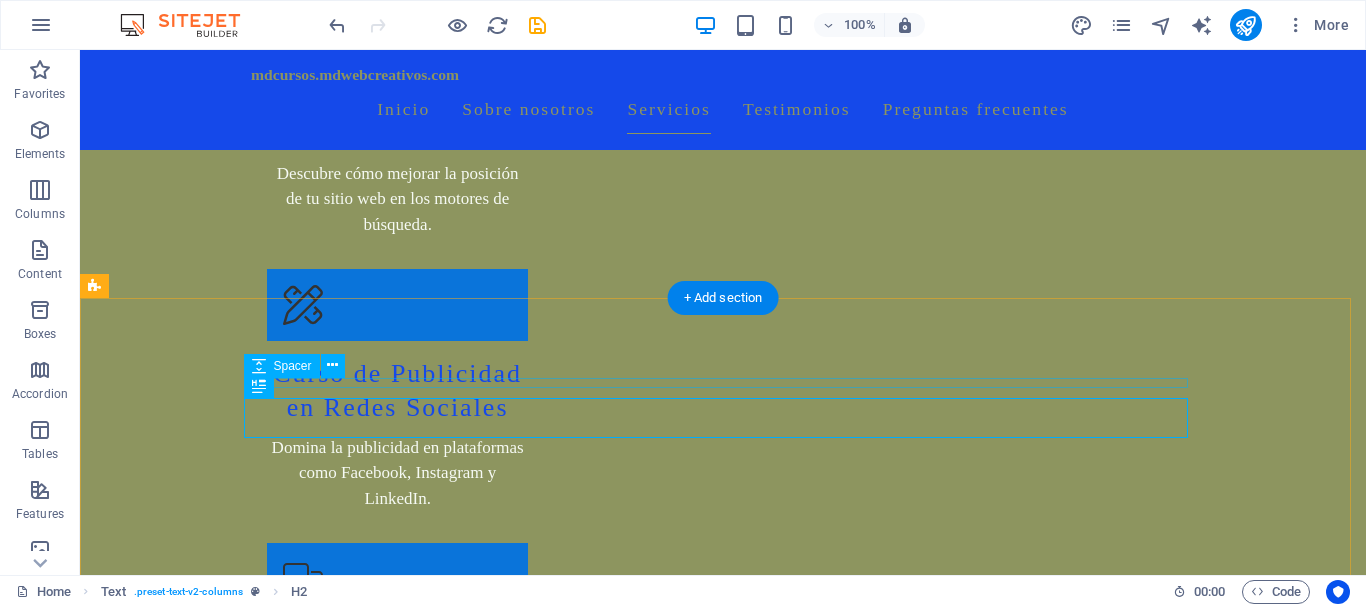 drag, startPoint x: 680, startPoint y: 398, endPoint x: 685, endPoint y: 382, distance: 16.763054 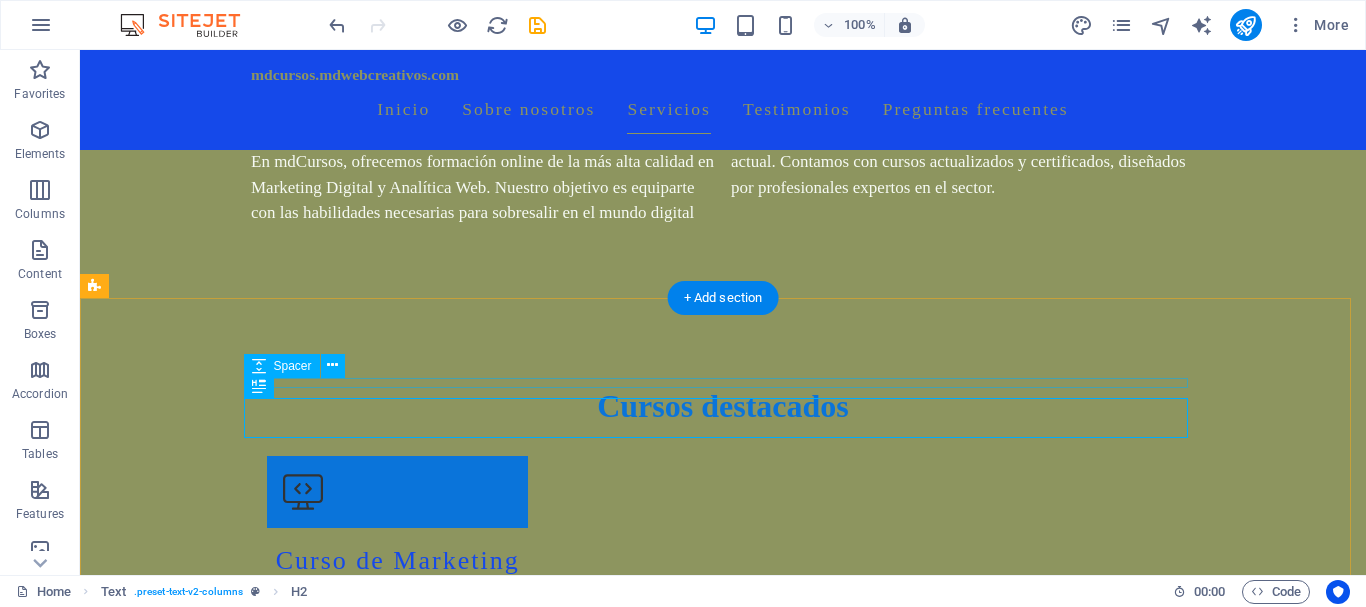 scroll, scrollTop: 4674, scrollLeft: 0, axis: vertical 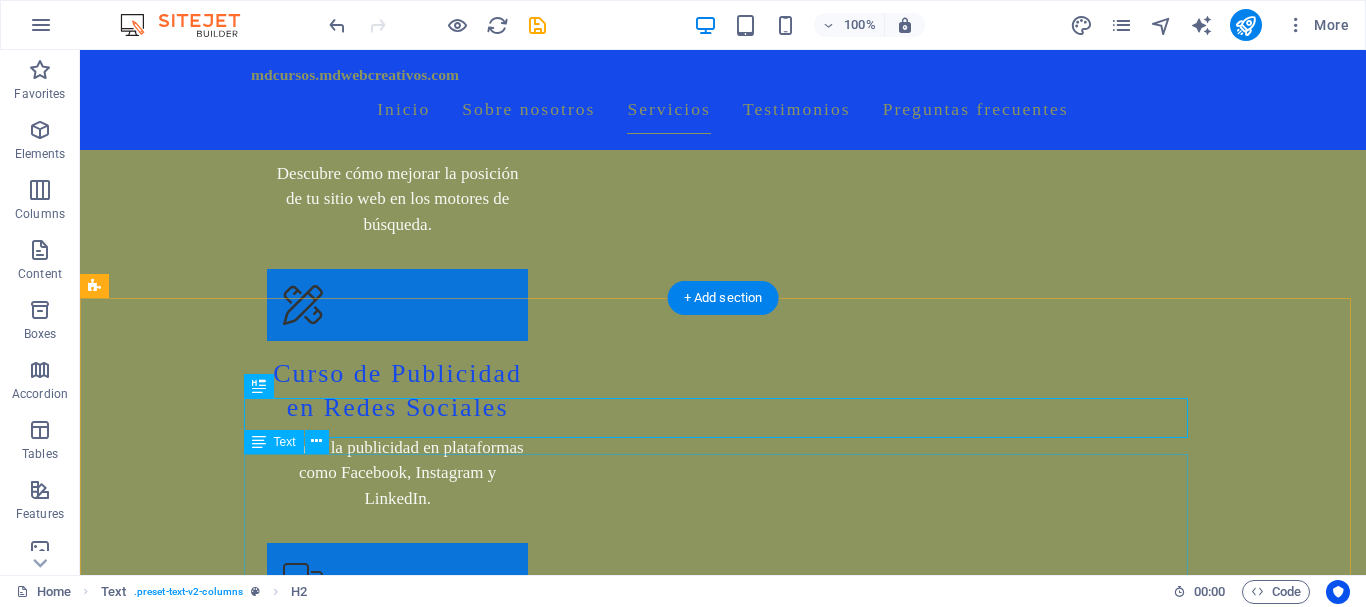 click on "Cursos de Edición de Videos y Creación de Contenido para Redes Sociales Oferta Especial: Domina las habilidades esenciales para crear contenido impactante y profesional en redes sociales. Nuestros cursos te guiarán desde los conceptos básicos hasta técnicas avanzadas de edición de videos y creación de contenido. ¿Qué incluye? 1. Fundamentos de la Edición de Vídeos:    - Herramientas de edición y software recomendados.    - Técnicas básicas de corte, transiciones y efectos. 2. Producción de vídeos:    - Planificación y guionización de vídeos.    - Uso de cámaras y equipos de grabación.    - Técnicas de iluminación y sonido para producciones de calidad. 3. Creación de Contenido para Redes Sociales:    - Estrategias de contenido para diferentes plataformas (Instagram, TikTok, YouTube, etc.).    - Diseño de gráficos y animaciones.    - Técnicas de storytelling visual para captar la atención del público. 4. Optimización y Publicación: Beneficios de Nuestros Cursos:" at bounding box center (723, 4565) 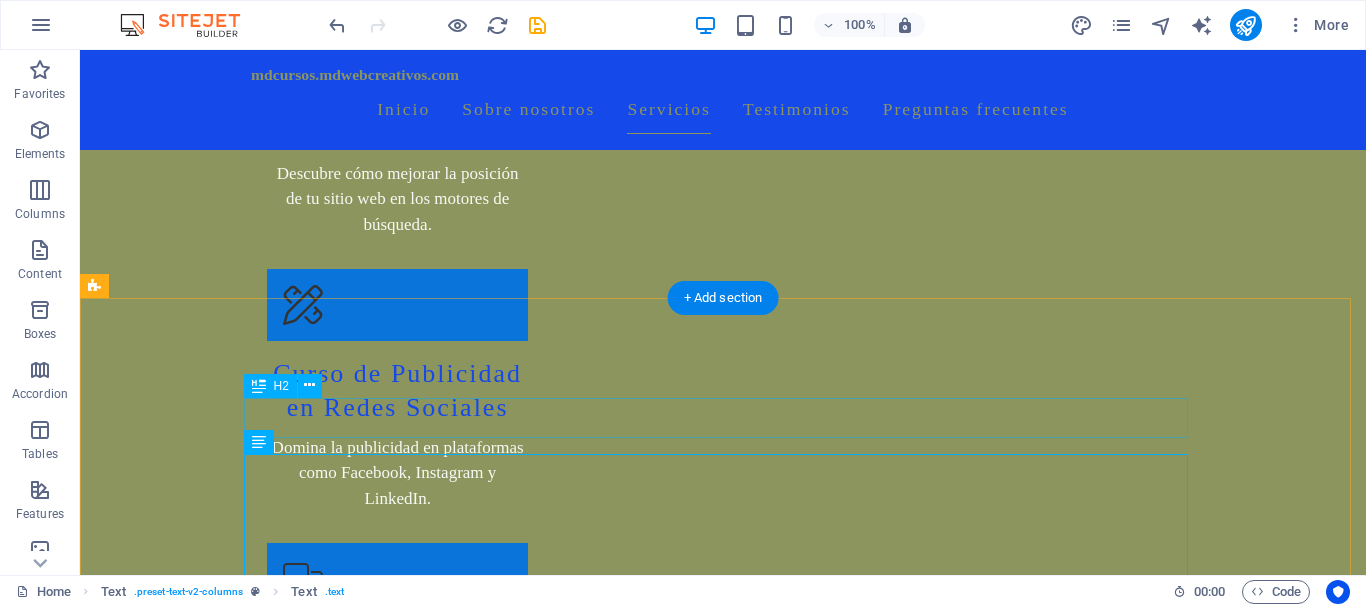 click on "Próximo curso" at bounding box center (723, 4223) 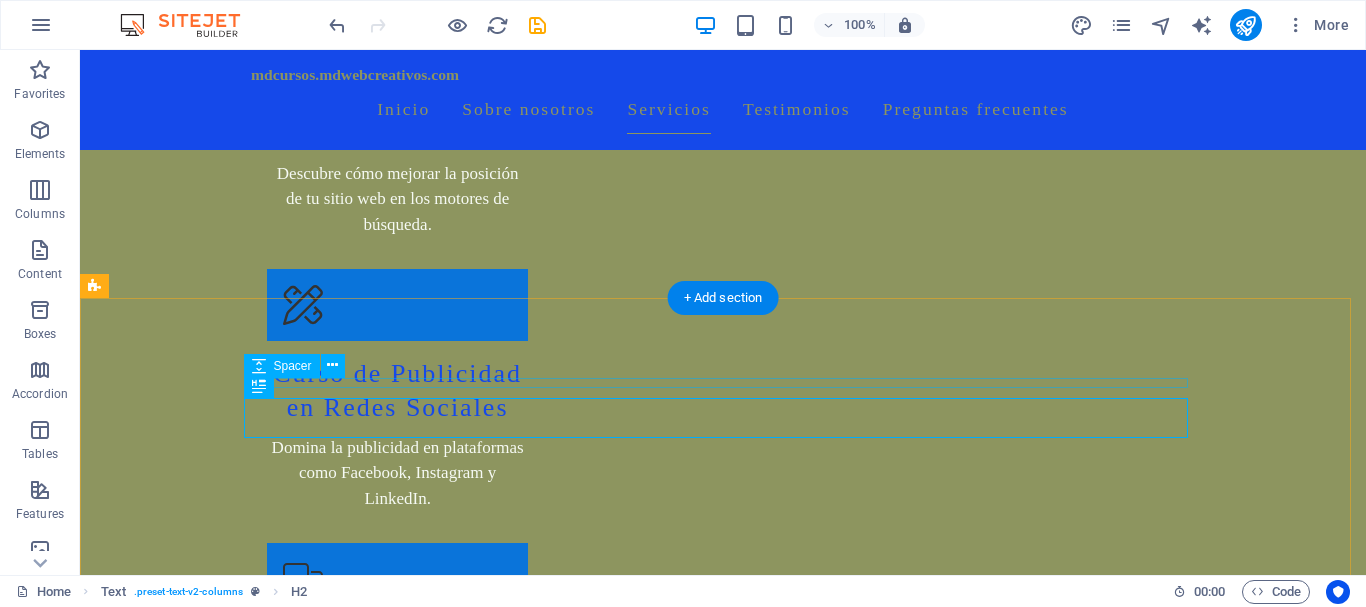 drag, startPoint x: 641, startPoint y: 397, endPoint x: 646, endPoint y: 381, distance: 16.763054 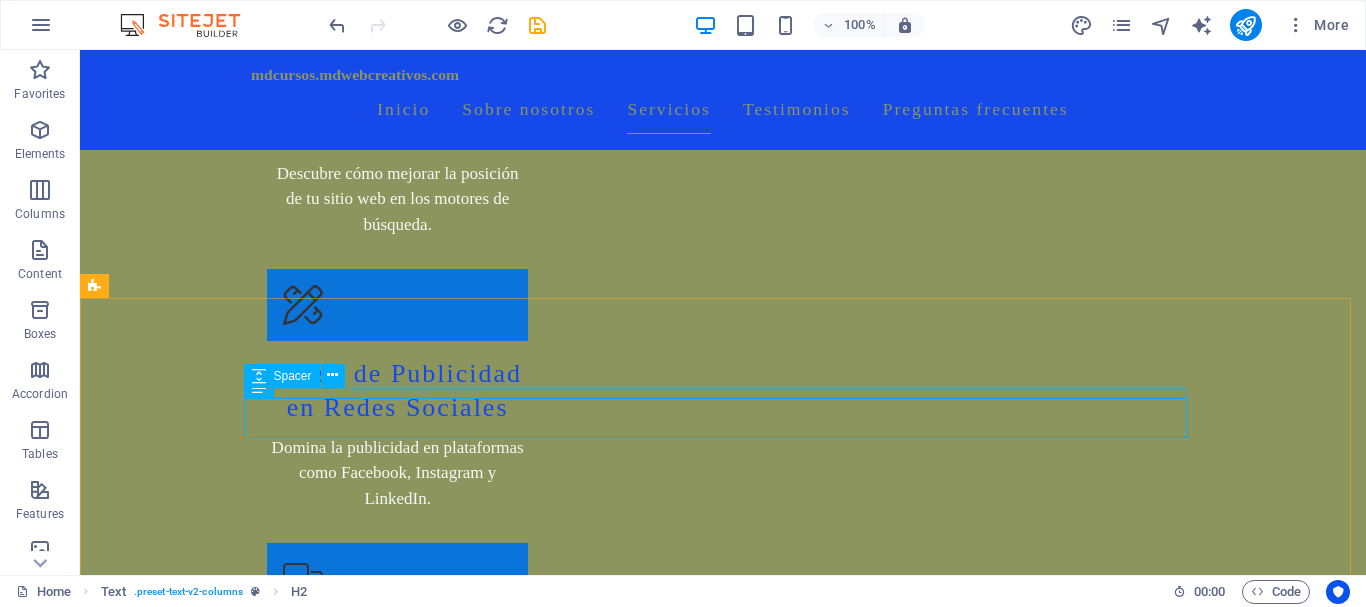 click on "Spacer" at bounding box center [293, 376] 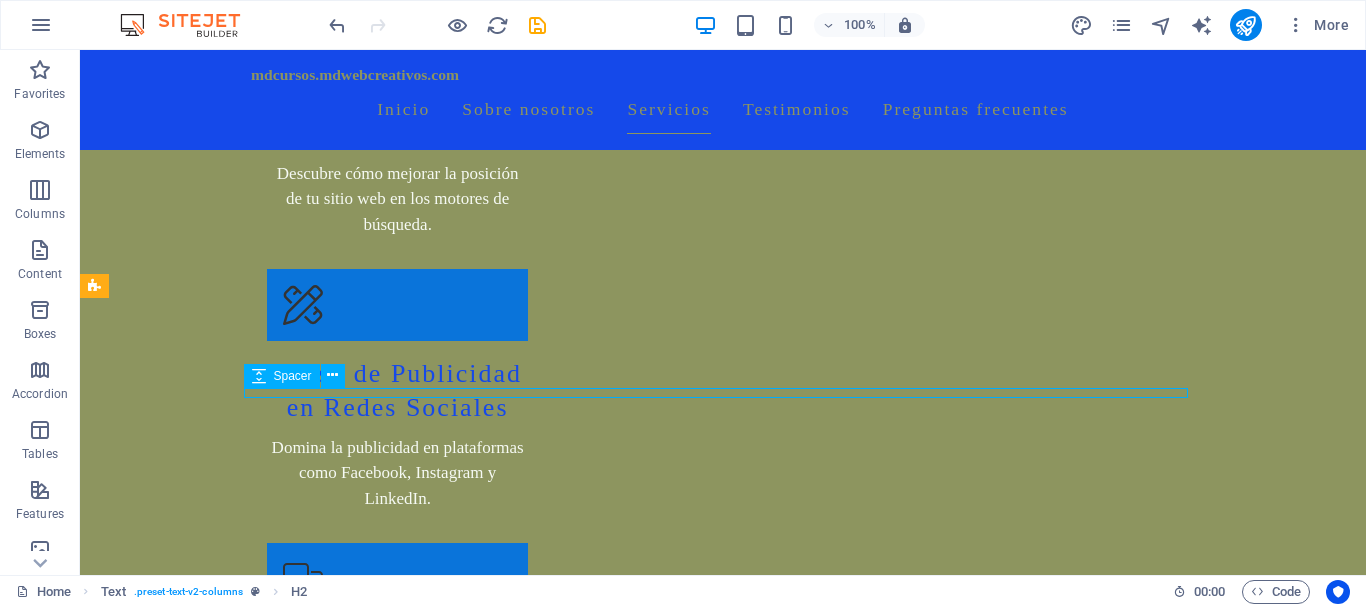 click on "Spacer" at bounding box center [293, 376] 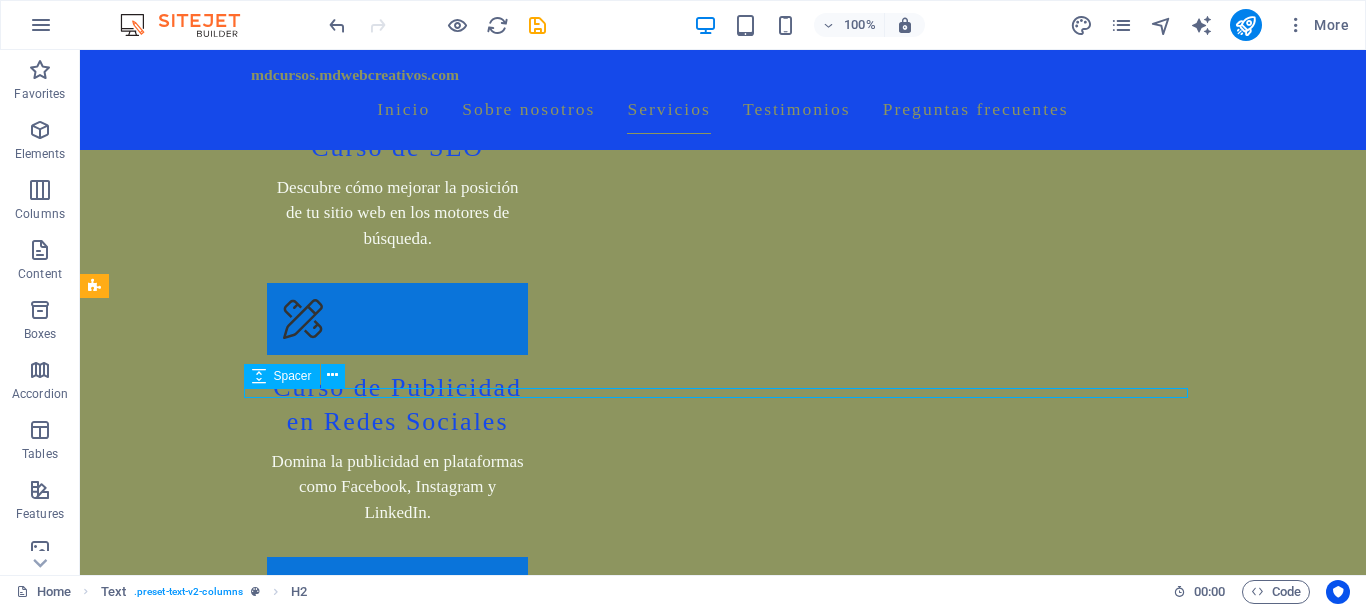 select on "px" 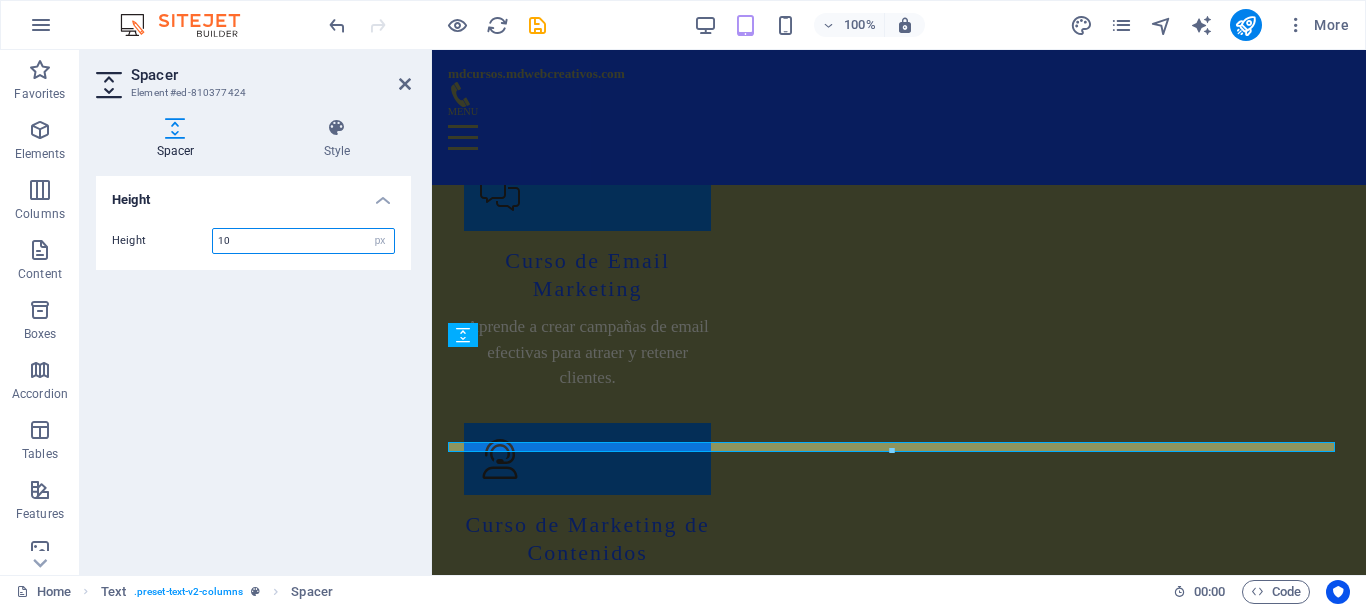 scroll, scrollTop: 4335, scrollLeft: 0, axis: vertical 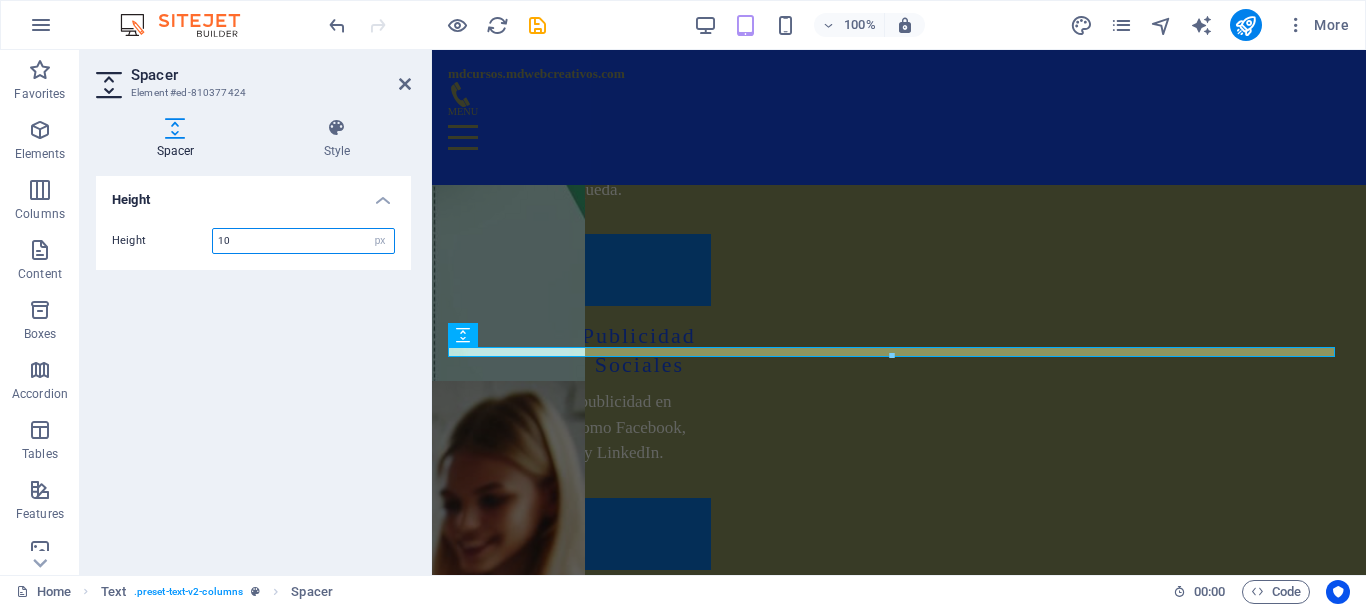 click on "10" at bounding box center [303, 241] 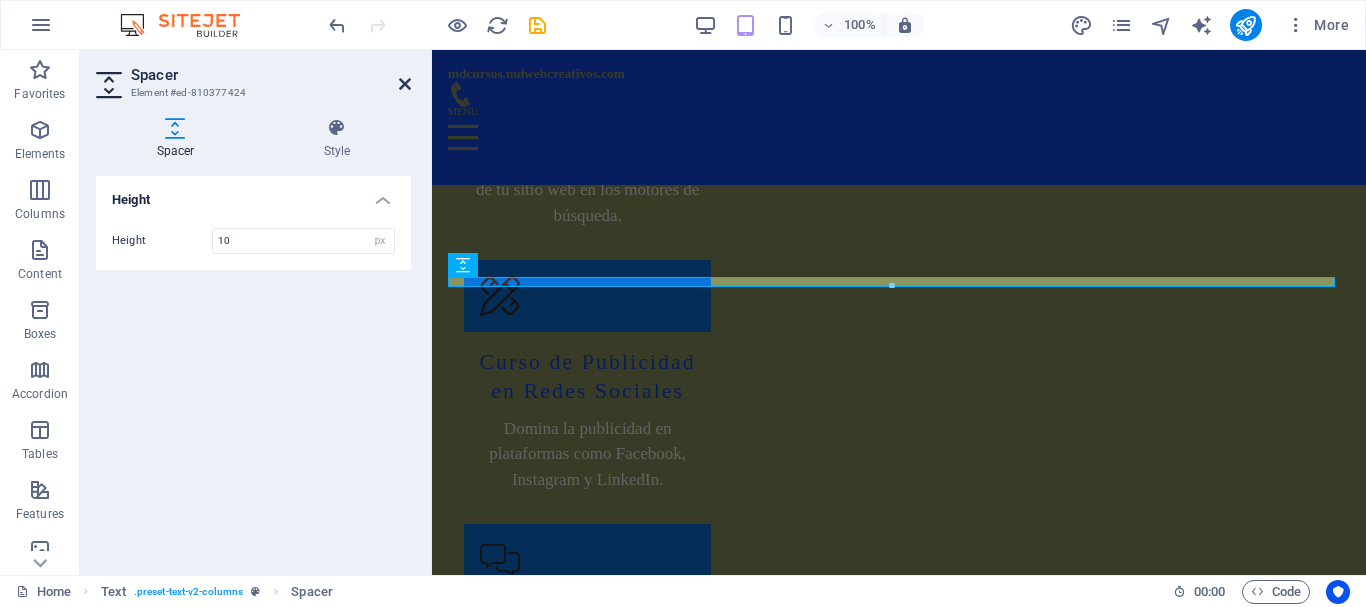 scroll, scrollTop: 4408, scrollLeft: 0, axis: vertical 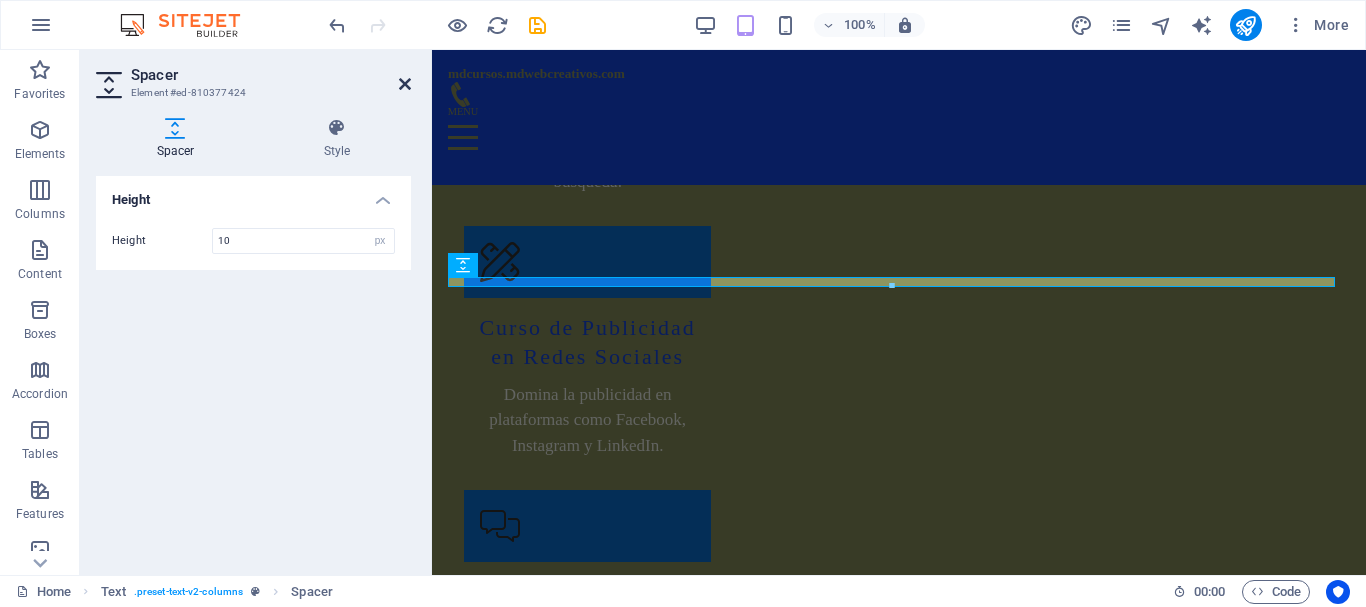 click at bounding box center [405, 84] 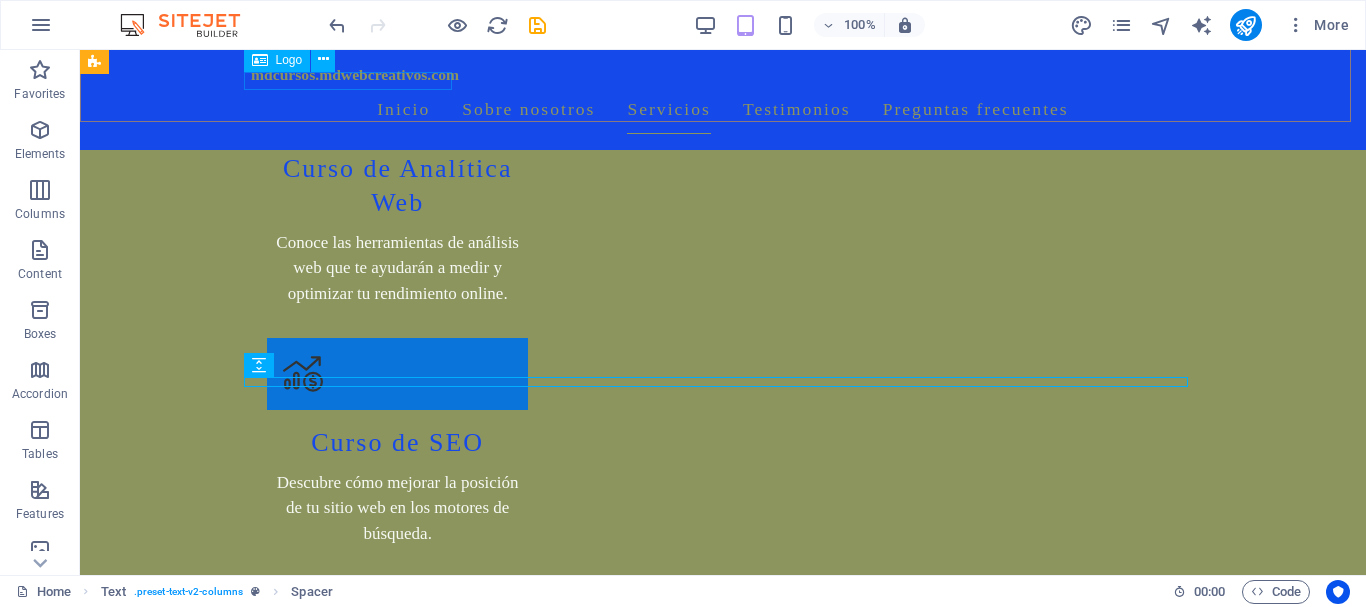 scroll, scrollTop: 4716, scrollLeft: 0, axis: vertical 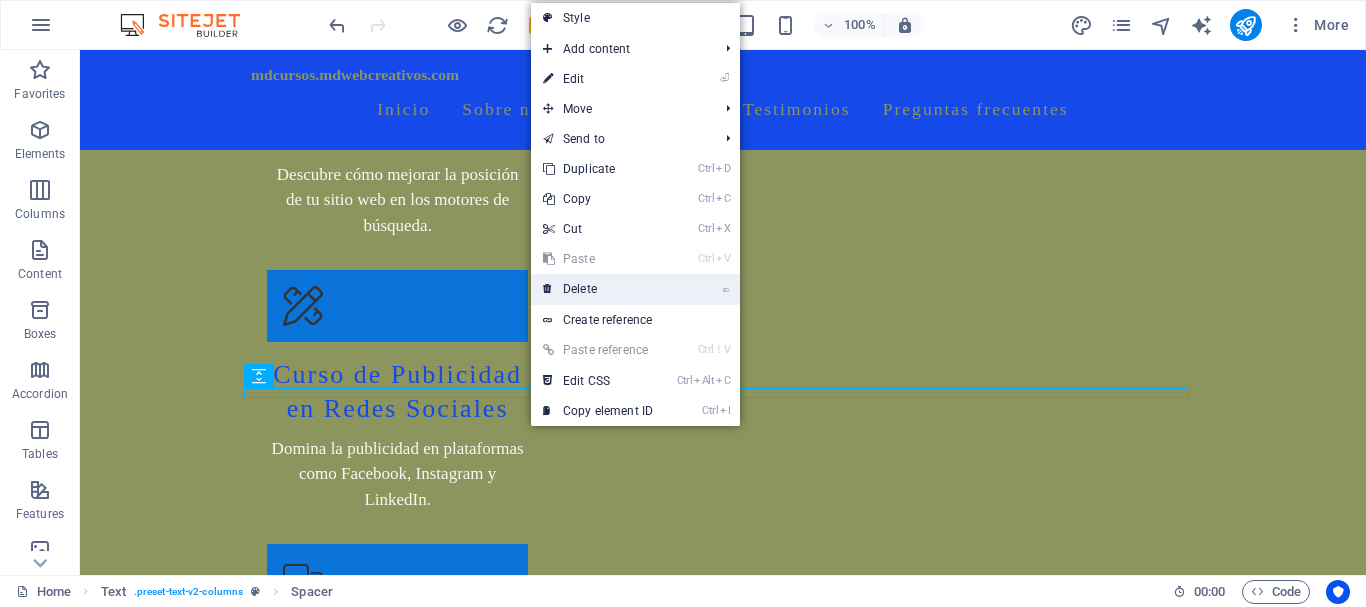 click on "⌦  Delete" at bounding box center [598, 289] 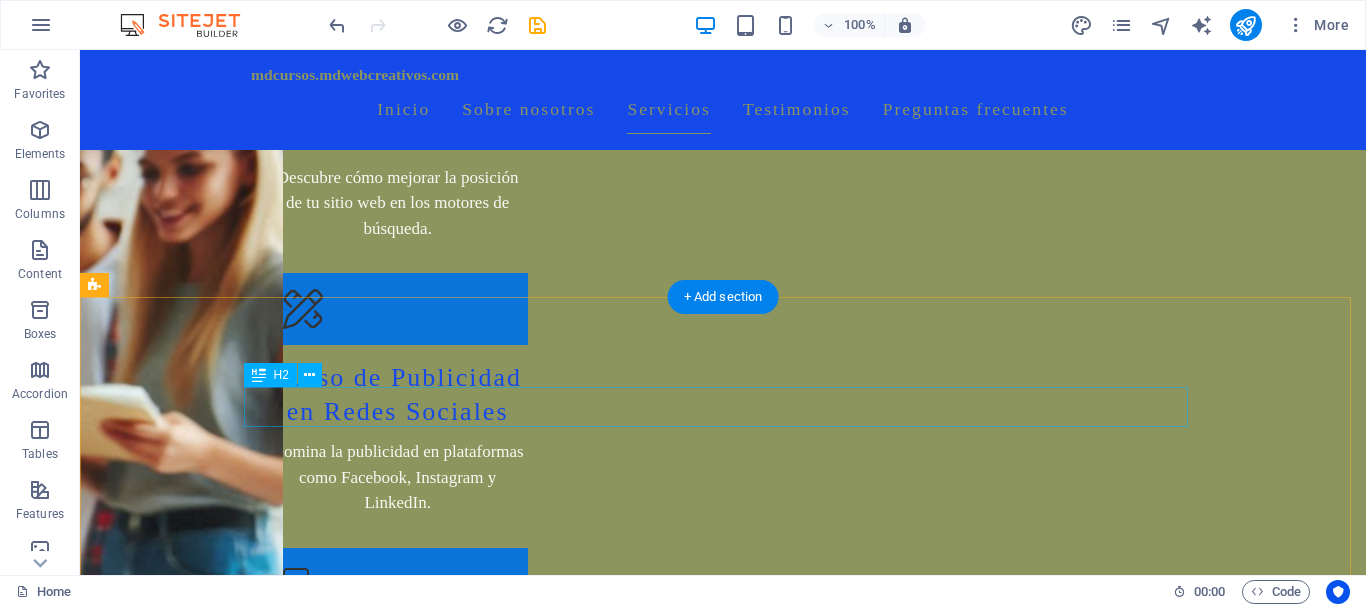 scroll, scrollTop: 4751, scrollLeft: 0, axis: vertical 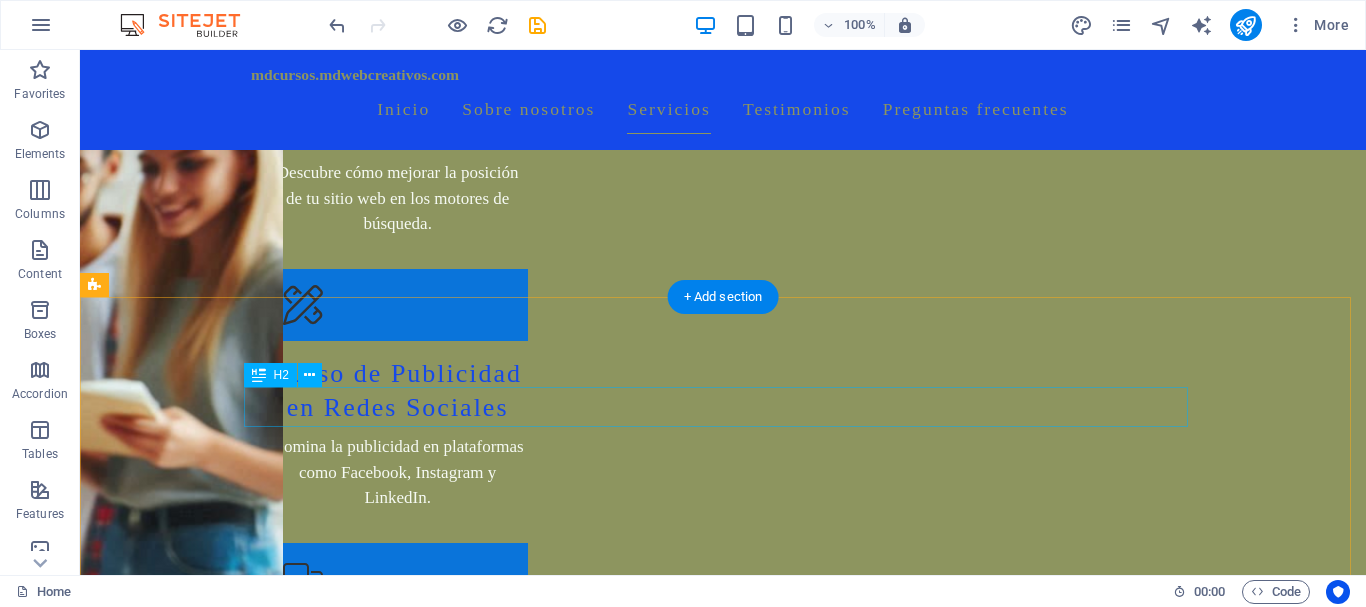click on "Próximo curso" at bounding box center (723, 4212) 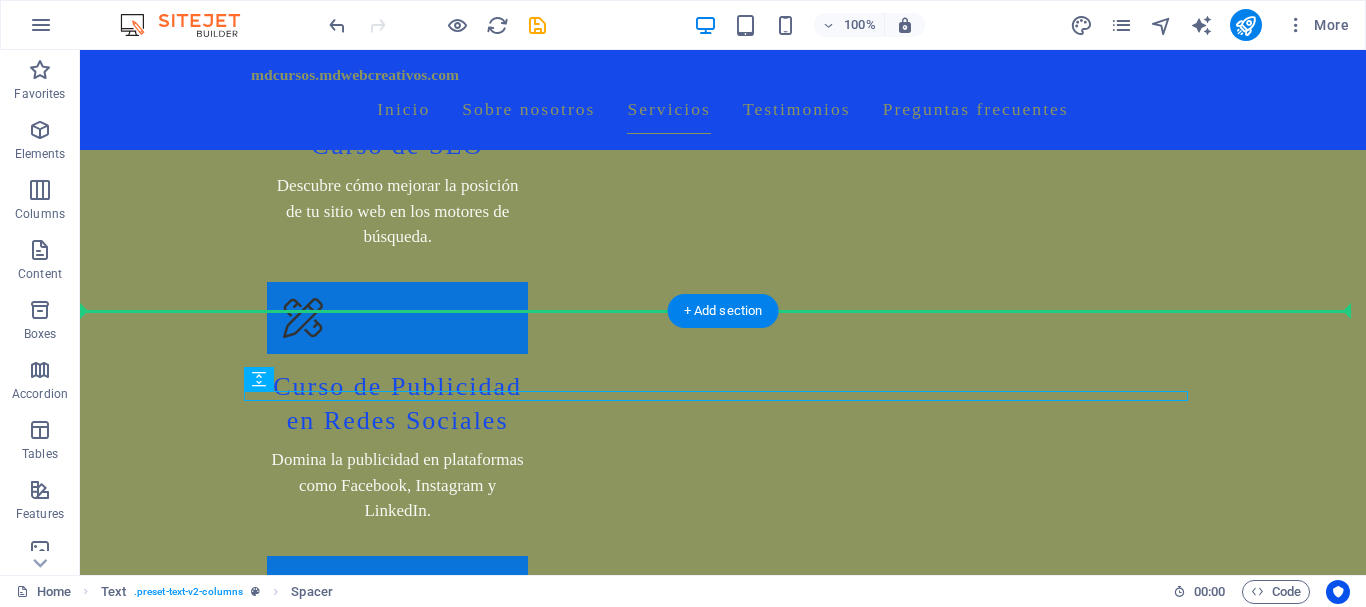 drag, startPoint x: 594, startPoint y: 385, endPoint x: 605, endPoint y: 343, distance: 43.416588 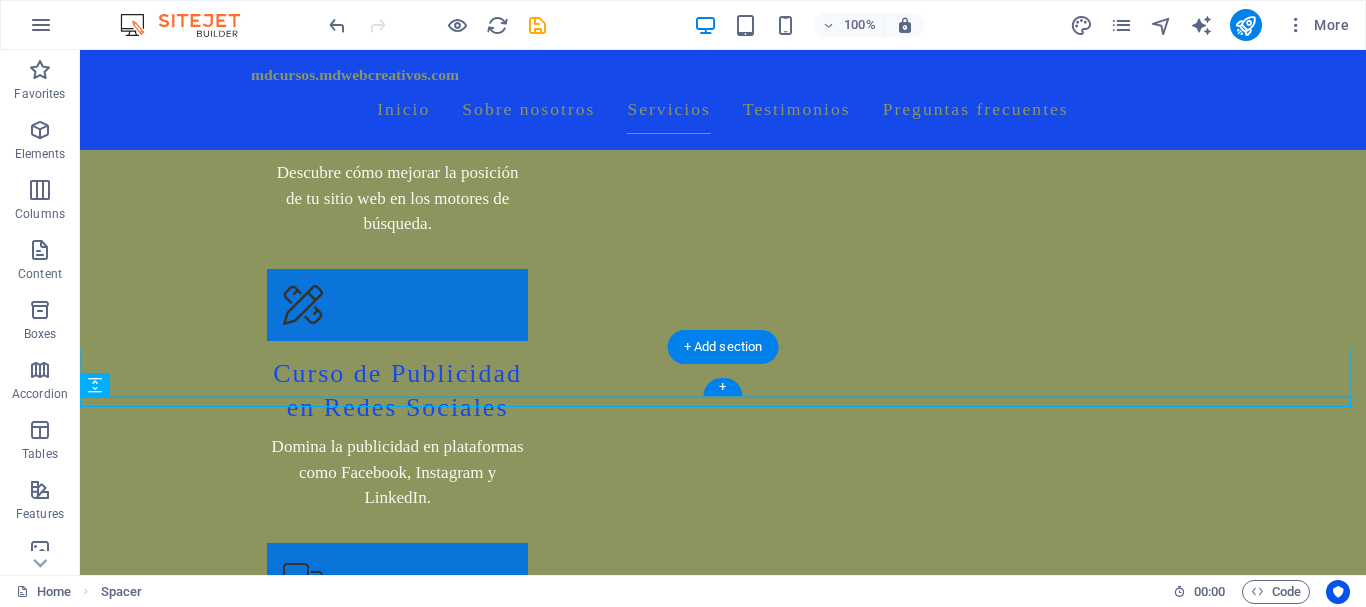 scroll, scrollTop: 4651, scrollLeft: 0, axis: vertical 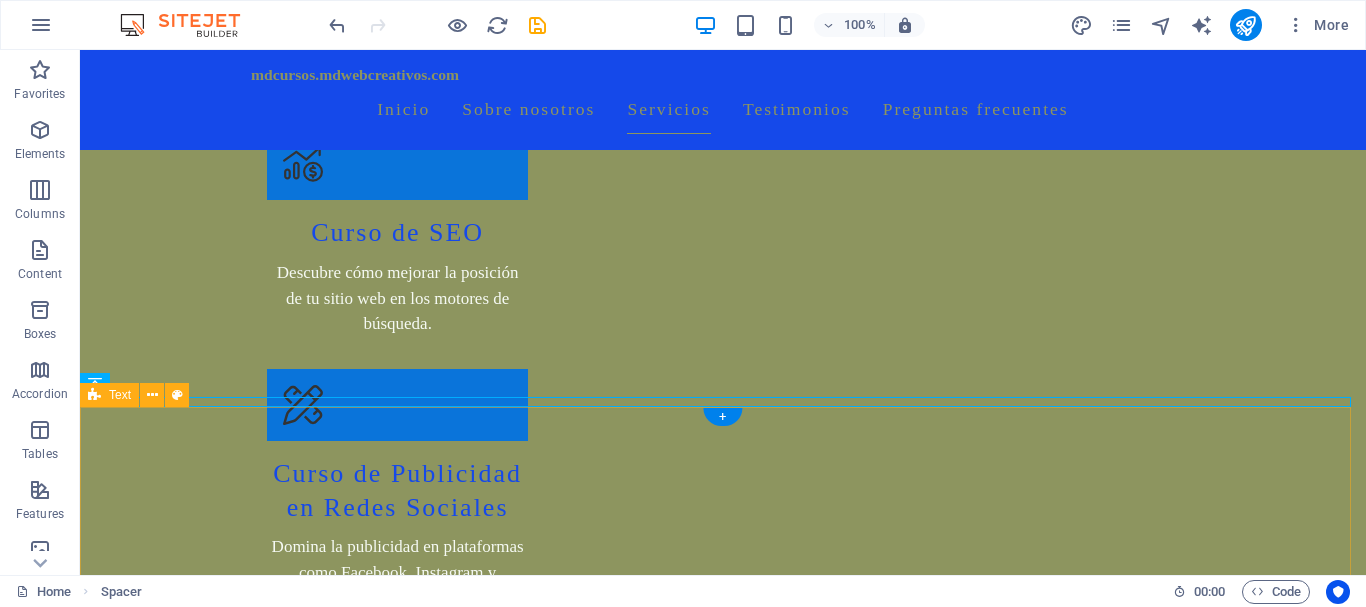 click on "Próximo curso Cursos de Edición de Videos y Creación de Contenido para Redes Sociales Oferta Especial: Domina las habilidades esenciales para crear contenido impactante y profesional en redes sociales. Nuestros cursos te guiarán desde los conceptos básicos hasta técnicas avanzadas de edición de videos y creación de contenido. ¿Qué incluye? 1. Fundamentos de la Edición de Vídeos:    - Herramientas de edición y software recomendados.    - Técnicas básicas de corte, transiciones y efectos. 2. Producción de vídeos:    - Planificación y guionización de vídeos.    - Uso de cámaras y equipos de grabación.    - Técnicas de iluminación y sonido para producciones de calidad. 3. Creación de Contenido para Redes Sociales:    - Estrategias de contenido para diferentes plataformas (Instagram, TikTok, YouTube, etc.).    - Diseño de gráficos y animaciones.    - Técnicas de storytelling visual para captar la atención del público. 4. Optimización y Publicación:" at bounding box center (723, 4626) 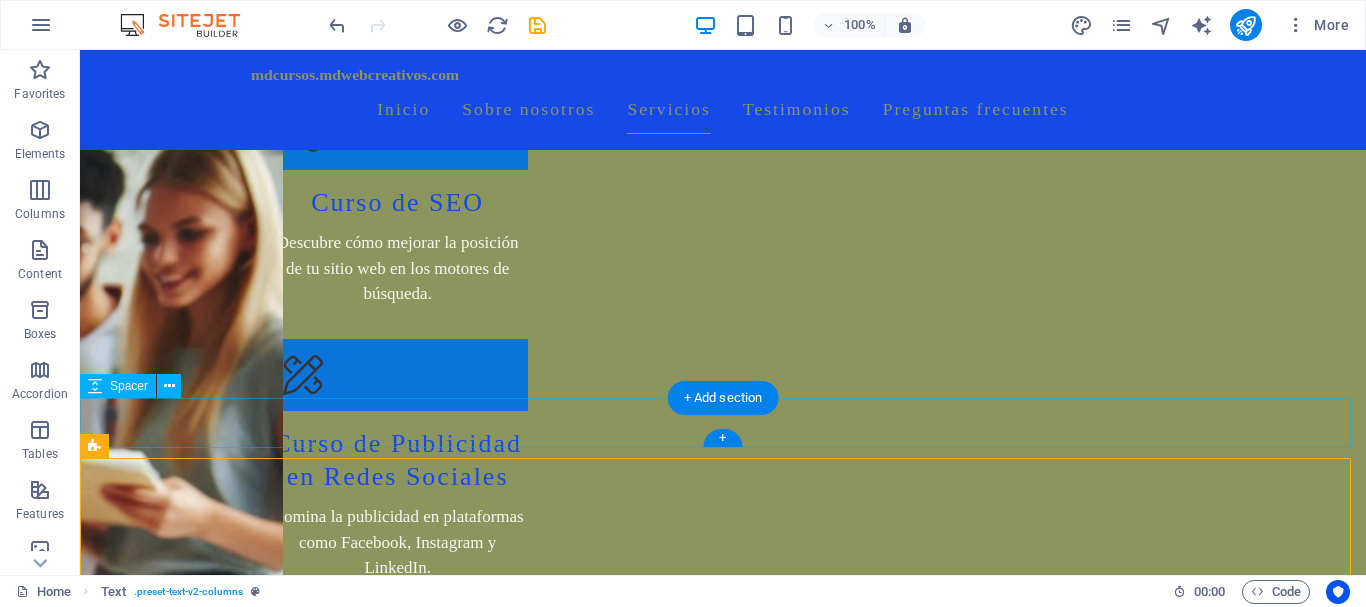 drag, startPoint x: 683, startPoint y: 407, endPoint x: 683, endPoint y: 396, distance: 11 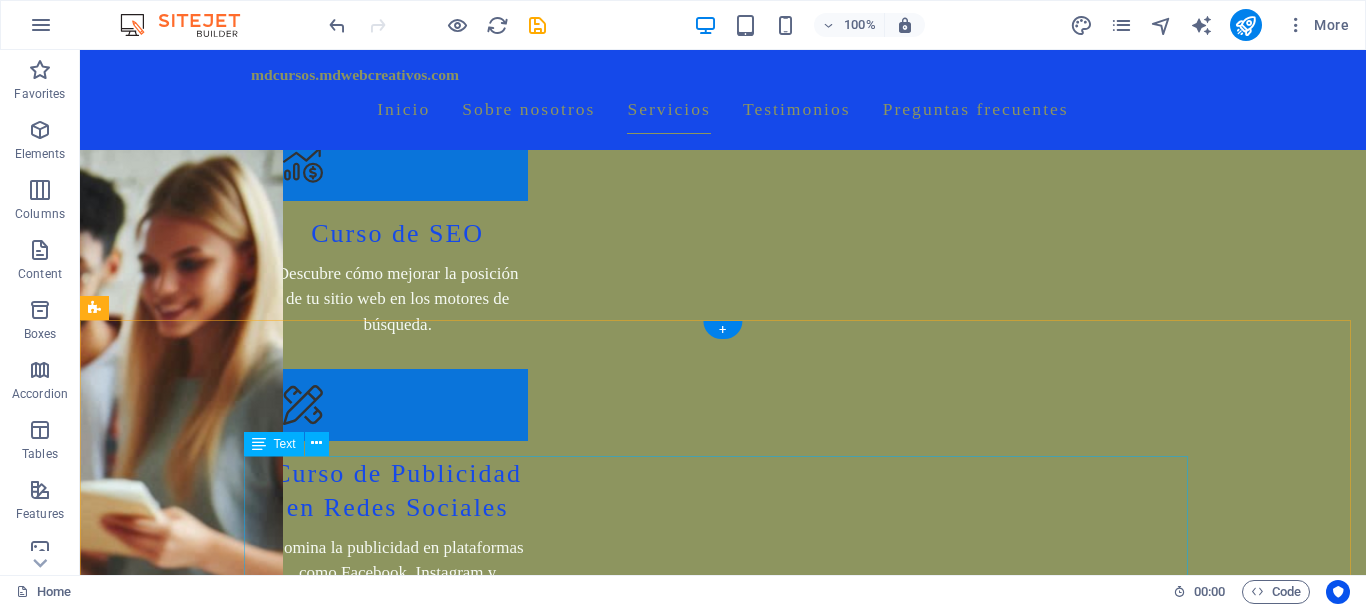 scroll, scrollTop: 4674, scrollLeft: 0, axis: vertical 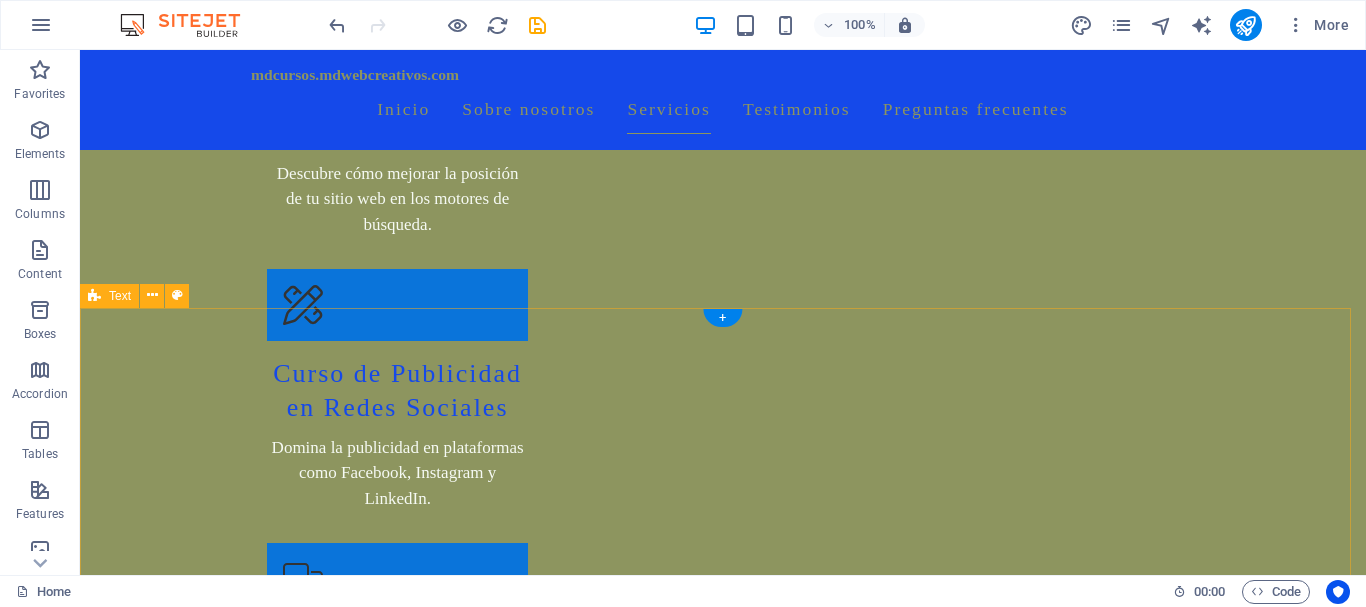 click on "Próximo curso Cursos de Edición de Videos y Creación de Contenido para Redes Sociales Oferta Especial: Domina las habilidades esenciales para crear contenido impactante y profesional en redes sociales. Nuestros cursos te guiarán desde los conceptos básicos hasta técnicas avanzadas de edición de videos y creación de contenido. ¿Qué incluye? 1. Fundamentos de la Edición de Vídeos:    - Herramientas de edición y software recomendados.    - Técnicas básicas de corte, transiciones y efectos. 2. Producción de vídeos:    - Planificación y guionización de vídeos.    - Uso de cámaras y equipos de grabación.    - Técnicas de iluminación y sonido para producciones de calidad. 3. Creación de Contenido para Redes Sociales:    - Estrategias de contenido para diferentes plataformas (Instagram, TikTok, YouTube, etc.).    - Diseño de gráficos y animaciones.    - Técnicas de storytelling visual para captar la atención del público. 4. Optimización y Publicación:" at bounding box center [723, 4527] 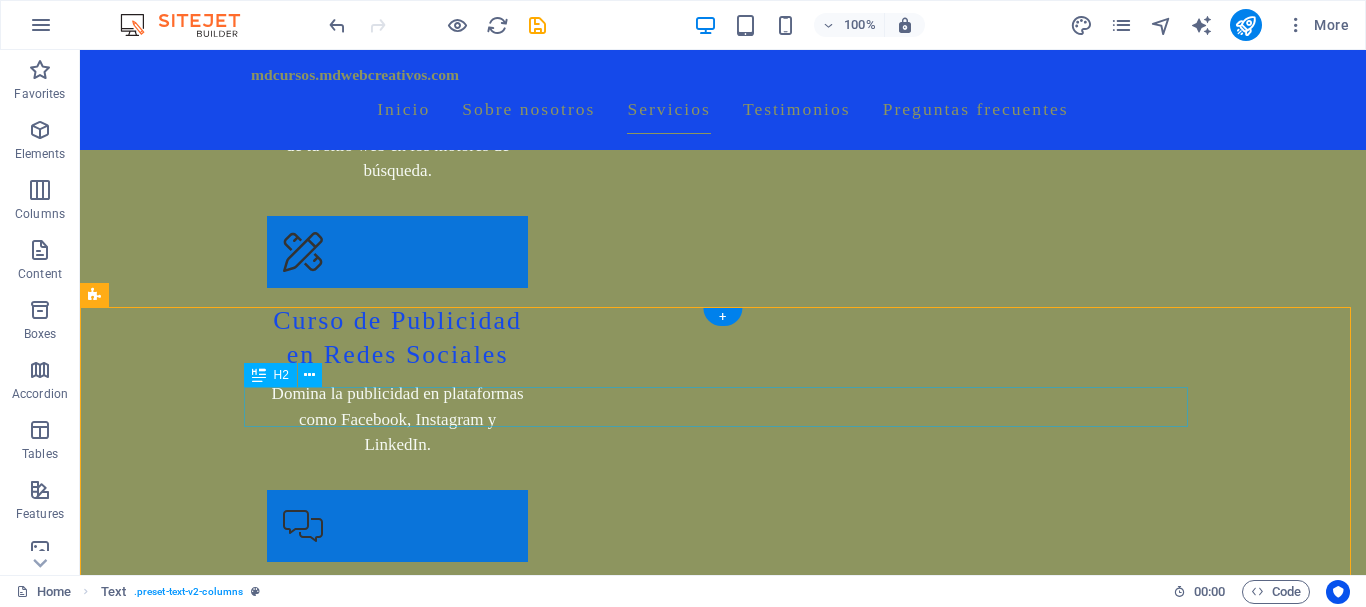 scroll, scrollTop: 4751, scrollLeft: 0, axis: vertical 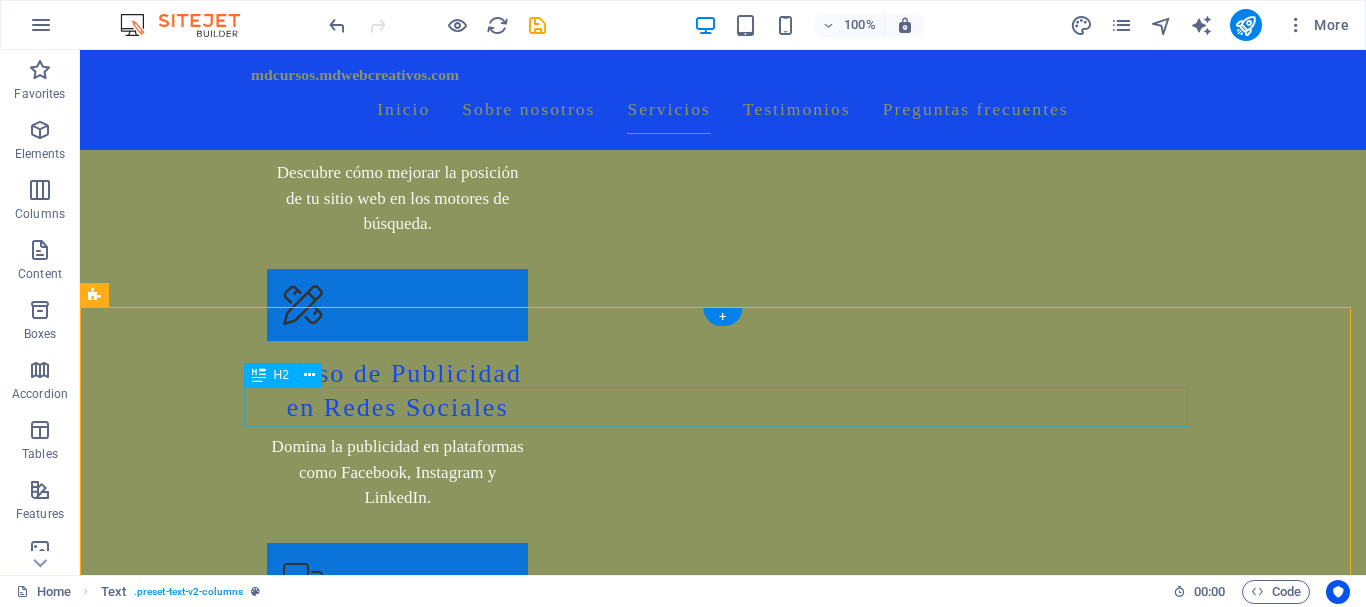 click on "Próximo curso" at bounding box center [723, 4212] 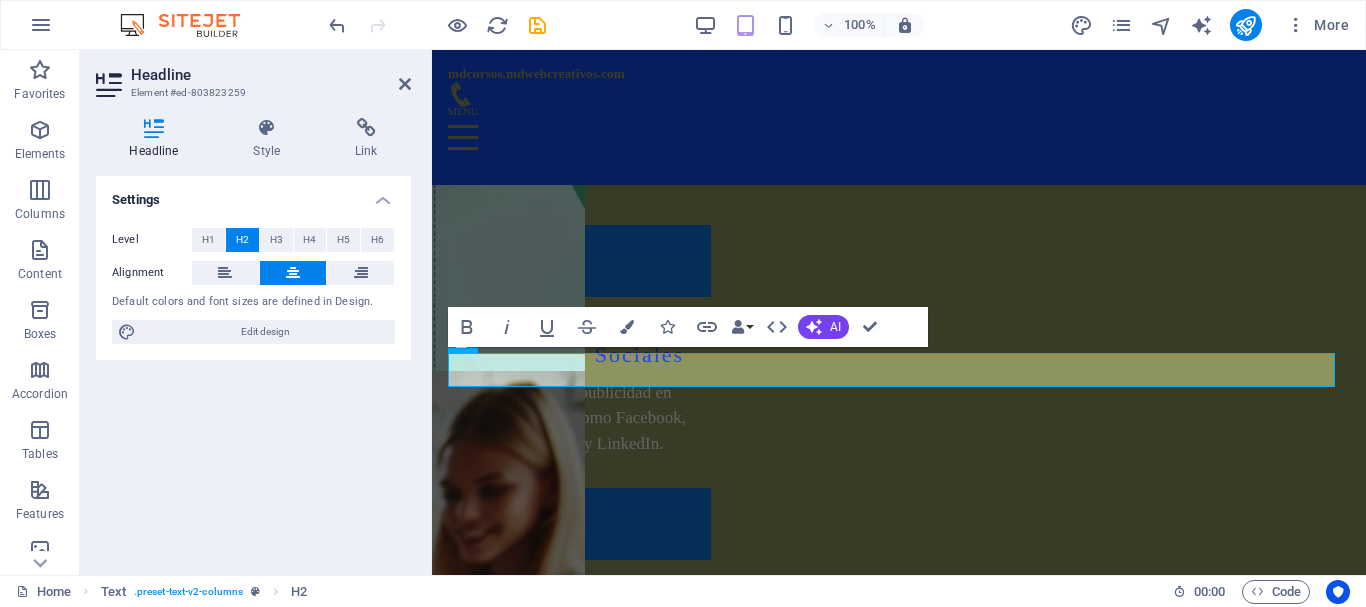 scroll, scrollTop: 4335, scrollLeft: 0, axis: vertical 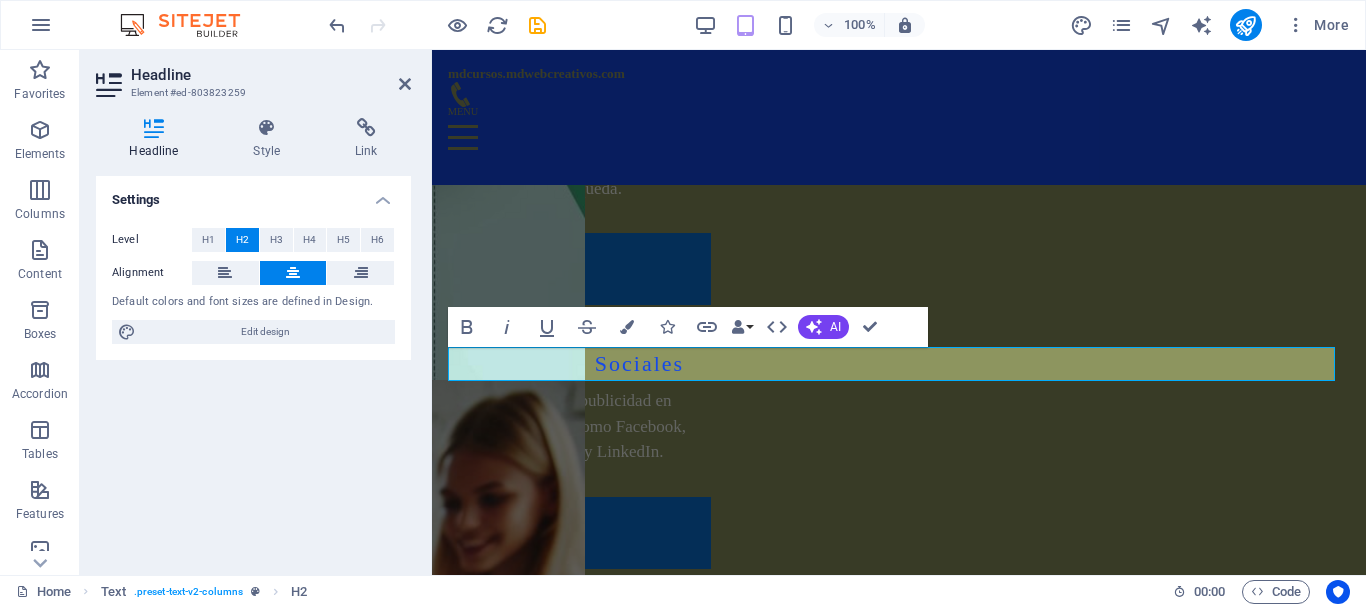 click at bounding box center (154, 128) 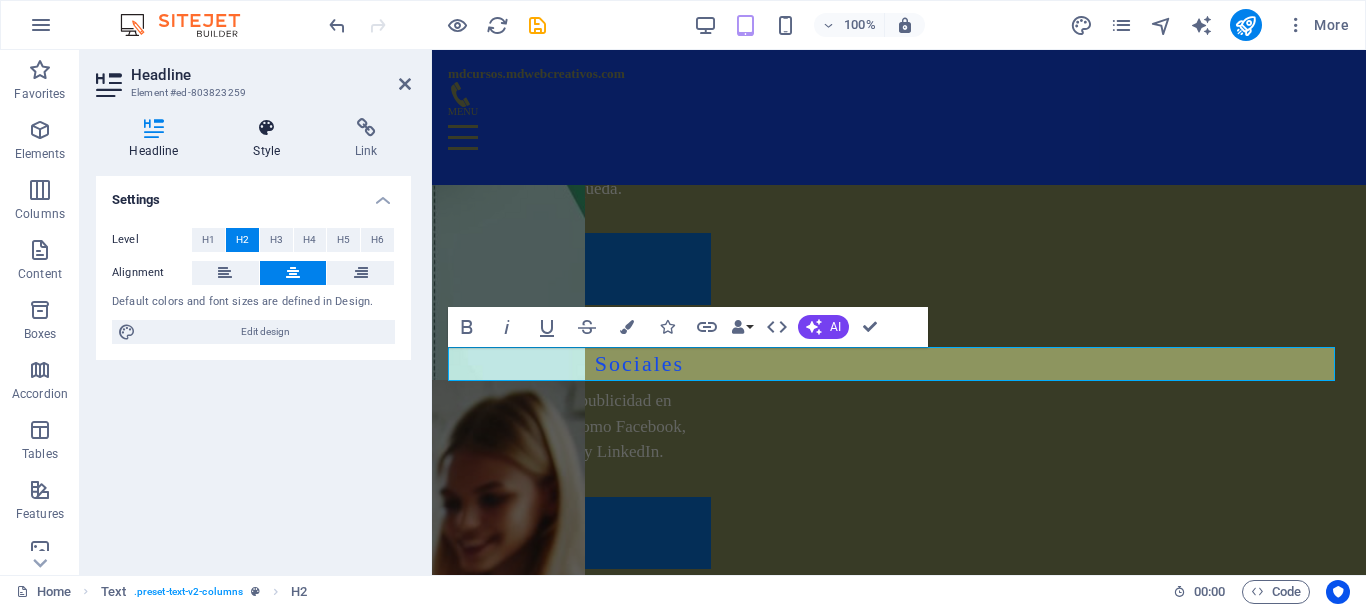 click at bounding box center (267, 128) 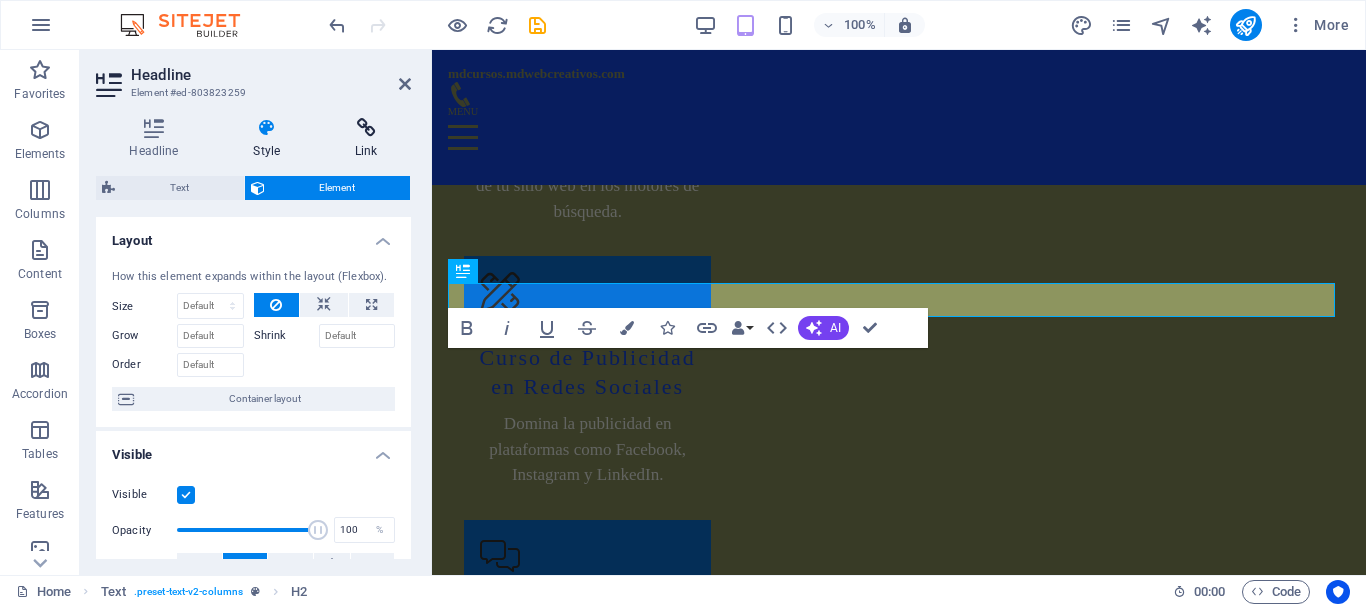 scroll, scrollTop: 4411, scrollLeft: 0, axis: vertical 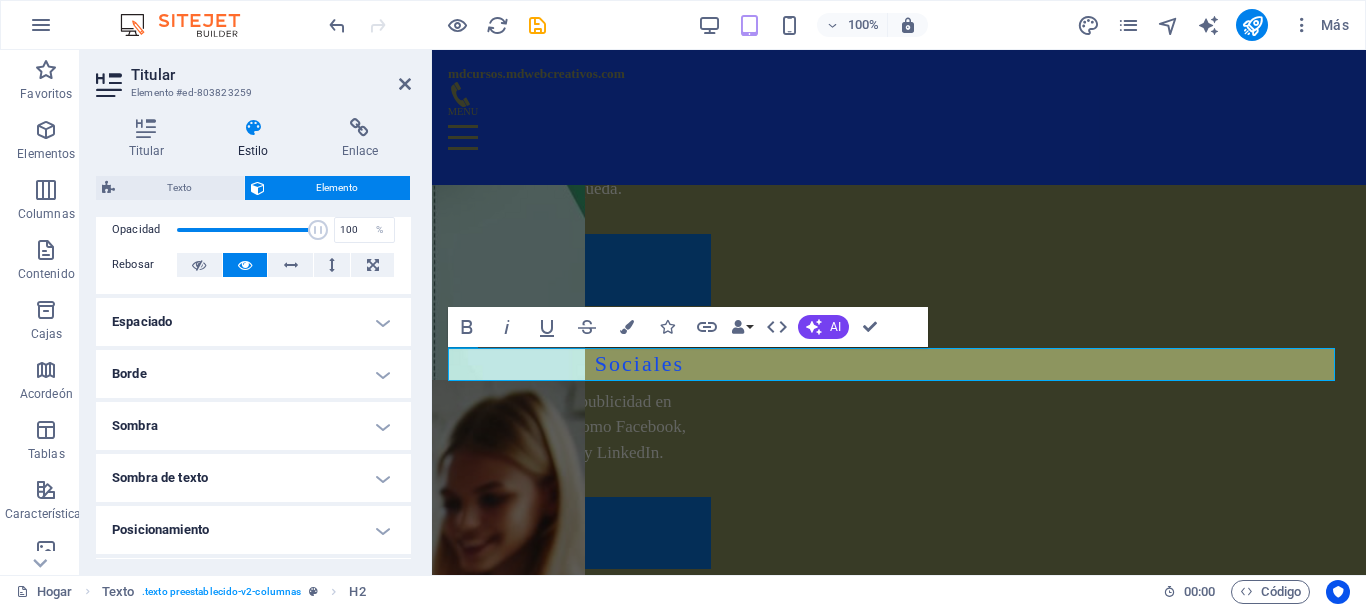 click on "Espaciado" at bounding box center [253, 322] 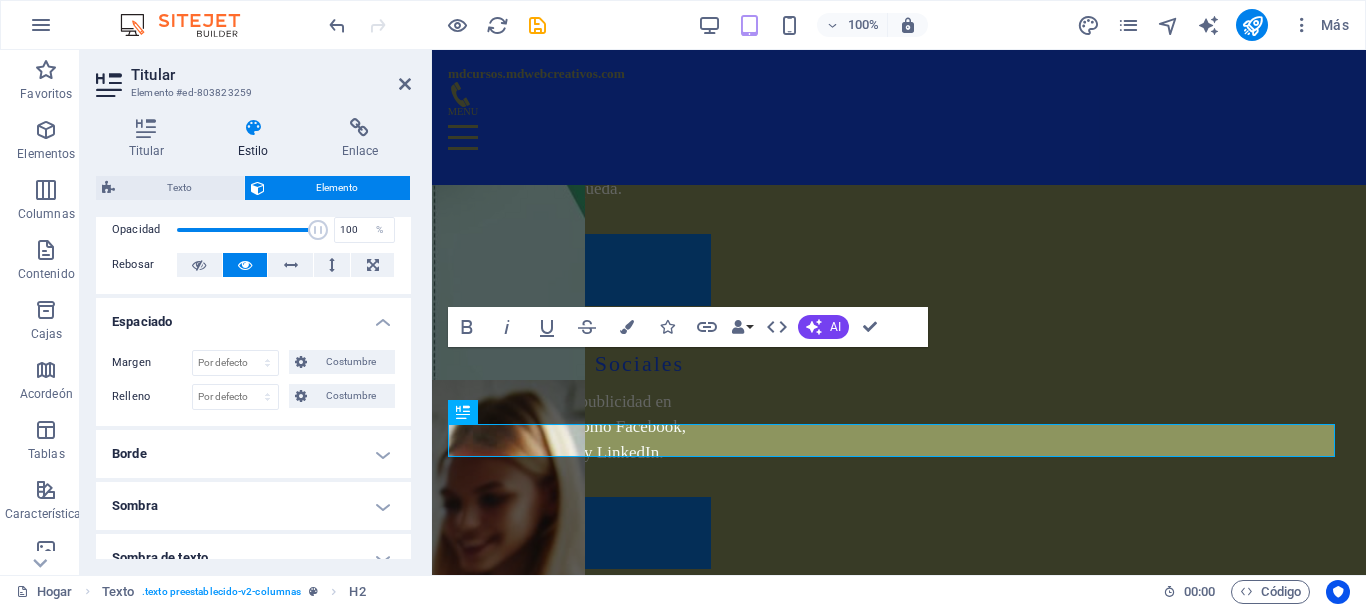 scroll, scrollTop: 4335, scrollLeft: 0, axis: vertical 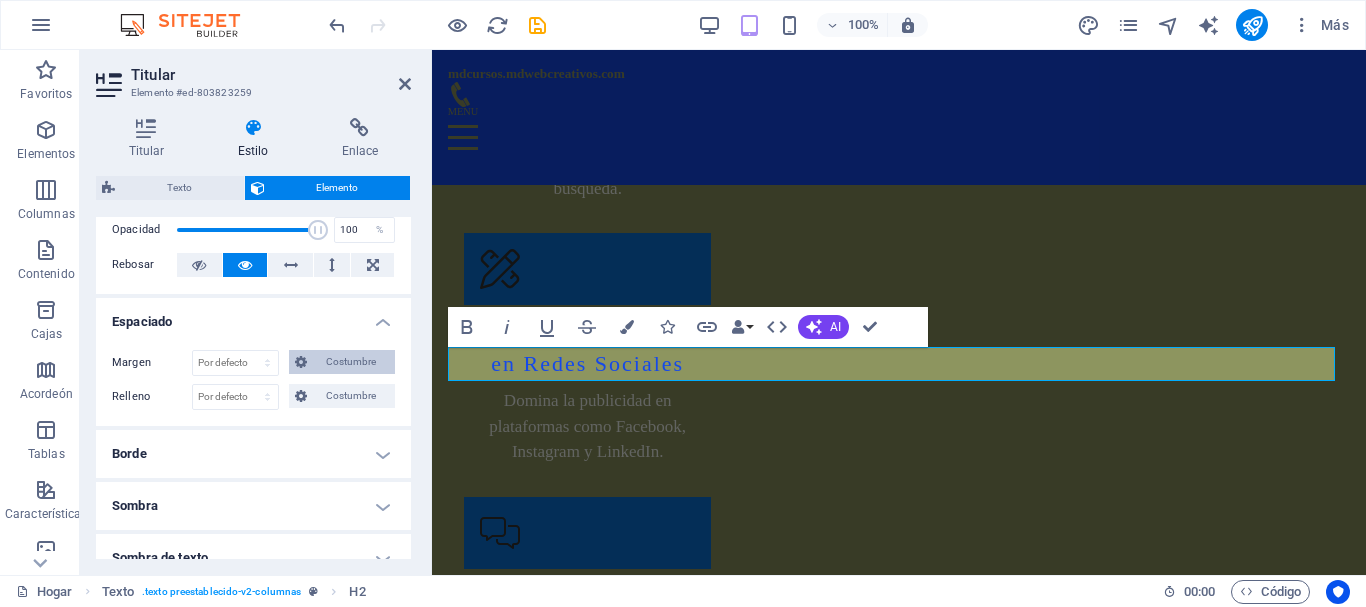 click on "Costumbre" at bounding box center [351, 361] 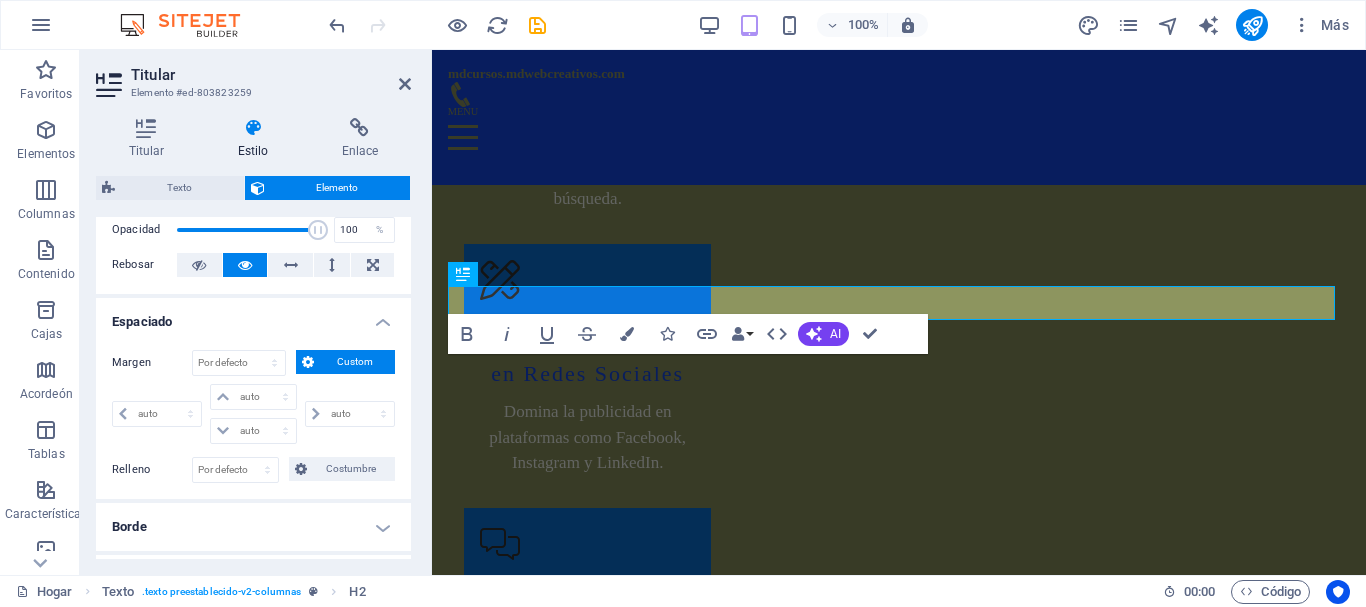scroll, scrollTop: 4411, scrollLeft: 0, axis: vertical 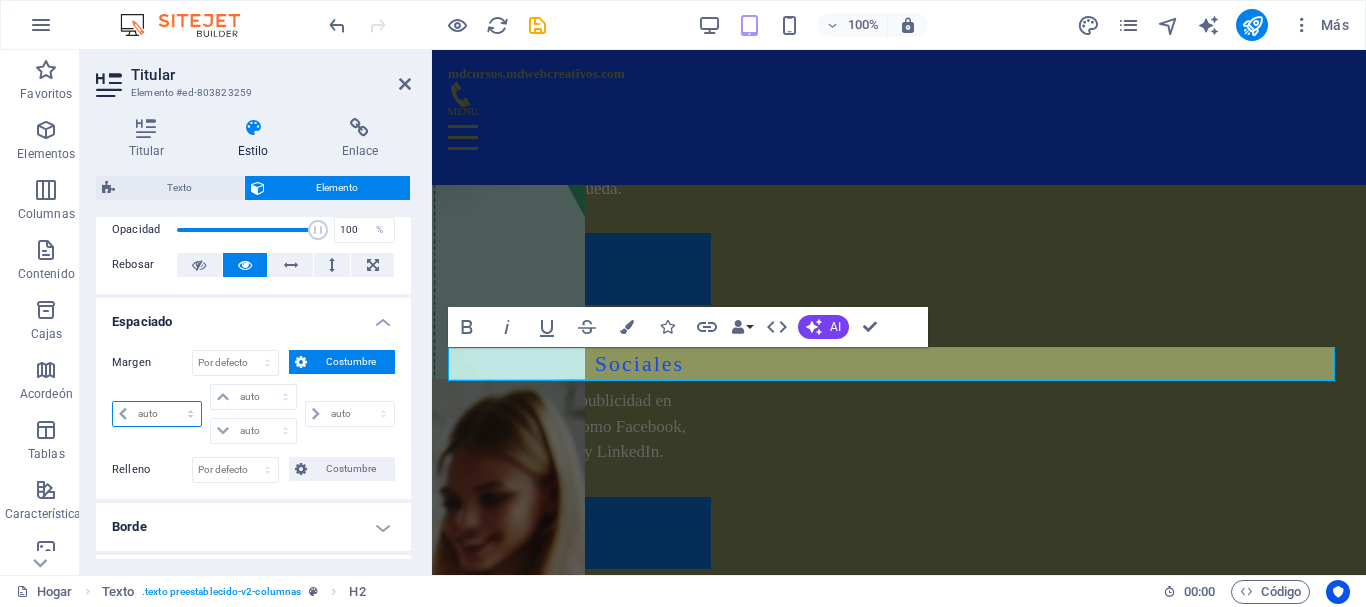 click on "auto píxeles % movimiento rápido del ojo Volkswagen vh" at bounding box center (157, 414) 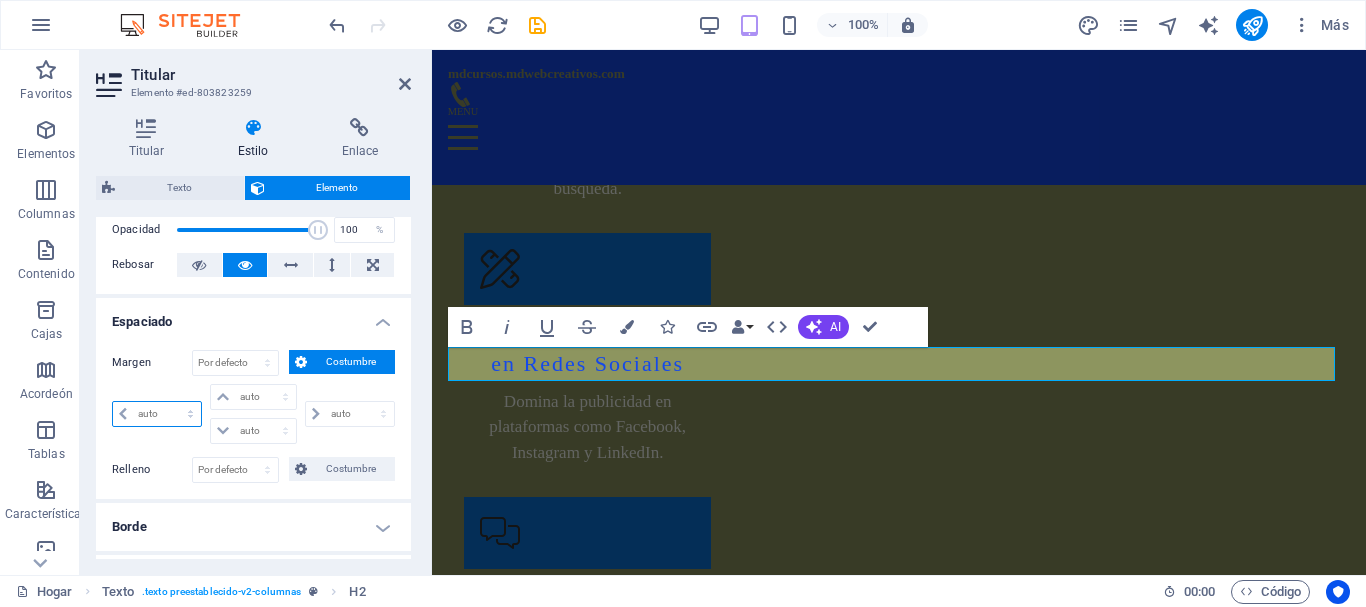 click on "auto píxeles % movimiento rápido del ojo Volkswagen vh" at bounding box center (157, 414) 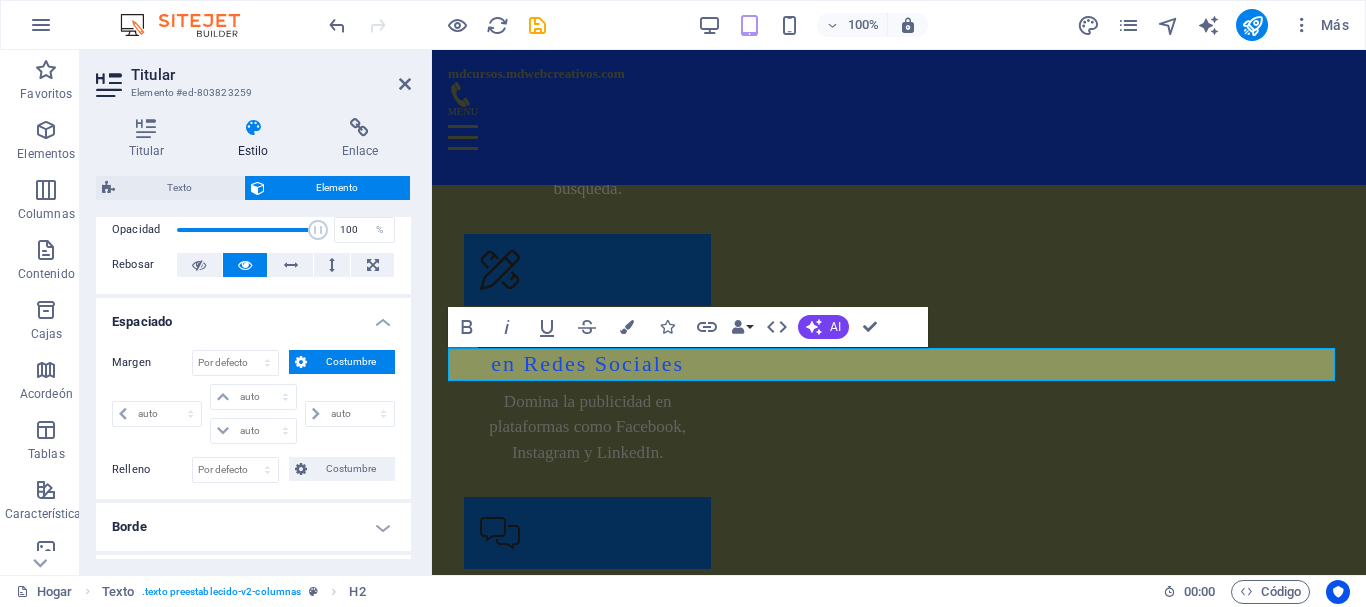 click on "Espaciado" at bounding box center [253, 316] 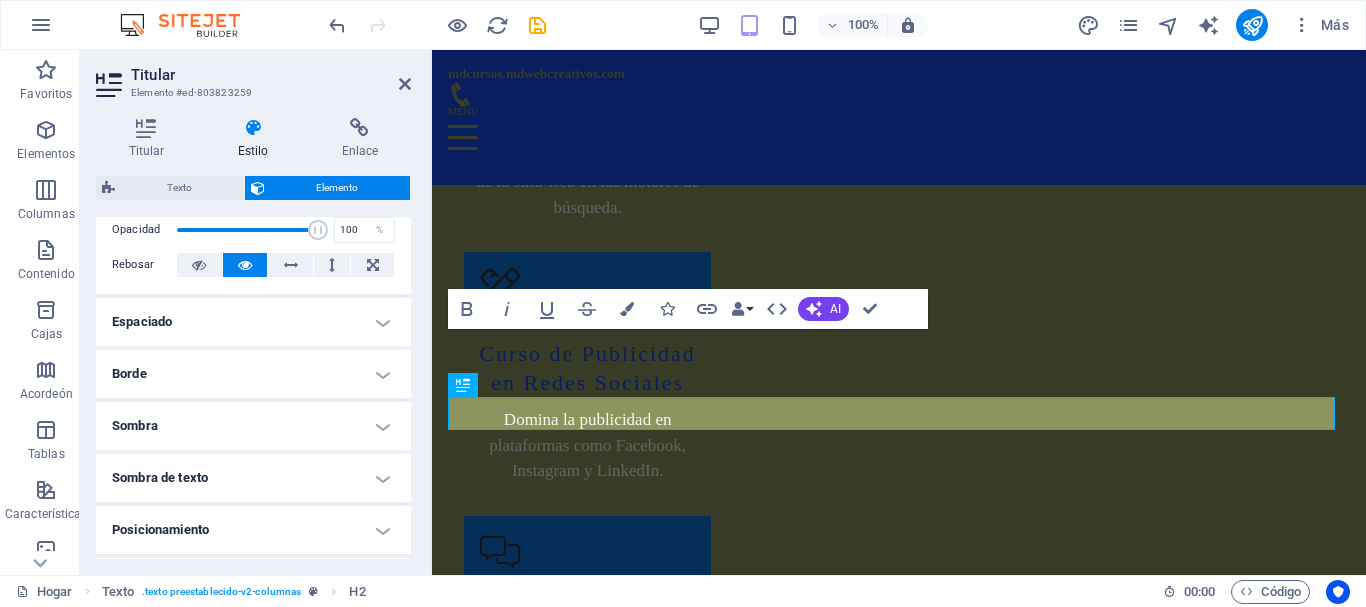 click on "Espaciado" at bounding box center (253, 322) 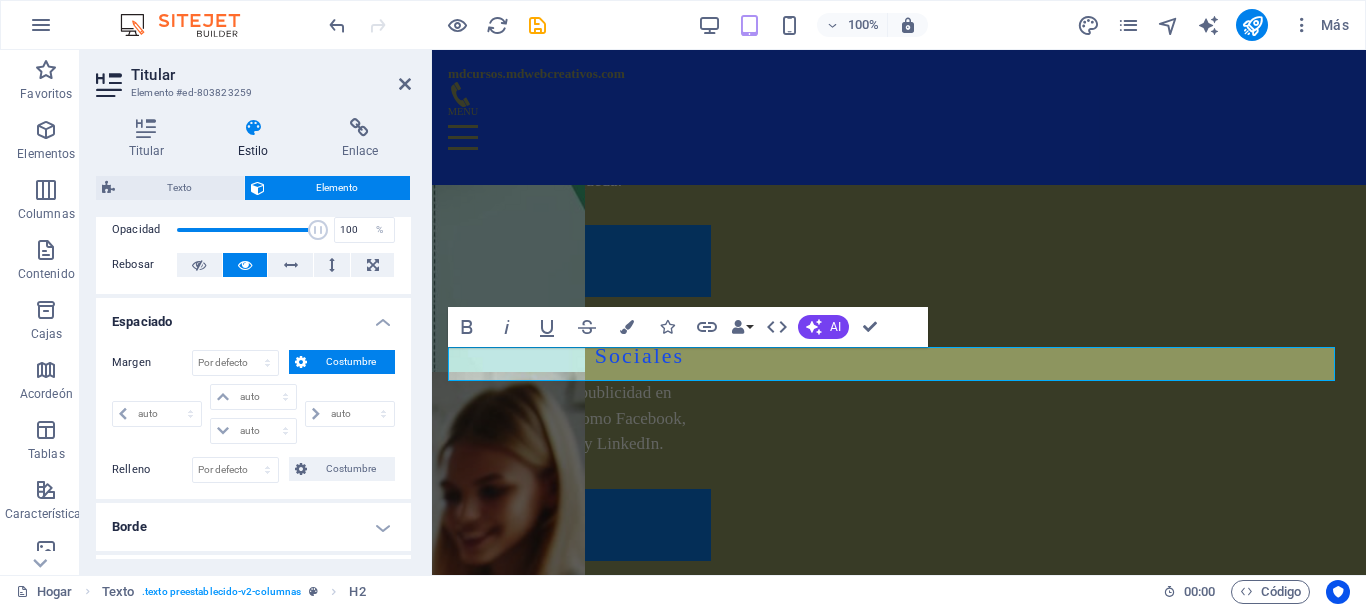 scroll, scrollTop: 4335, scrollLeft: 0, axis: vertical 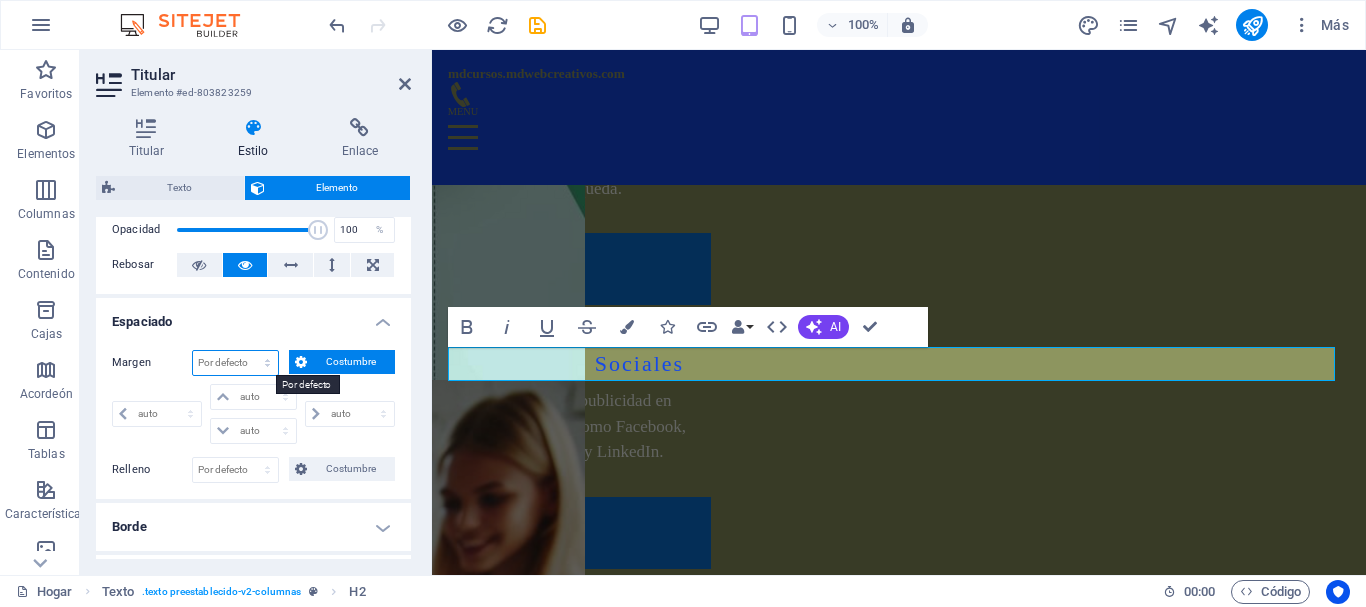 click on "Por defecto auto píxeles % movimiento rápido del ojo Volkswagen vh Costumbre" at bounding box center (235, 363) 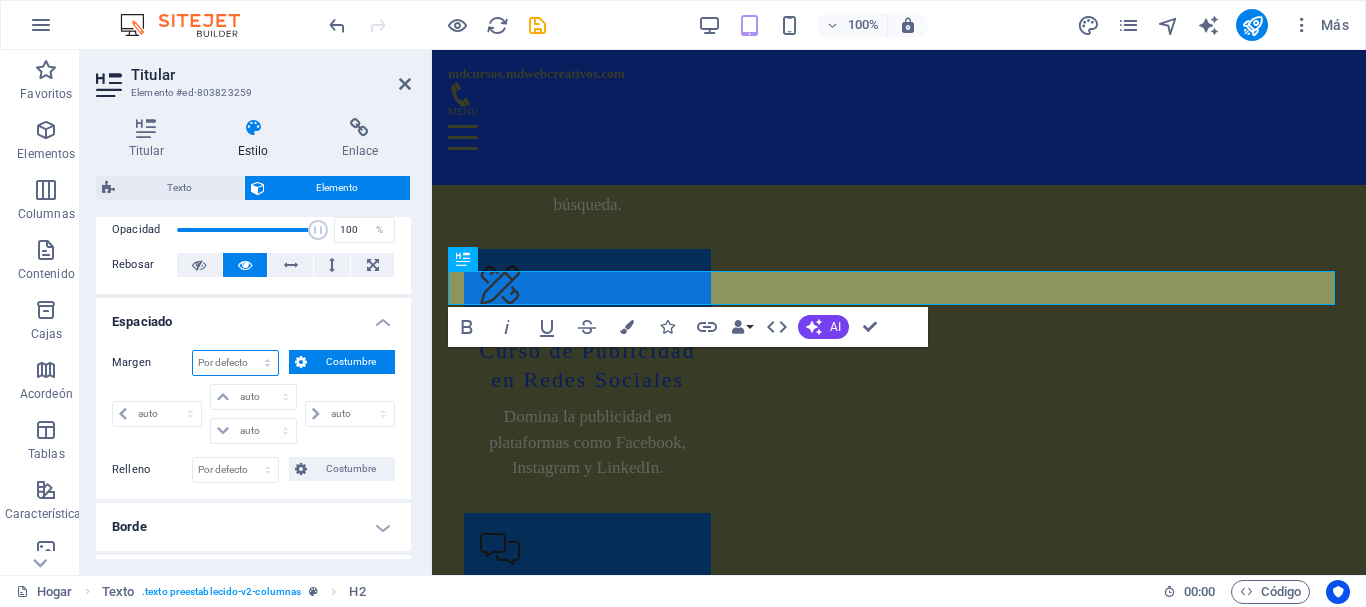 scroll, scrollTop: 4411, scrollLeft: 0, axis: vertical 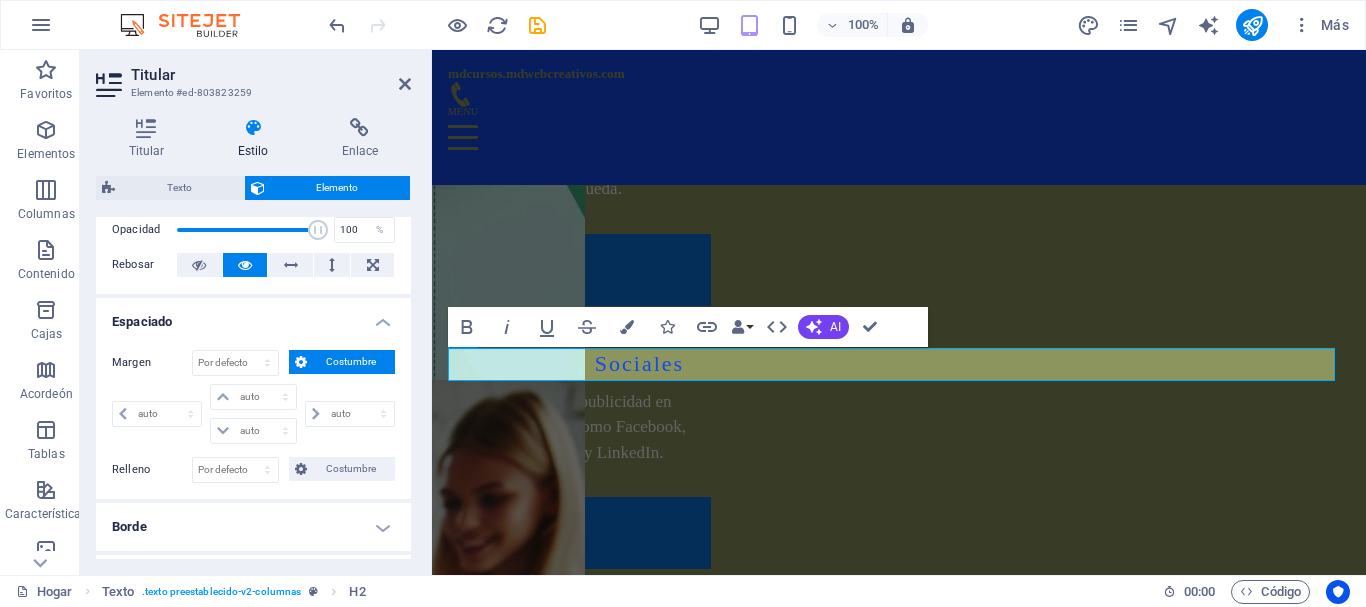 click on "Margen Por defecto auto píxeles % movimiento rápido del ojo Volkswagen vh Costumbre Costumbre auto píxeles % movimiento rápido del ojo Volkswagen vh auto píxeles % movimiento rápido del ojo Volkswagen vh auto píxeles % movimiento rápido del ojo Volkswagen vh auto píxeles % movimiento rápido del ojo Volkswagen vh Relleno Por defecto píxeles movimiento rápido del ojo % vh Volkswagen Costumbre Costumbre píxeles movimiento rápido del ojo % vh Volkswagen píxeles movimiento rápido del ojo % vh Volkswagen píxeles movimiento rápido del ojo % vh Volkswagen píxeles movimiento rápido del ojo % vh Volkswagen" at bounding box center [253, 416] 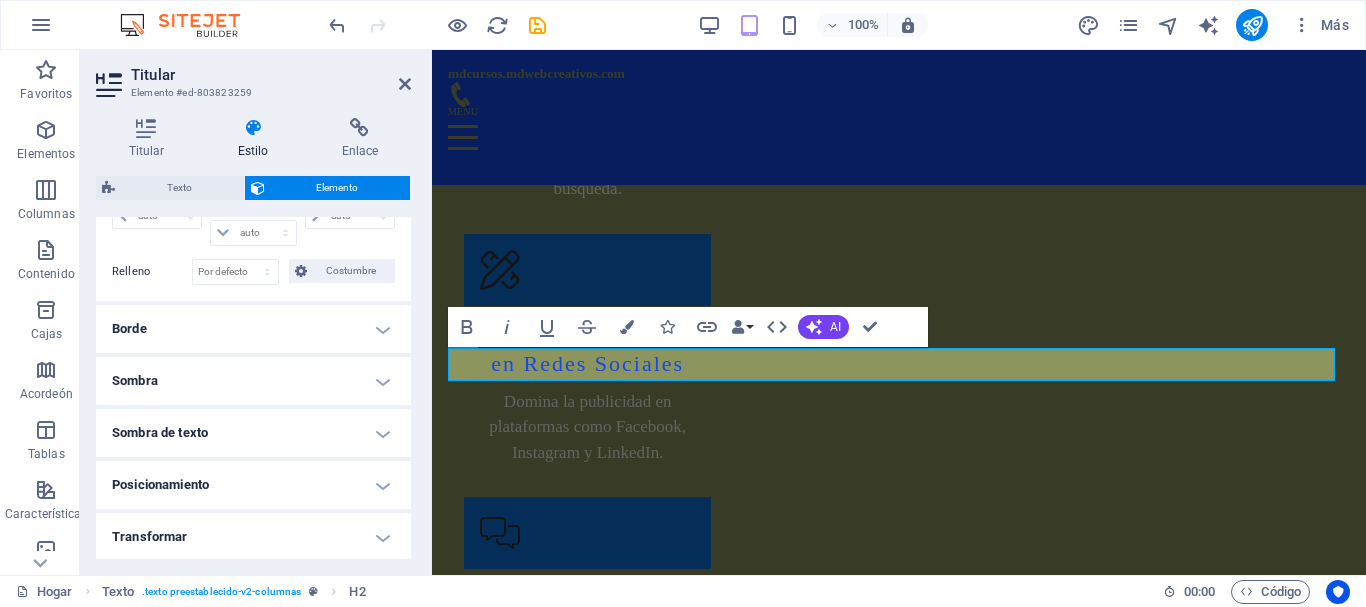 scroll, scrollTop: 517, scrollLeft: 0, axis: vertical 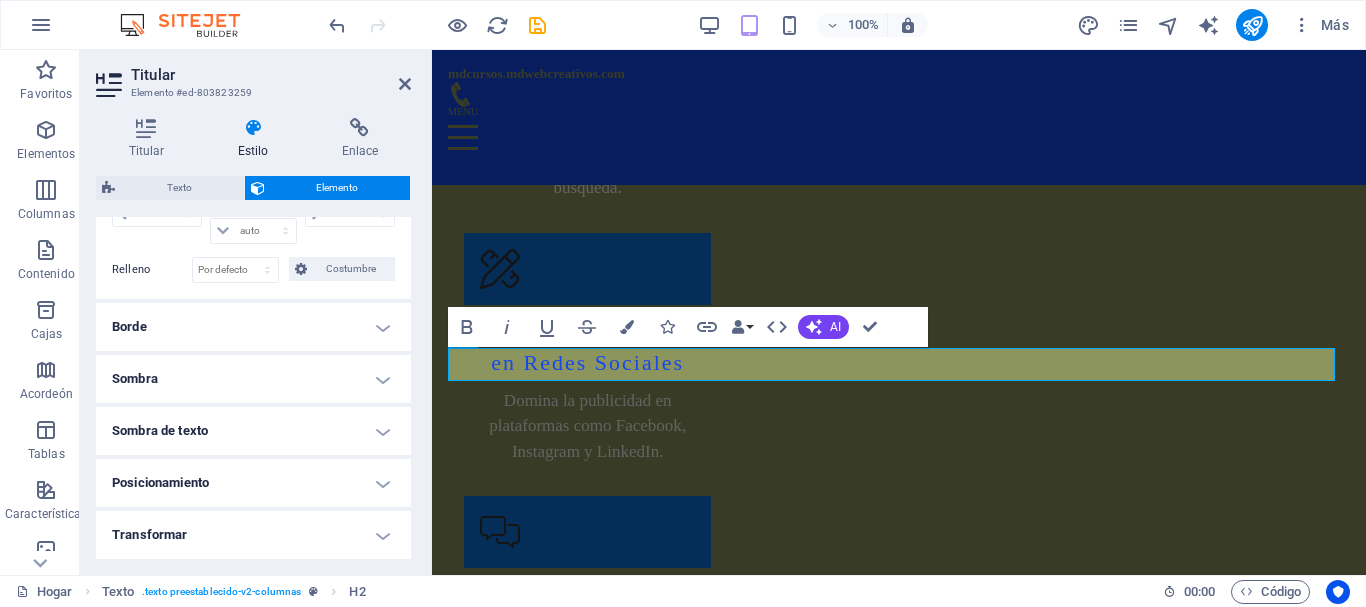 click on "Borde" at bounding box center [253, 327] 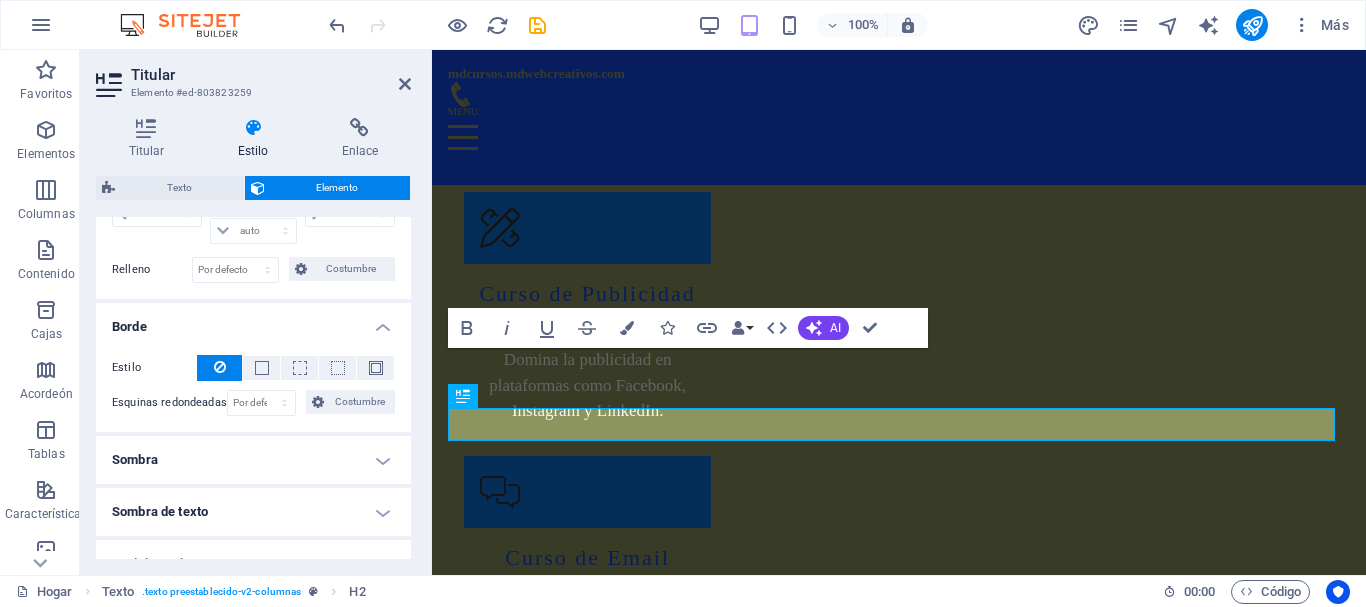 scroll, scrollTop: 4335, scrollLeft: 0, axis: vertical 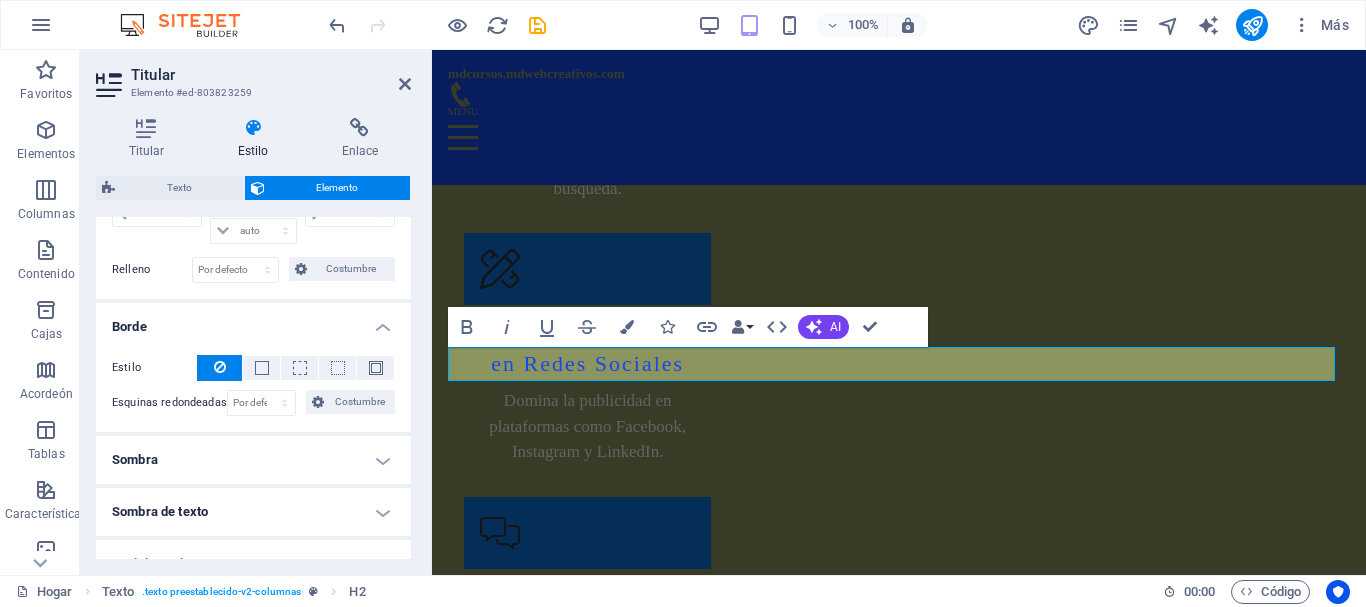 click on "Borde" at bounding box center (253, 321) 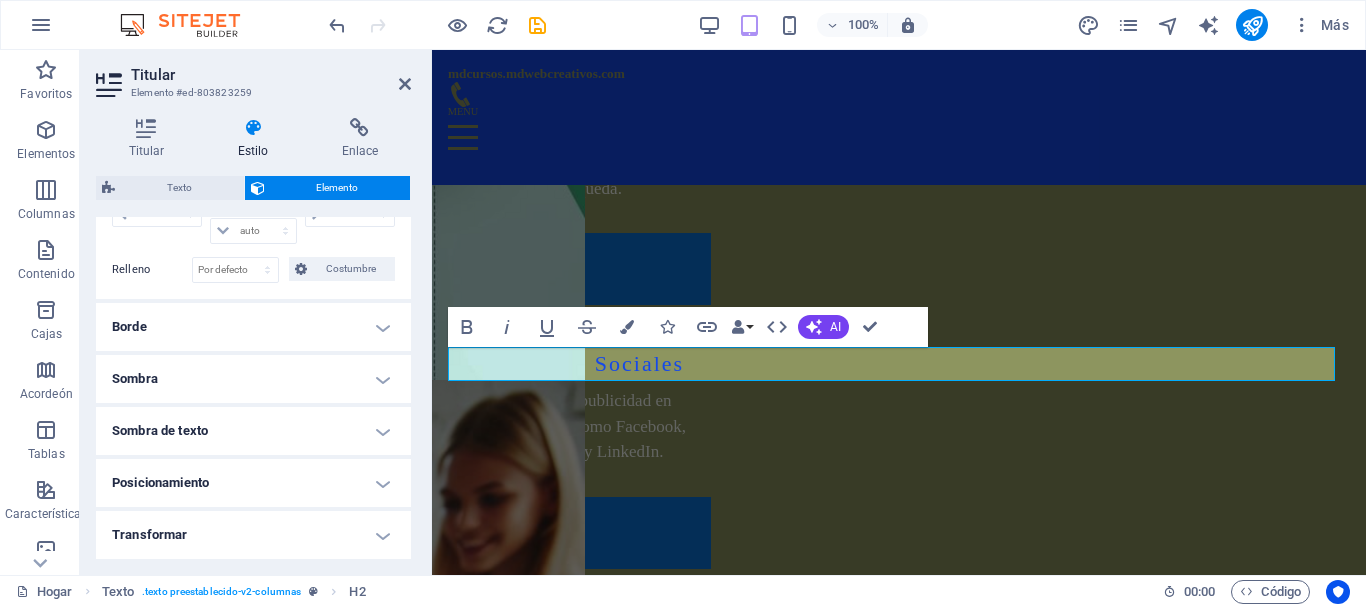 click on "Posicionamiento" at bounding box center [253, 483] 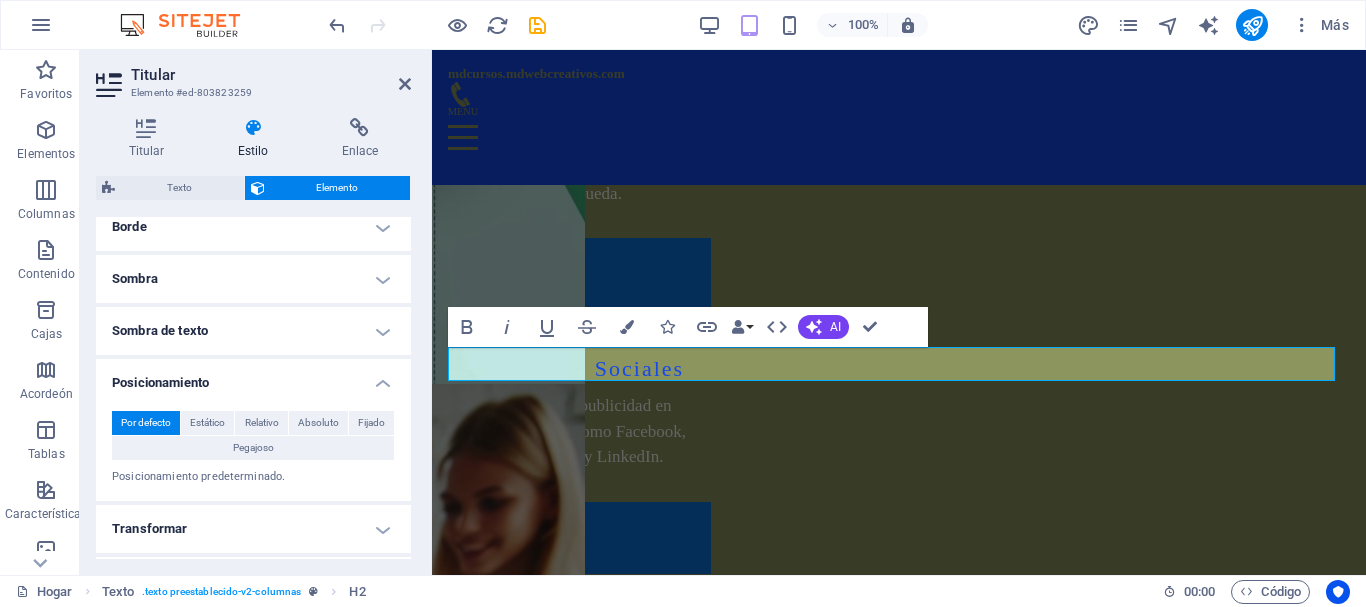 scroll, scrollTop: 4411, scrollLeft: 0, axis: vertical 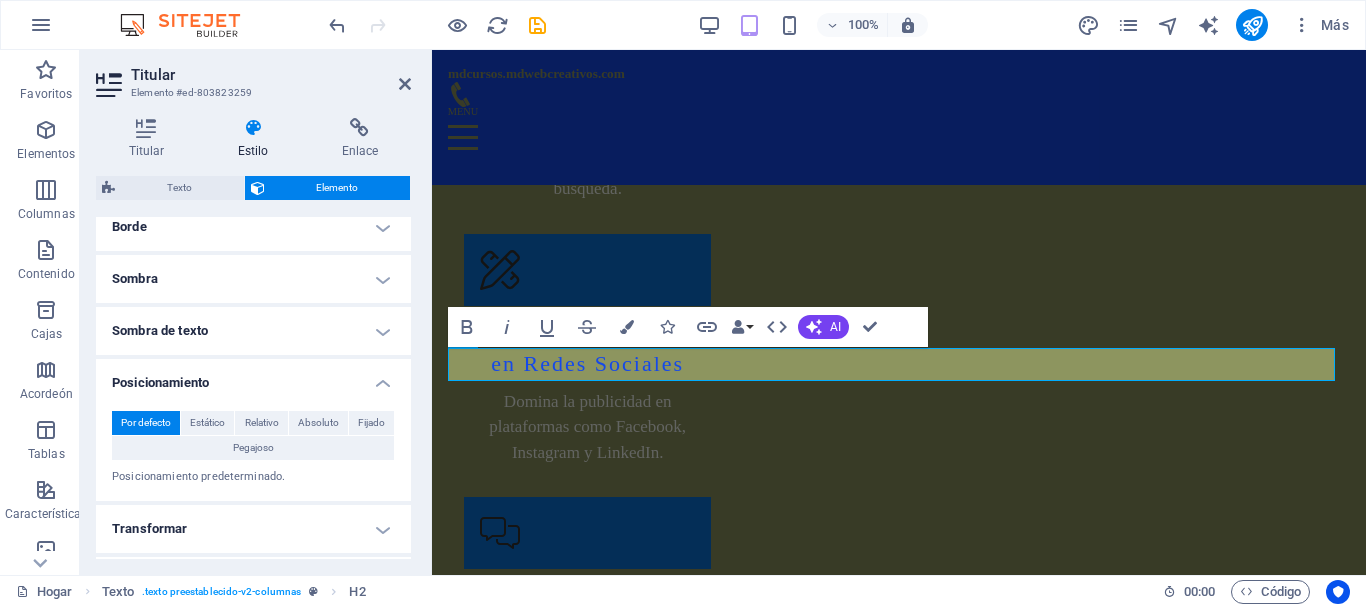 click on "Posicionamiento" at bounding box center [253, 377] 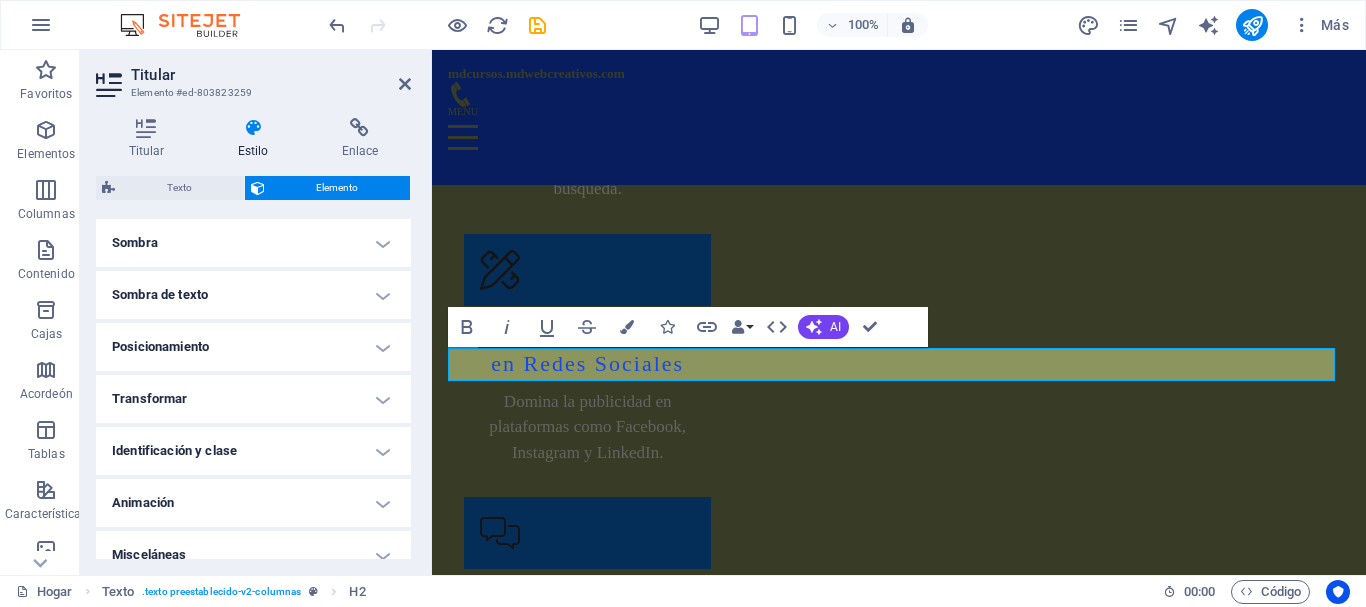 scroll, scrollTop: 673, scrollLeft: 0, axis: vertical 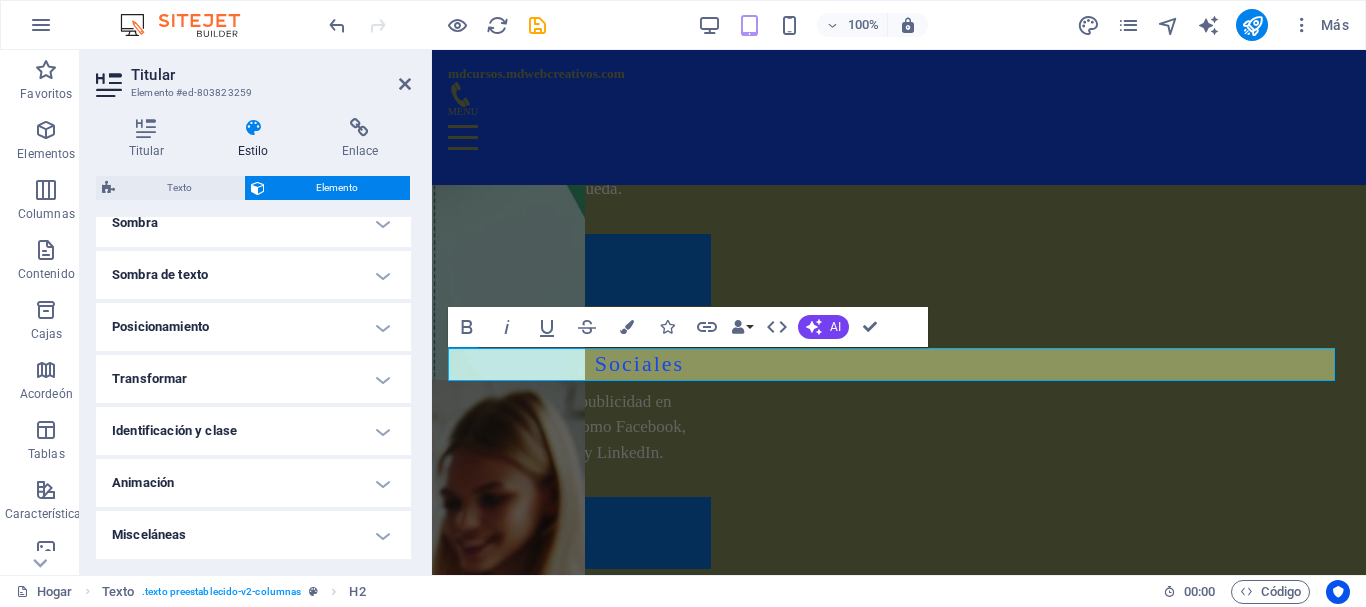 click on "Transformar" at bounding box center (253, 379) 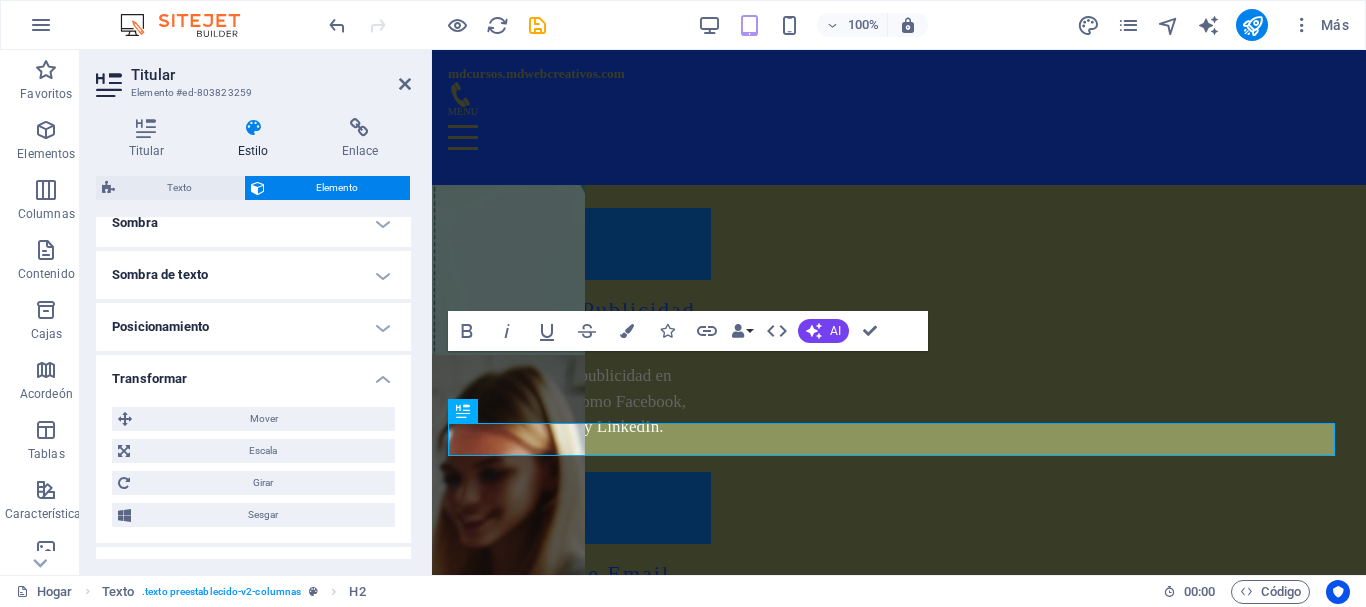 scroll, scrollTop: 4335, scrollLeft: 0, axis: vertical 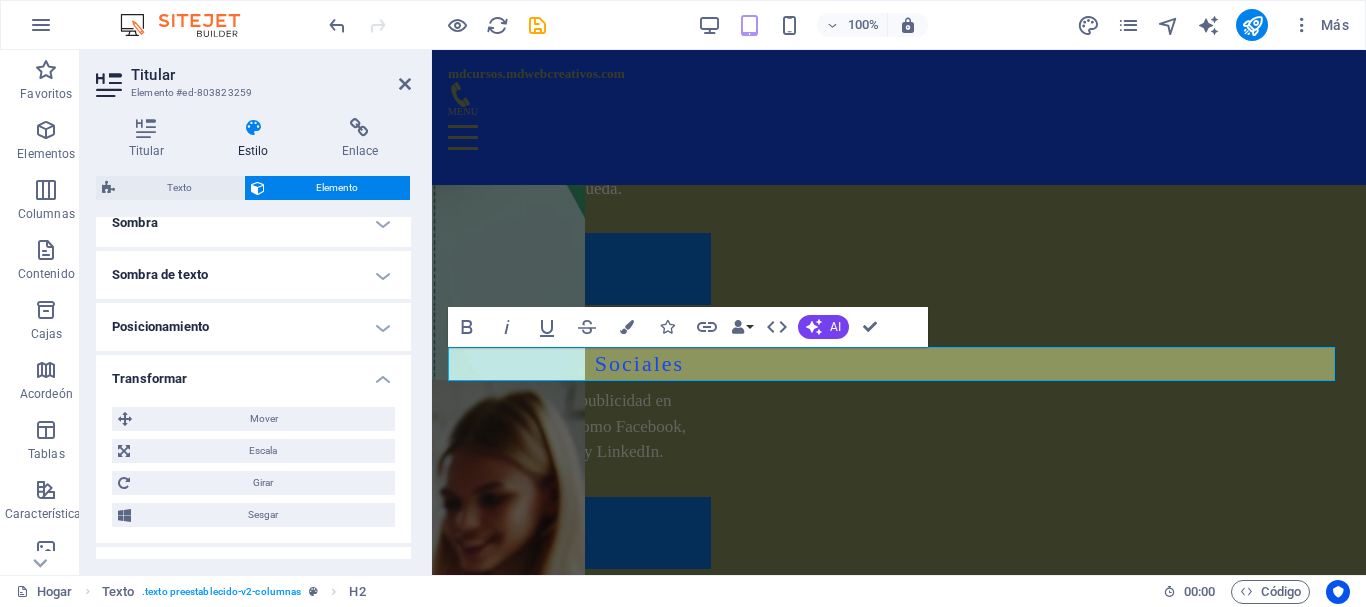 click on "Transformar" at bounding box center (253, 373) 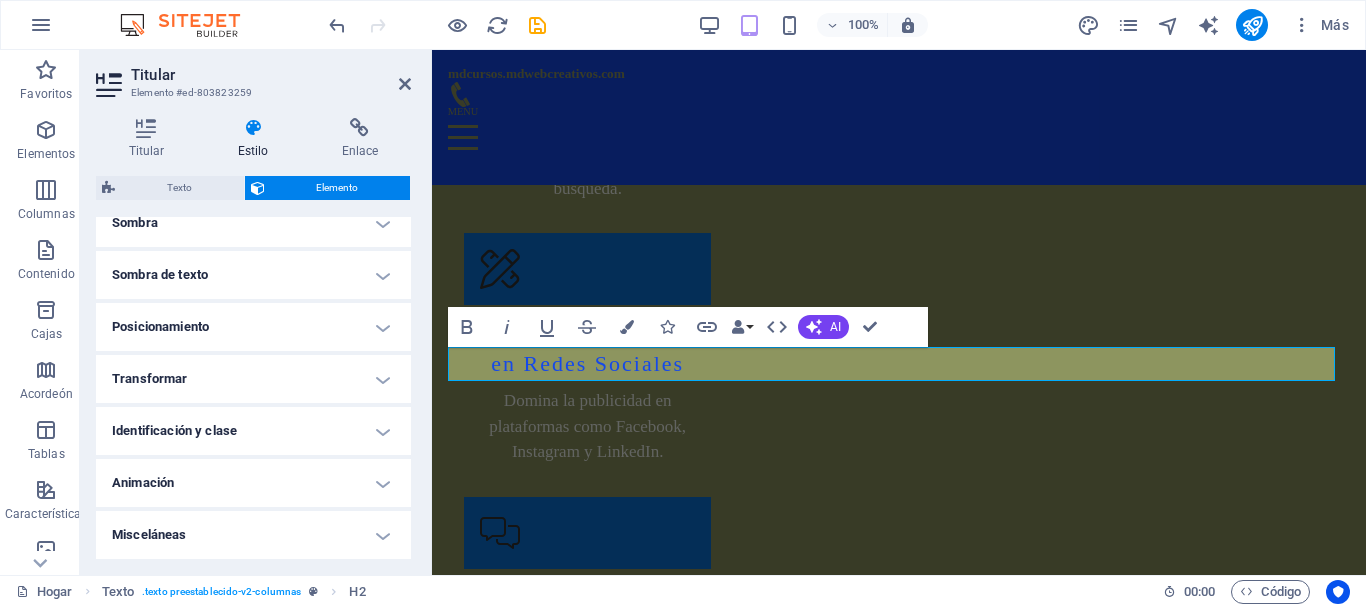click on "Animación" at bounding box center [253, 483] 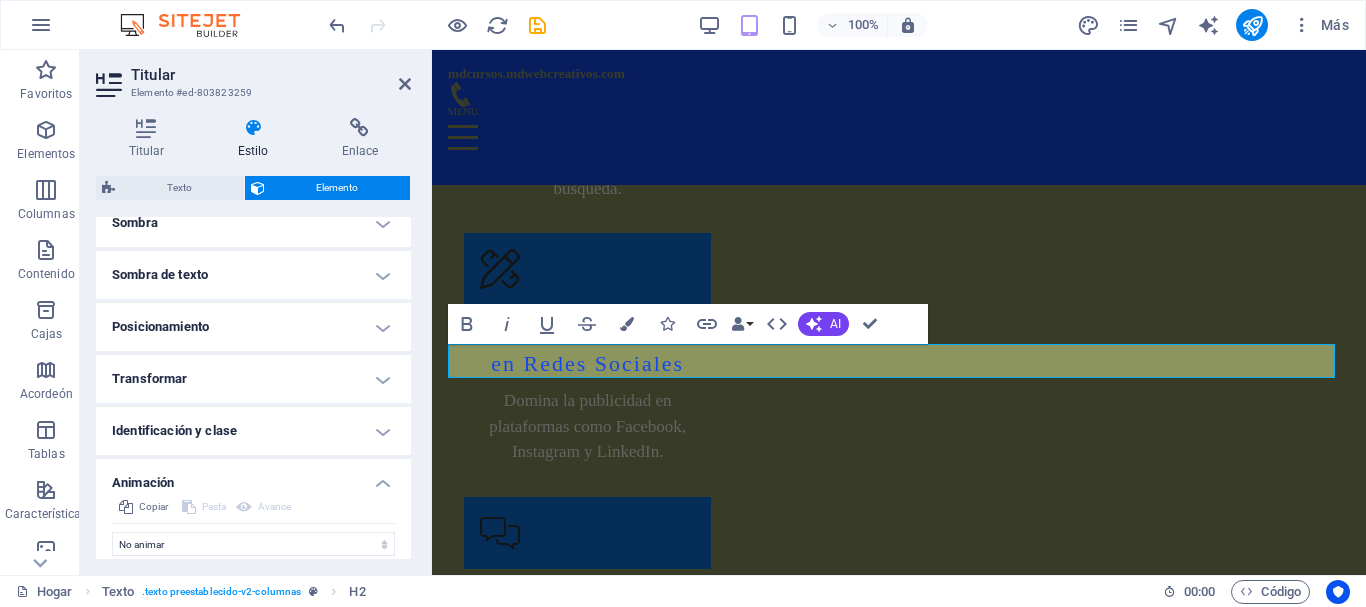 click on "Animación" at bounding box center [253, 477] 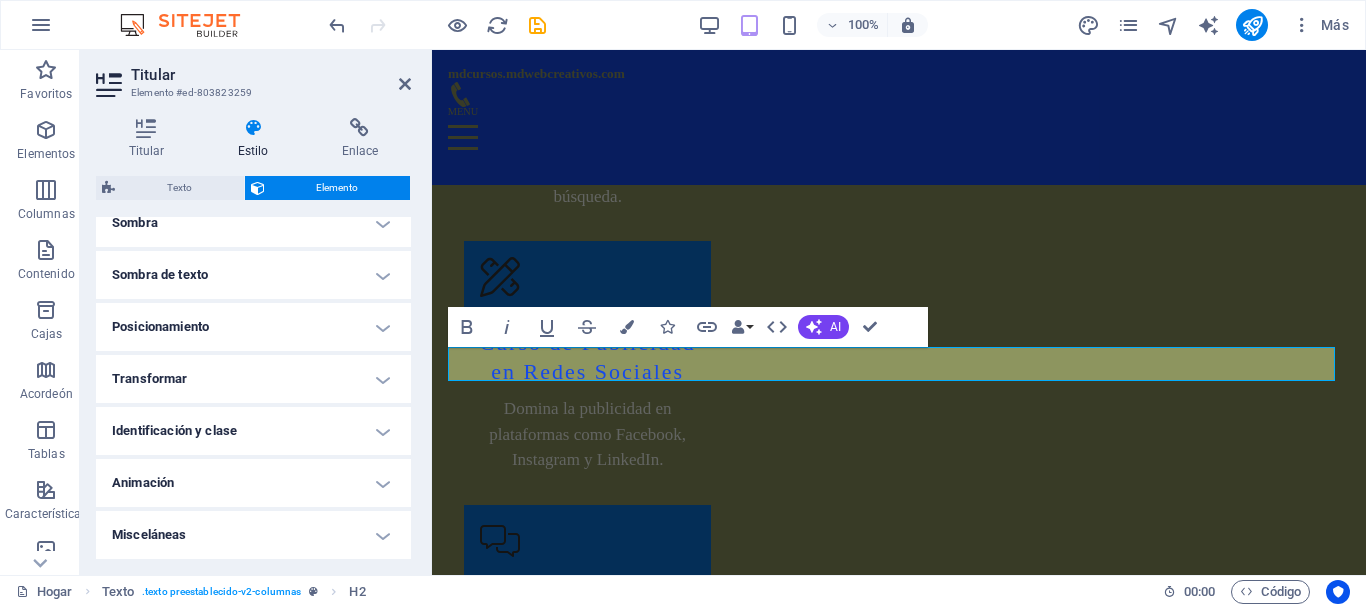 scroll, scrollTop: 4411, scrollLeft: 0, axis: vertical 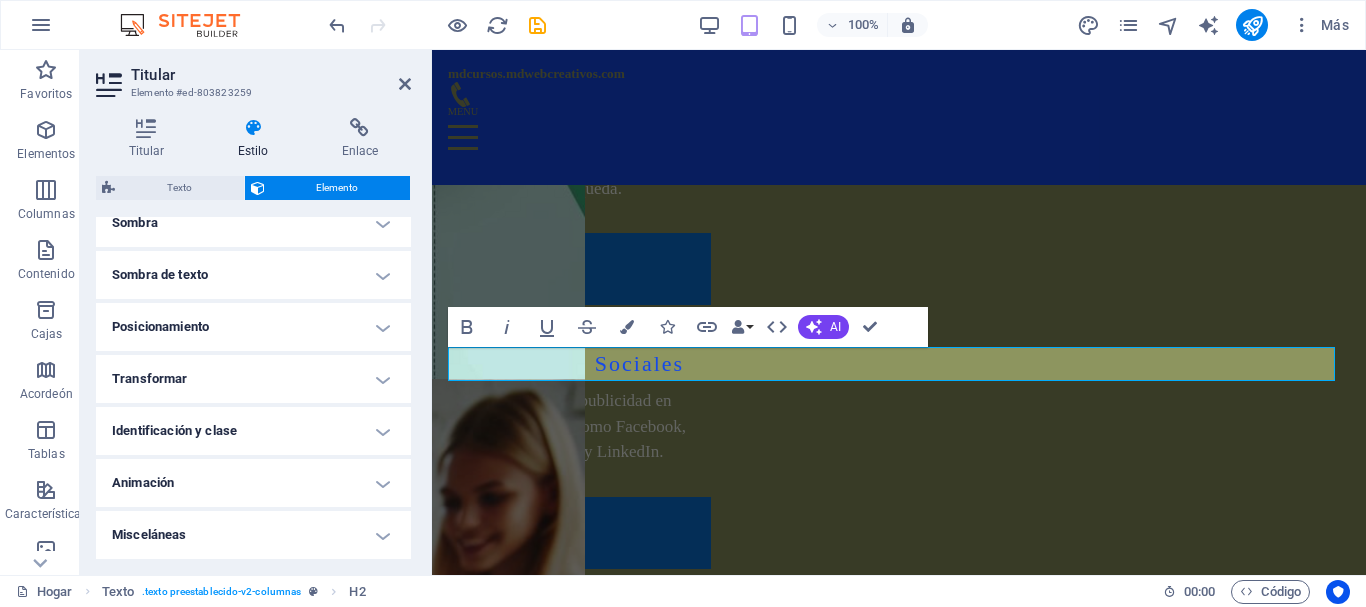 click on "Misceláneas" at bounding box center (253, 535) 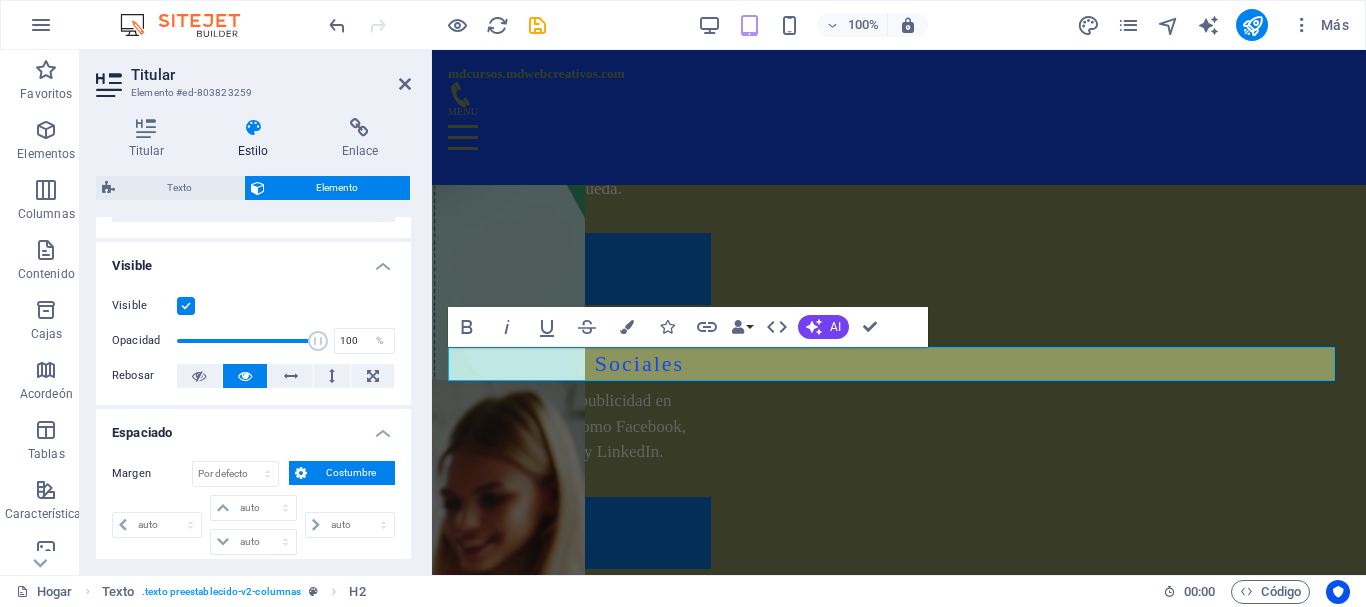 scroll, scrollTop: 97, scrollLeft: 0, axis: vertical 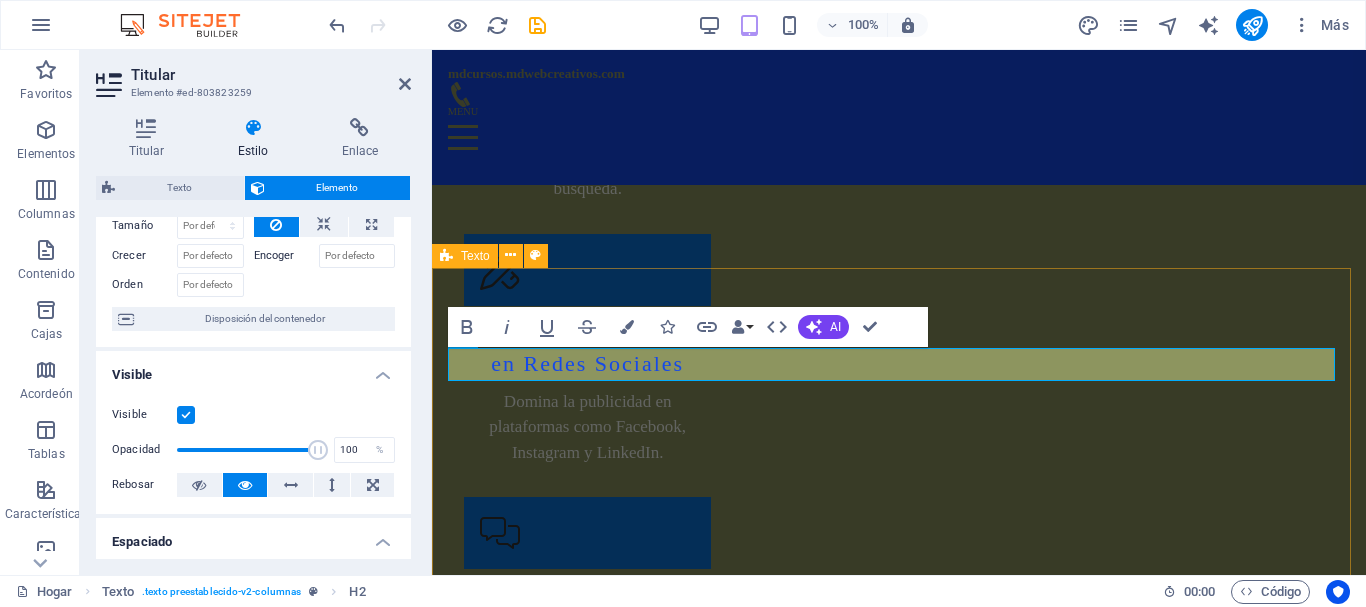 click on "Próximo curso Cursos de Edición de Videos y Creación de Contenido para Redes Sociales Oferta Especial: Domina las habilidades esenciales para crear contenido impactante y profesional en redes sociales. Nuestros cursos te guiarán desde los conceptos básicos hasta técnicas avanzadas de edición de videos y creación de contenido. ¿Qué incluye? 1. Fundamentos de la Edición de Vídeos:    - Herramientas de edición y software recomendados.    - Técnicas básicas de corte, transiciones y efectos. 2. Producción de vídeos:    - Planificación y guionización de vídeos.    - Uso de cámaras y equipos de grabación.    - Técnicas de iluminación y sonido para producciones de calidad. 3. Creación de Contenido para Redes Sociales:    - Estrategias de contenido para diferentes plataformas (Instagram, TikTok, YouTube, etc.).    - Diseño de gráficos y animaciones.    - Técnicas de storytelling visual para captar la atención del público. 4. Optimización y Publicación:" at bounding box center (899, 4330) 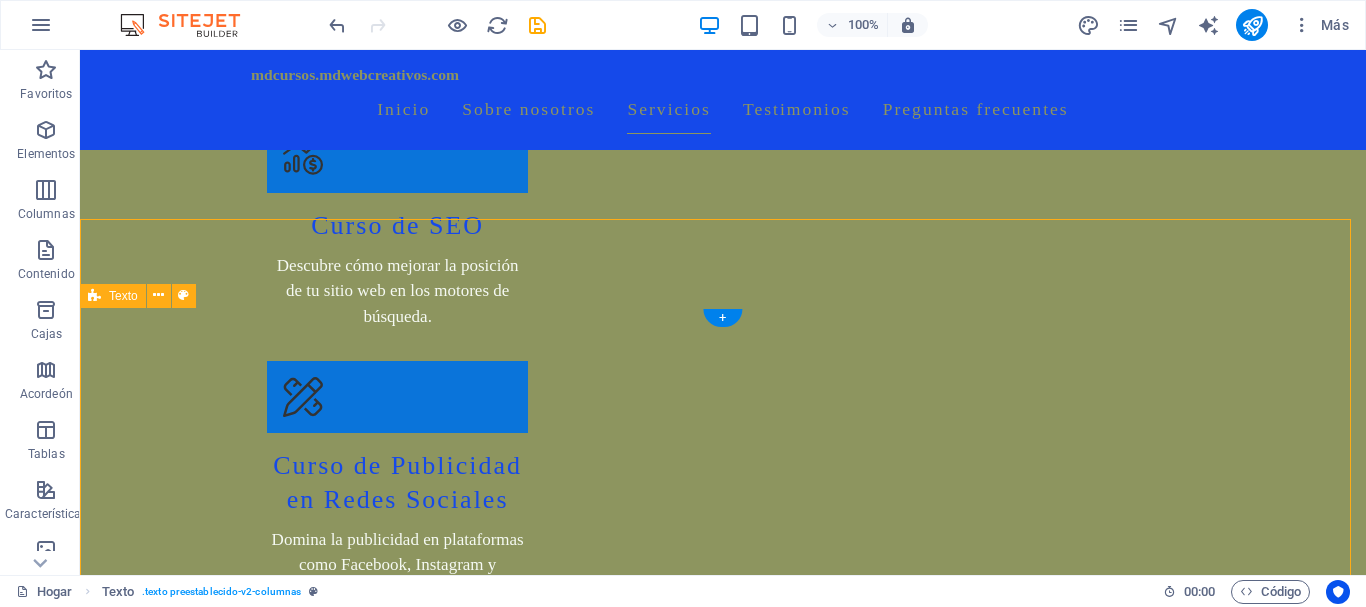 scroll, scrollTop: 4674, scrollLeft: 0, axis: vertical 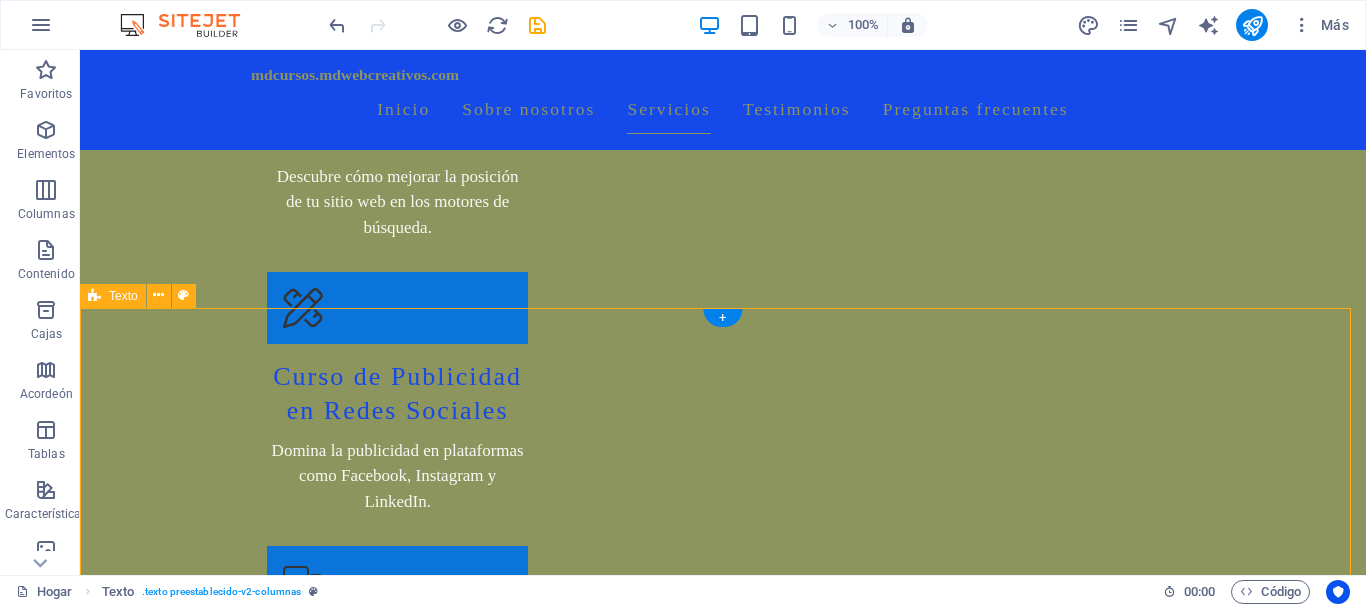 click on "Próximo curso Cursos de Edición de Videos y Creación de Contenido para Redes Sociales Oferta Especial: Domina las habilidades esenciales para crear contenido impactante y profesional en redes sociales. Nuestros cursos te guiarán desde los conceptos básicos hasta técnicas avanzadas de edición de videos y creación de contenido. ¿Qué incluye? 1. Fundamentos de la Edición de Vídeos:    - Herramientas de edición y software recomendados.    - Técnicas básicas de corte, transiciones y efectos. 2. Producción de vídeos:    - Planificación y guionización de vídeos.    - Uso de cámaras y equipos de grabación.    - Técnicas de iluminación y sonido para producciones de calidad. 3. Creación de Contenido para Redes Sociales:    - Estrategias de contenido para diferentes plataformas (Instagram, TikTok, YouTube, etc.).    - Diseño de gráficos y animaciones.    - Técnicas de storytelling visual para captar la atención del público. 4. Optimización y Publicación:" at bounding box center (723, 4530) 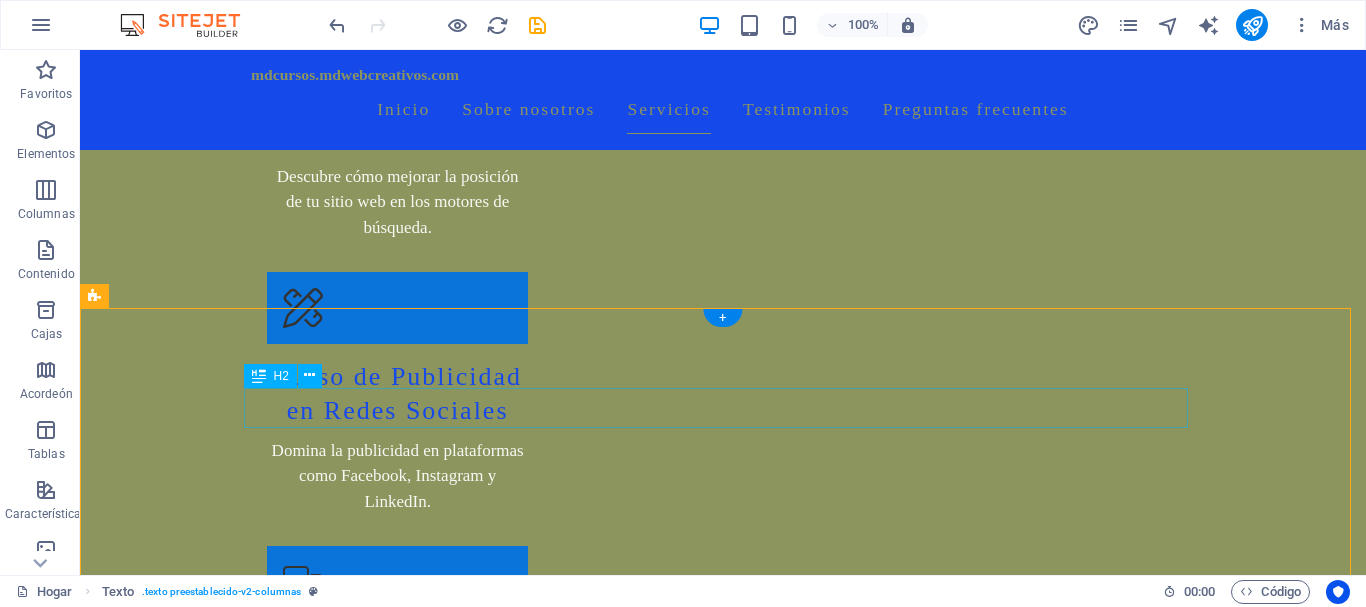 click on "Próximo curso" at bounding box center [723, 4216] 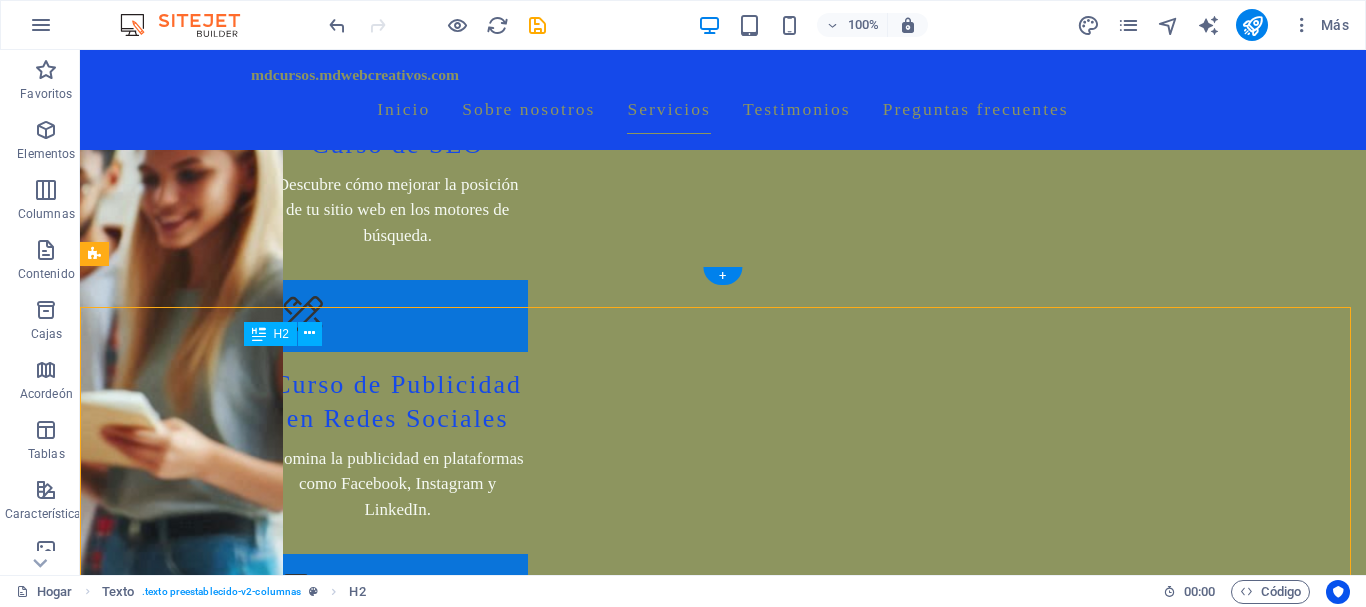 scroll, scrollTop: 4716, scrollLeft: 0, axis: vertical 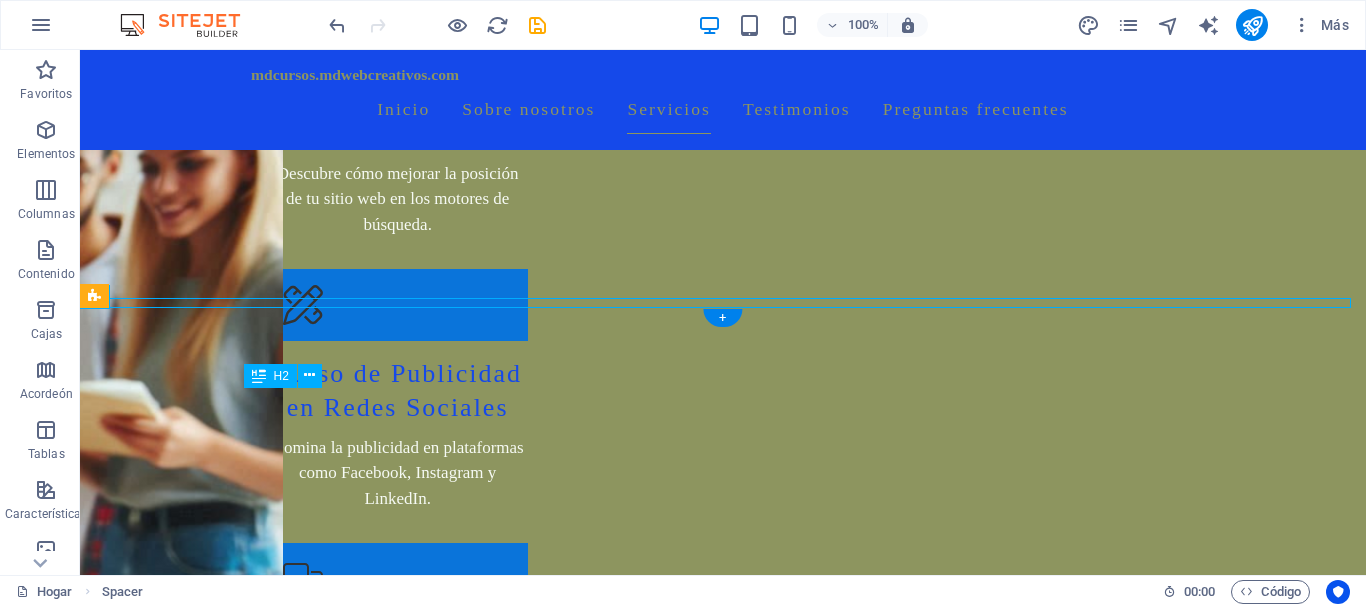 click on "Próximo curso" at bounding box center (723, 4213) 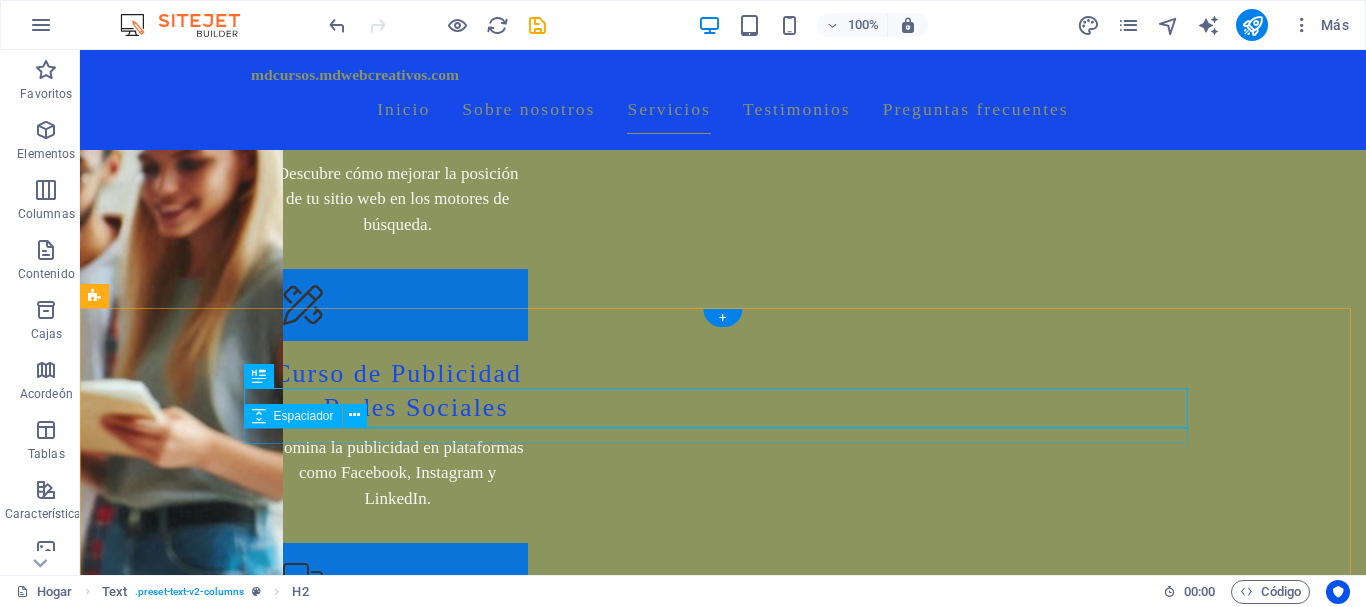 click at bounding box center (723, 4241) 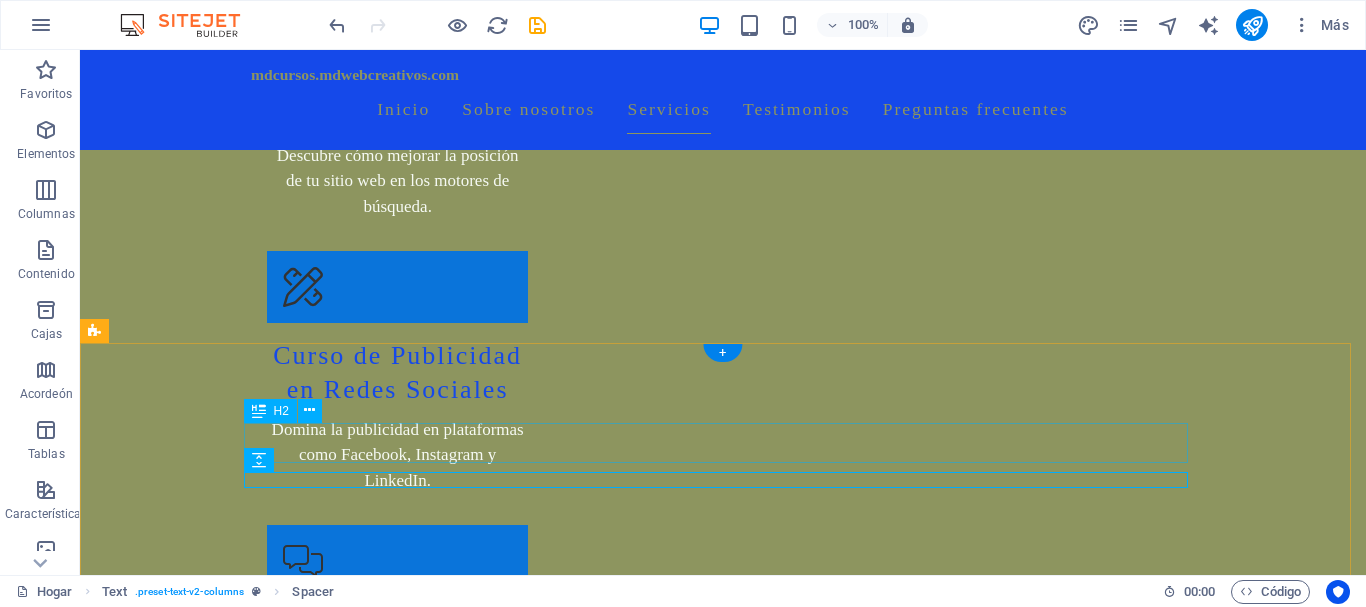 scroll, scrollTop: 4673, scrollLeft: 0, axis: vertical 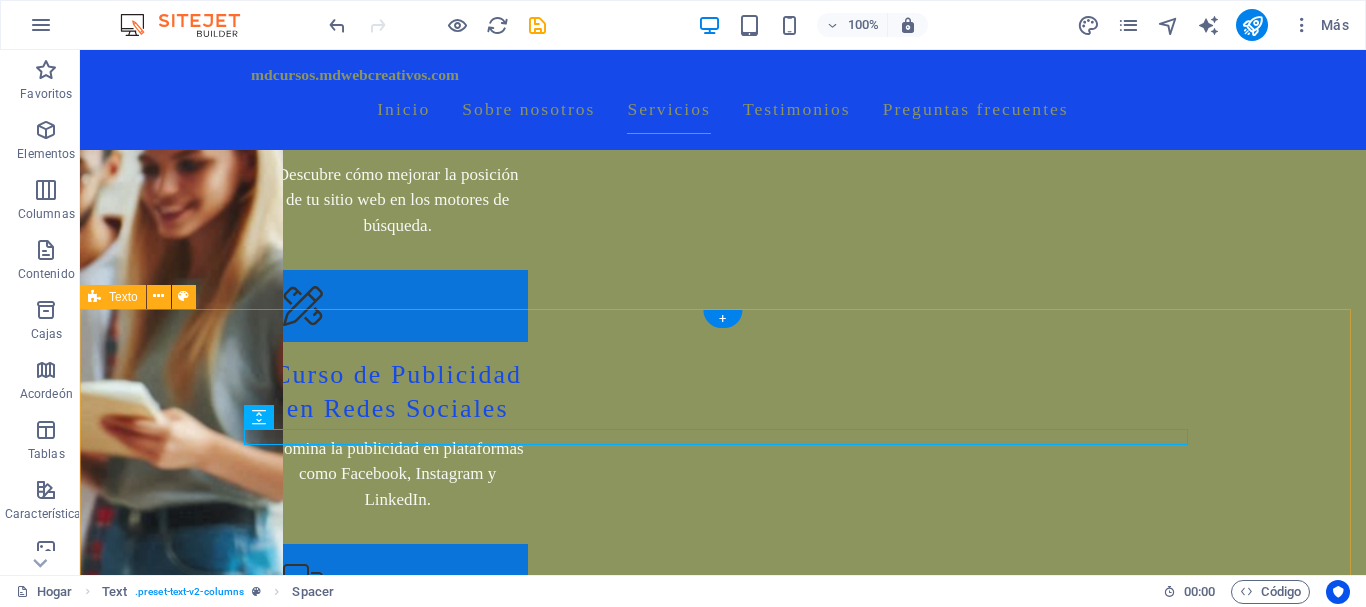 click on "Próximo curso Cursos de Edición de Videos y Creación de Contenido para Redes Sociales Oferta Especial: Domina las habilidades esenciales para crear contenido impactante y profesional en redes sociales. Nuestros cursos te guiarán desde los conceptos básicos hasta técnicas avanzadas de edición de videos y creación de contenido. ¿Qué incluye? 1. Fundamentos de la Edición de Vídeos:    - Herramientas de edición y software recomendados.    - Técnicas básicas de corte, transiciones y efectos. 2. Producción de vídeos:    - Planificación y guionización de vídeos.    - Uso de cámaras y equipos de grabación.    - Técnicas de iluminación y sonido para producciones de calidad. 3. Creación de Contenido para Redes Sociales:    - Estrategias de contenido para diferentes plataformas (Instagram, TikTok, YouTube, etc.).    - Diseño de gráficos y animaciones.    - Técnicas de storytelling visual para captar la atención del público. 4. Optimización y Publicación:" at bounding box center [723, 4528] 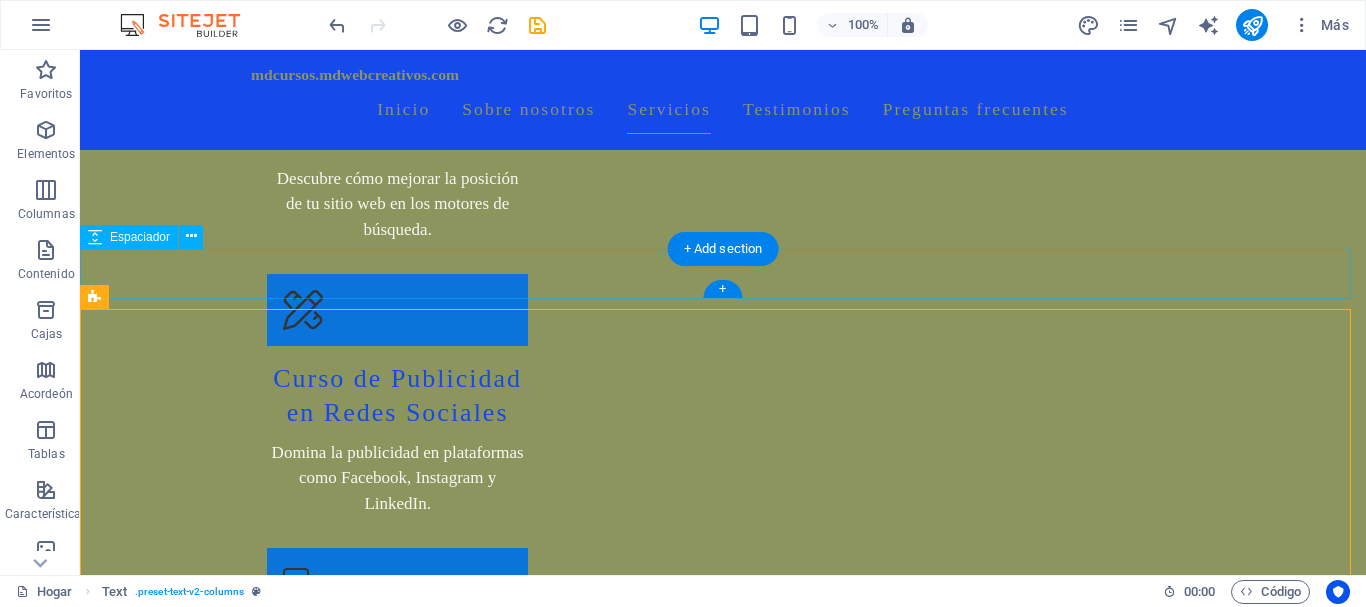scroll, scrollTop: 4715, scrollLeft: 0, axis: vertical 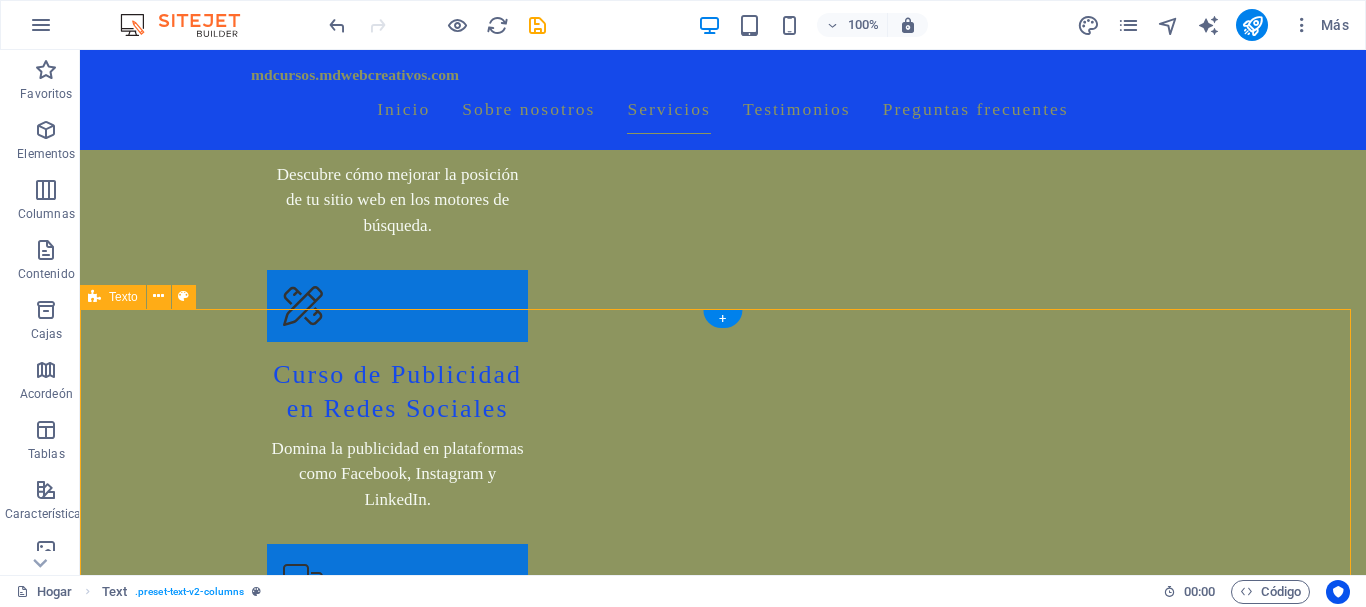click on "Próximo curso Cursos de Edición de Videos y Creación de Contenido para Redes Sociales Oferta Especial: Domina las habilidades esenciales para crear contenido impactante y profesional en redes sociales. Nuestros cursos te guiarán desde los conceptos básicos hasta técnicas avanzadas de edición de videos y creación de contenido. ¿Qué incluye? 1. Fundamentos de la Edición de Vídeos:    - Herramientas de edición y software recomendados.    - Técnicas básicas de corte, transiciones y efectos. 2. Producción de vídeos:    - Planificación y guionización de vídeos.    - Uso de cámaras y equipos de grabación.    - Técnicas de iluminación y sonido para producciones de calidad. 3. Creación de Contenido para Redes Sociales:    - Estrategias de contenido para diferentes plataformas (Instagram, TikTok, YouTube, etc.).    - Diseño de gráficos y animaciones.    - Técnicas de storytelling visual para captar la atención del público. 4. Optimización y Publicación:" at bounding box center [723, 4528] 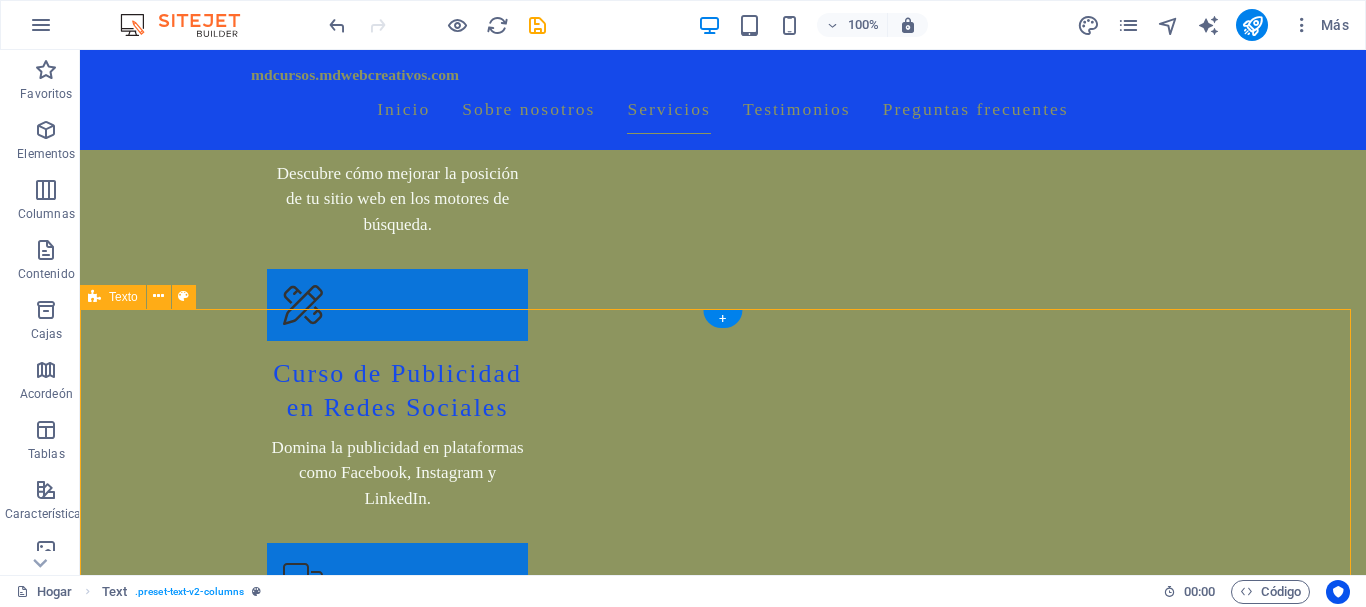 click on "Próximo curso Cursos de Edición de Videos y Creación de Contenido para Redes Sociales Oferta Especial: Domina las habilidades esenciales para crear contenido impactante y profesional en redes sociales. Nuestros cursos te guiarán desde los conceptos básicos hasta técnicas avanzadas de edición de videos y creación de contenido. ¿Qué incluye? 1. Fundamentos de la Edición de Vídeos:    - Herramientas de edición y software recomendados.    - Técnicas básicas de corte, transiciones y efectos. 2. Producción de vídeos:    - Planificación y guionización de vídeos.    - Uso de cámaras y equipos de grabación.    - Técnicas de iluminación y sonido para producciones de calidad. 3. Creación de Contenido para Redes Sociales:    - Estrategias de contenido para diferentes plataformas (Instagram, TikTok, YouTube, etc.).    - Diseño de gráficos y animaciones.    - Técnicas de storytelling visual para captar la atención del público. 4. Optimización y Publicación:" at bounding box center [723, 4527] 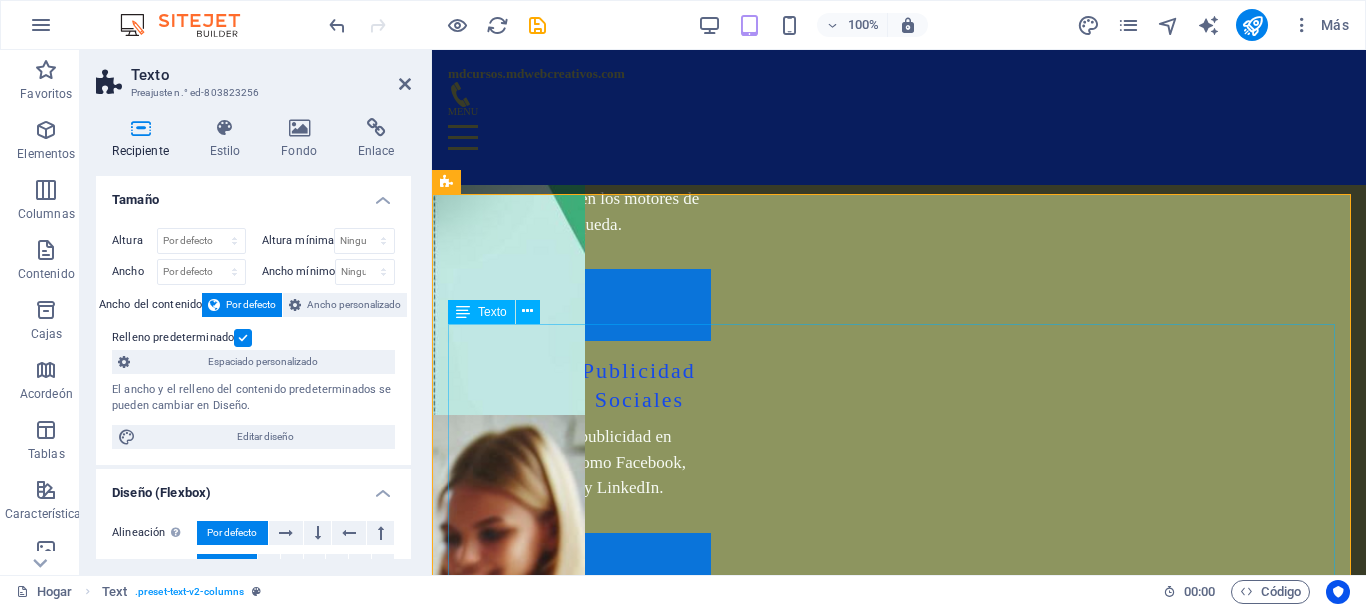 scroll, scrollTop: 4410, scrollLeft: 0, axis: vertical 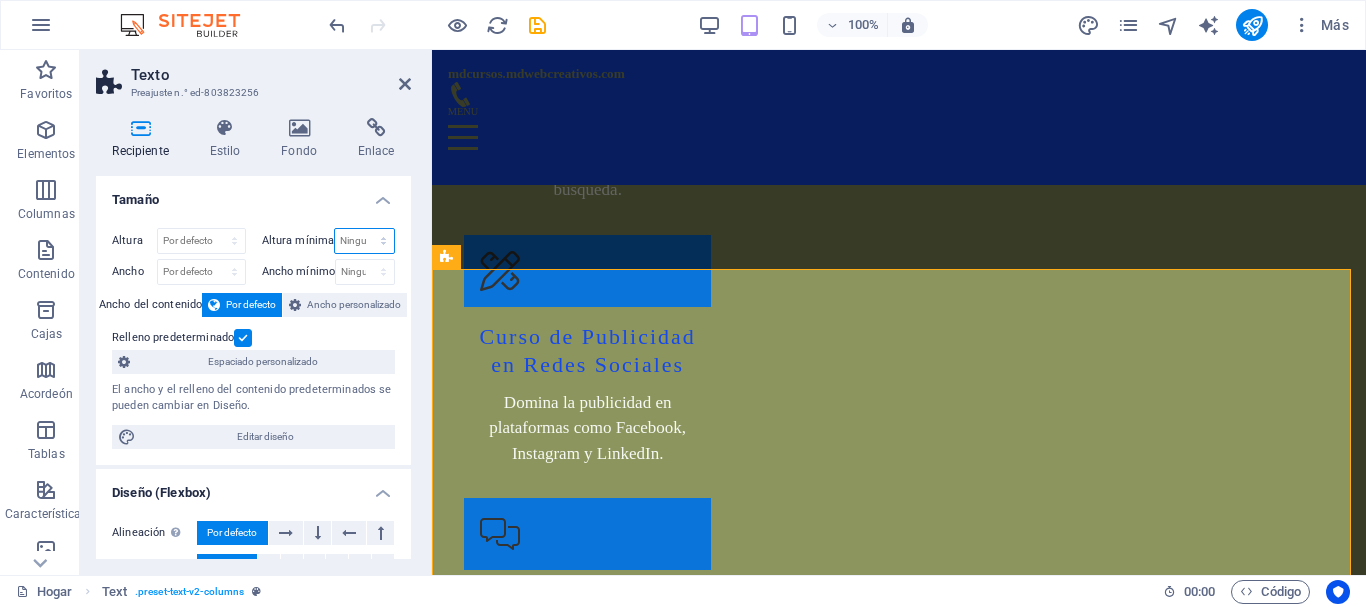 click on "Ninguno píxeles movimiento rápido del ojo % vh Volkswagen" at bounding box center [364, 241] 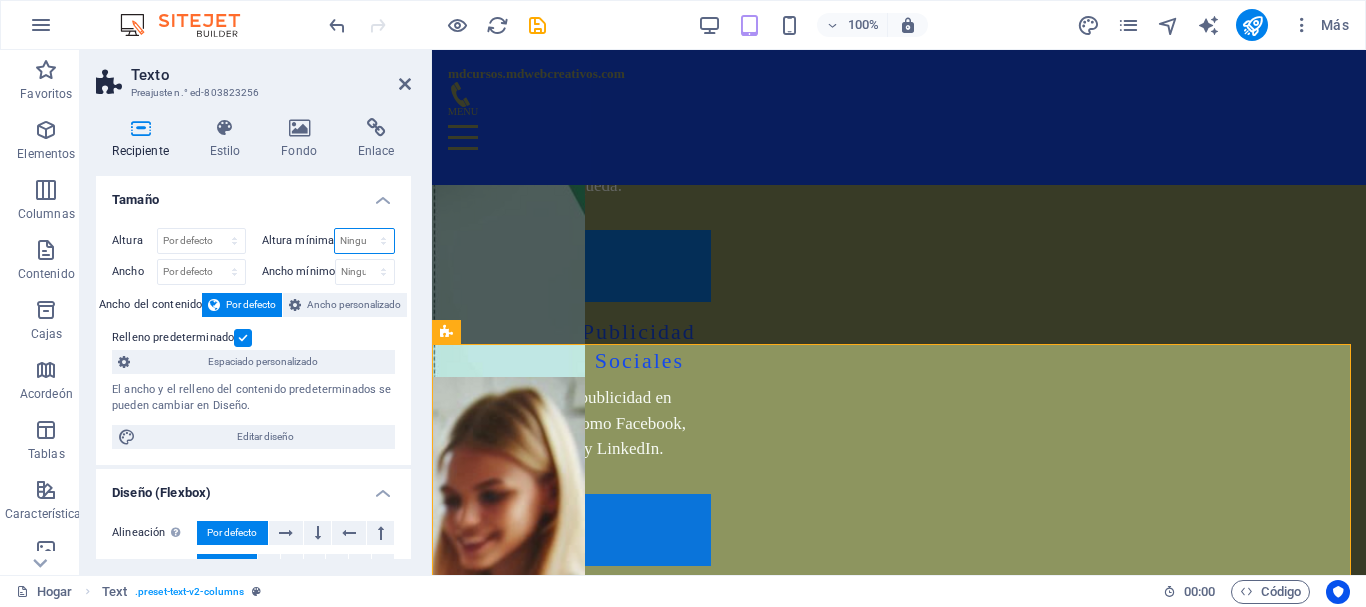 scroll, scrollTop: 4334, scrollLeft: 0, axis: vertical 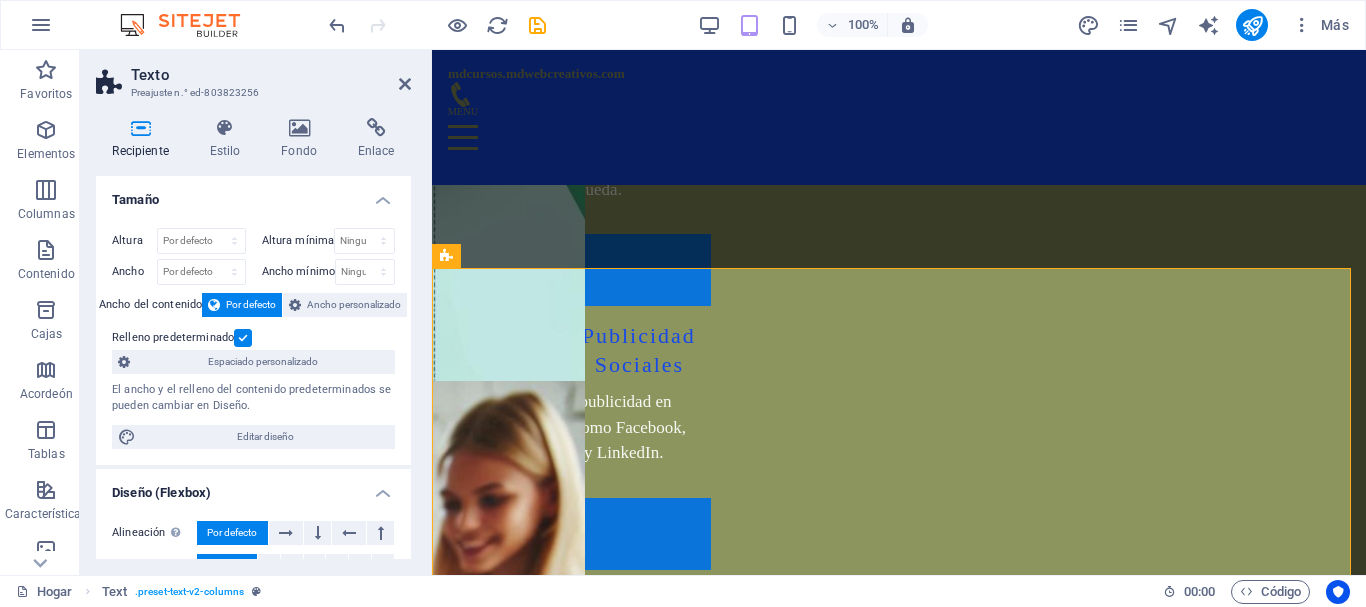 click on "Altura Por defecto píxeles movimiento rápido del ojo % vh Volkswagen Altura mínima Ninguno píxeles movimiento rápido del ojo % vh Volkswagen Ancho Por defecto píxeles movimiento rápido del ojo % ellos vh Volkswagen Ancho mínimo Ninguno píxeles movimiento rápido del ojo % vh Volkswagen Ancho del contenido Por defecto Ancho personalizado Ancho Por defecto píxeles movimiento rápido del ojo % ellos vh Volkswagen Ancho mínimo Ninguno píxeles movimiento rápido del ojo % vh Volkswagen Relleno predeterminado Espaciado personalizado El ancho y el relleno del contenido predeterminados se pueden cambiar en Diseño. Editar diseño" at bounding box center [253, 338] 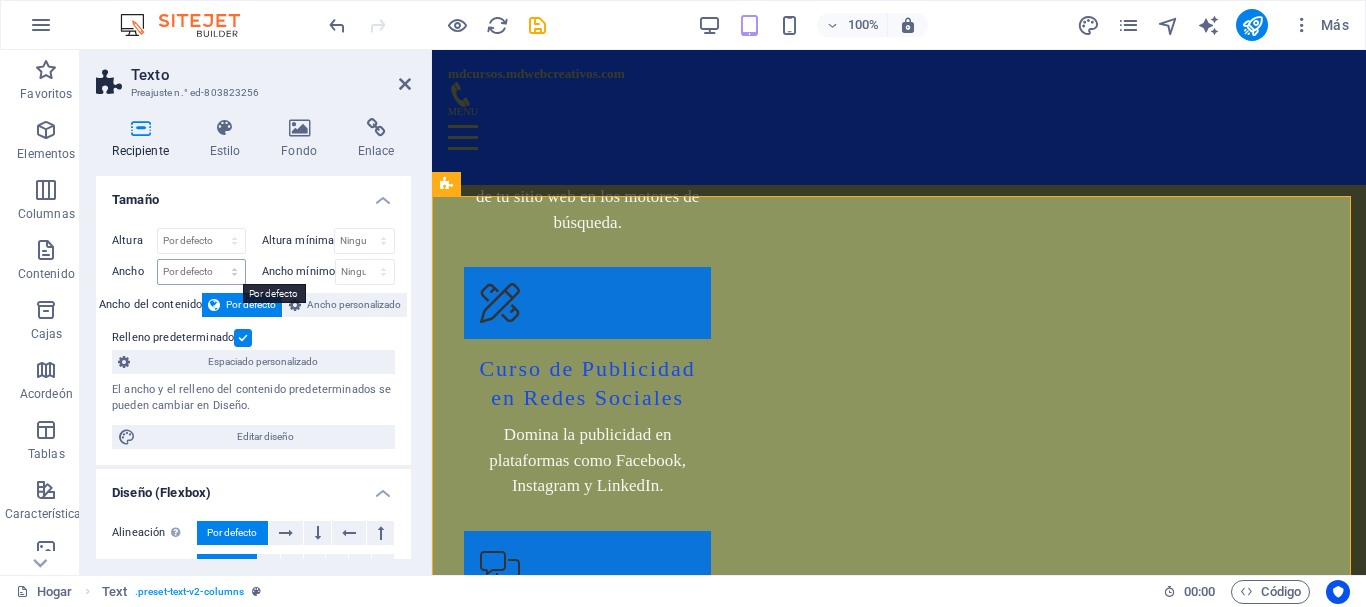 scroll, scrollTop: 4410, scrollLeft: 0, axis: vertical 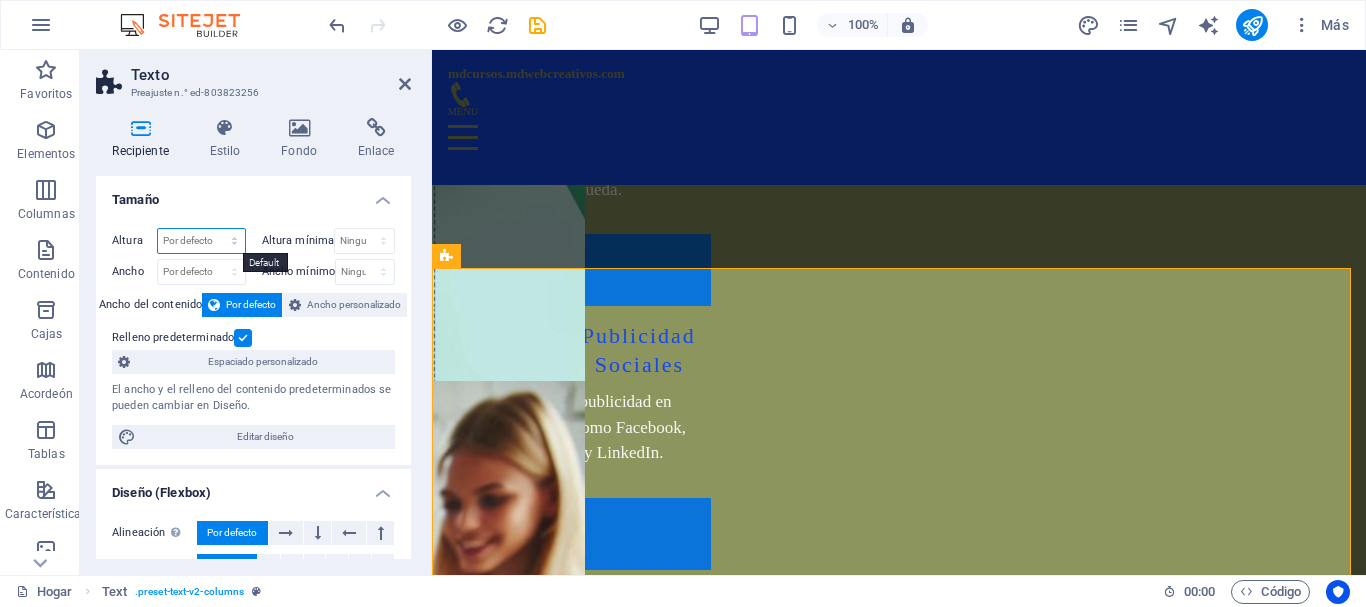 click on "Por defecto píxeles movimiento rápido del ojo % vh Volkswagen" at bounding box center [201, 241] 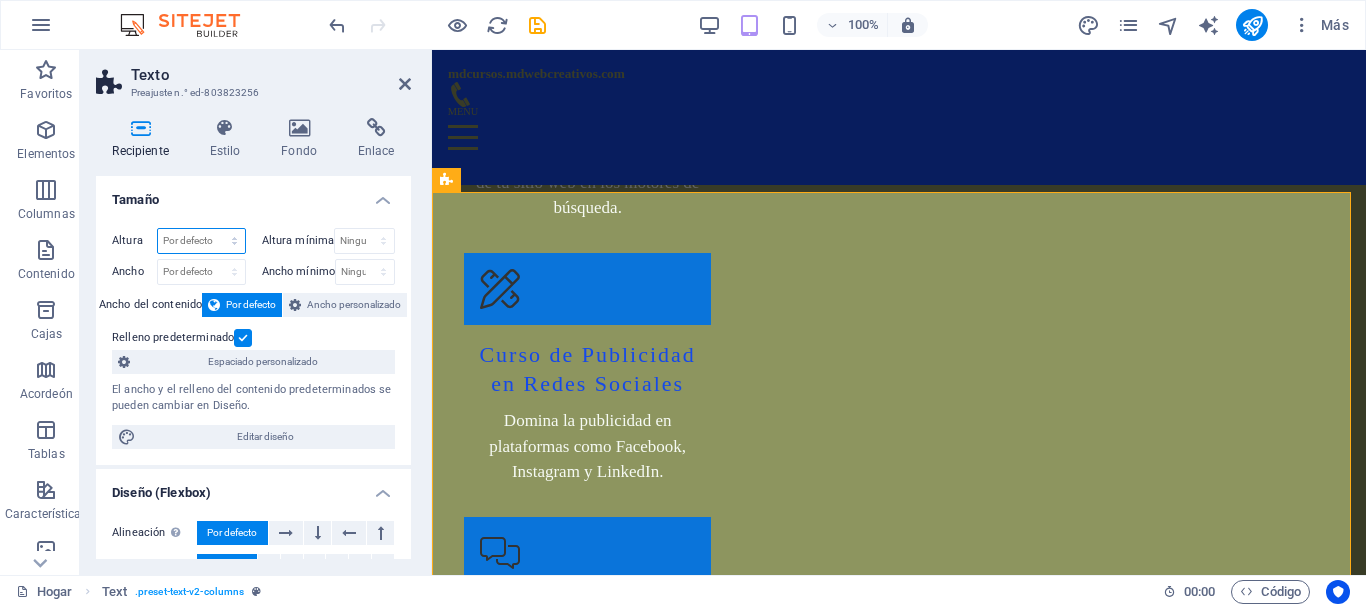scroll, scrollTop: 4410, scrollLeft: 0, axis: vertical 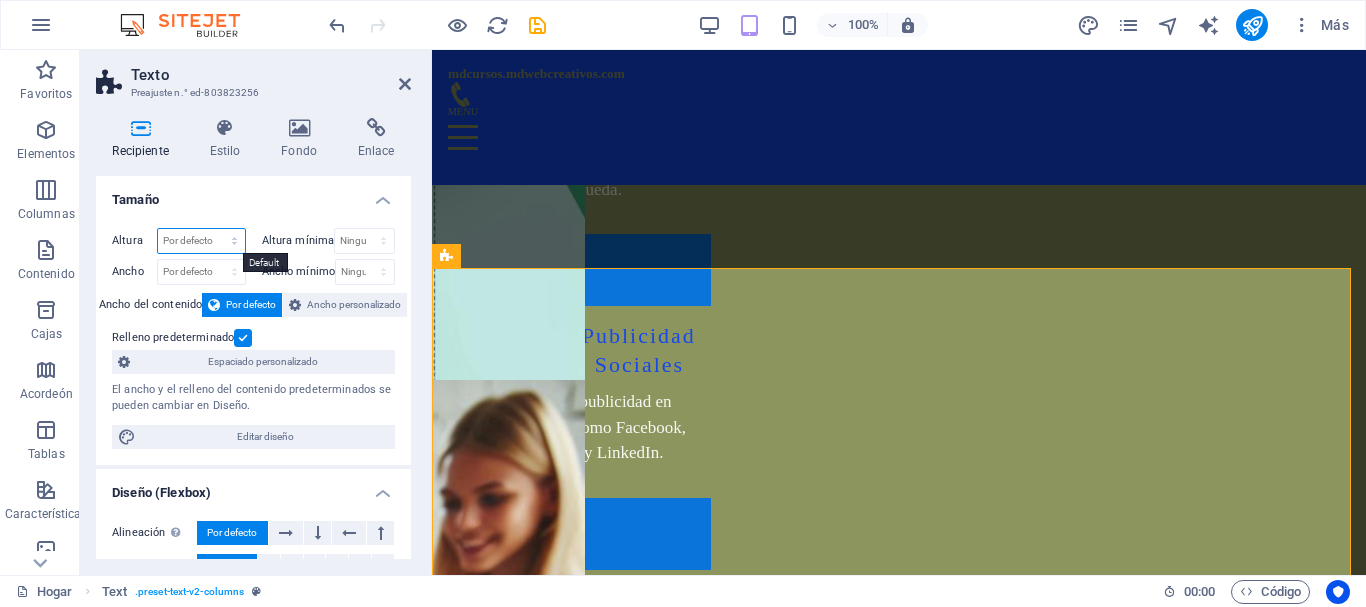click on "Por defecto píxeles movimiento rápido del ojo % vh Volkswagen" at bounding box center (201, 241) 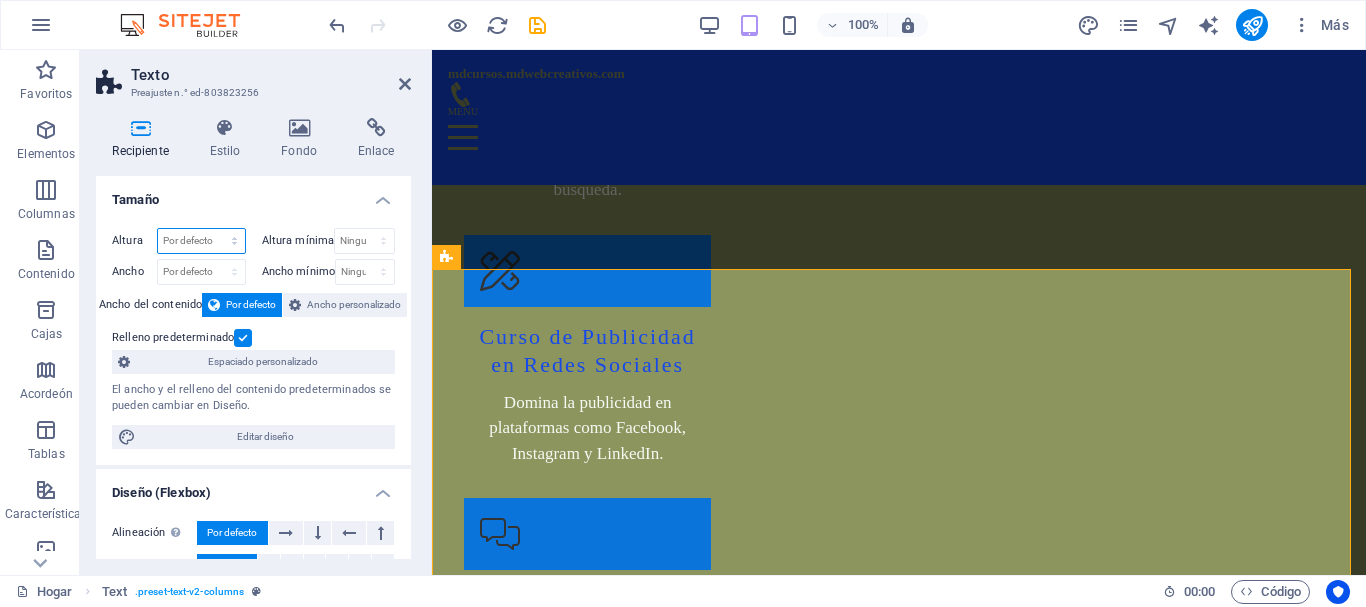select on "rem" 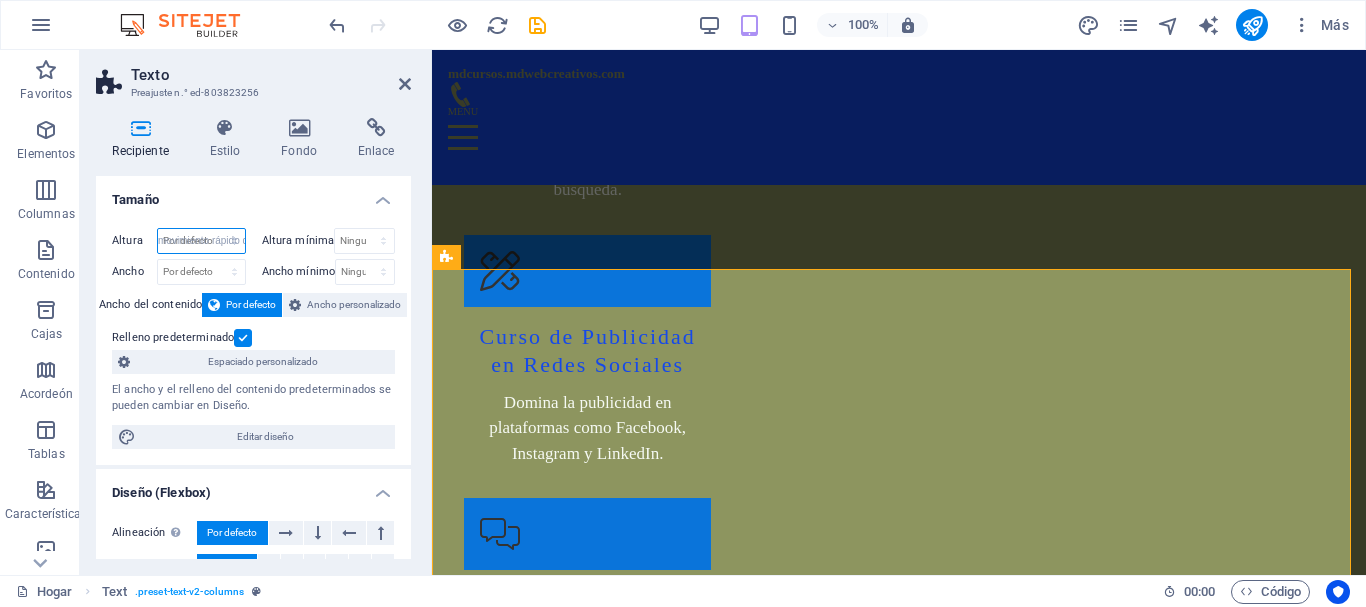 click on "Por defecto píxeles movimiento rápido del ojo % vh Volkswagen" at bounding box center [201, 241] 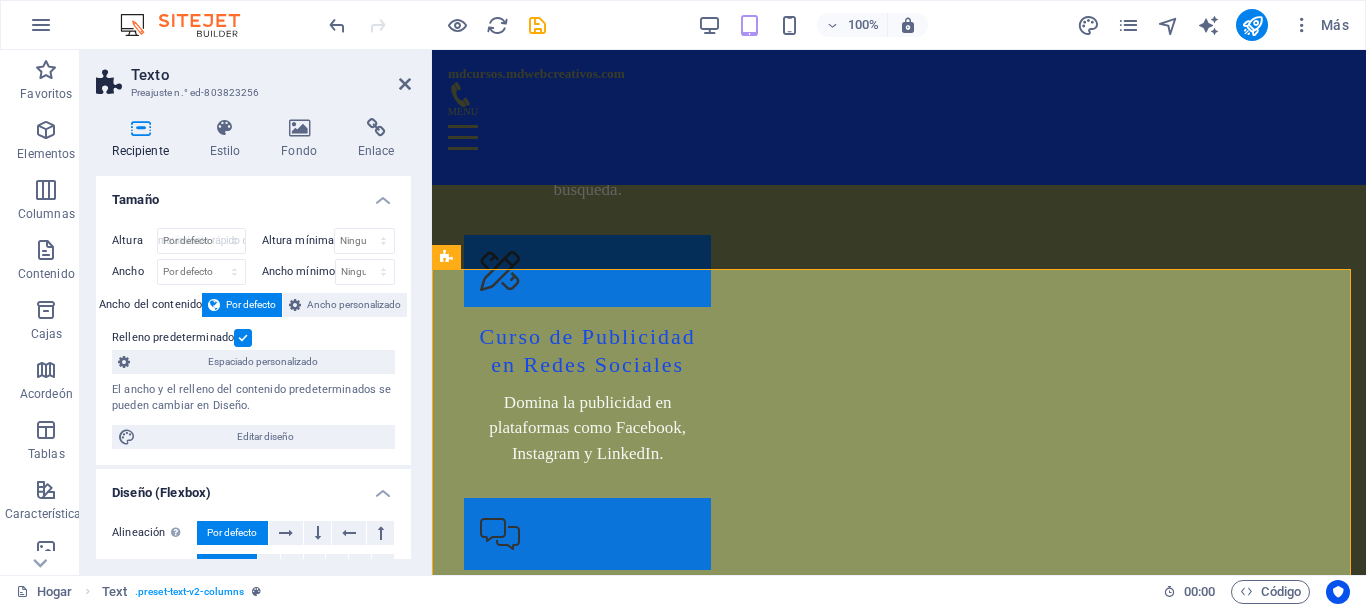 click on "Por defecto" at bounding box center (242, 305) 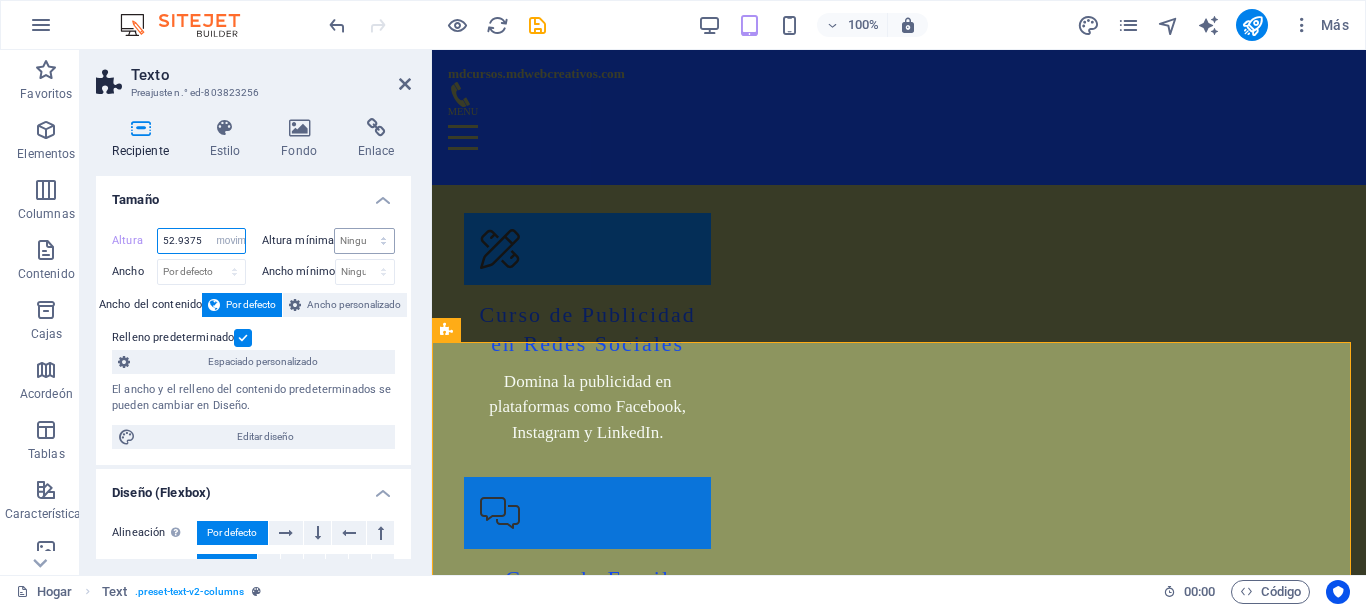 scroll, scrollTop: 4334, scrollLeft: 0, axis: vertical 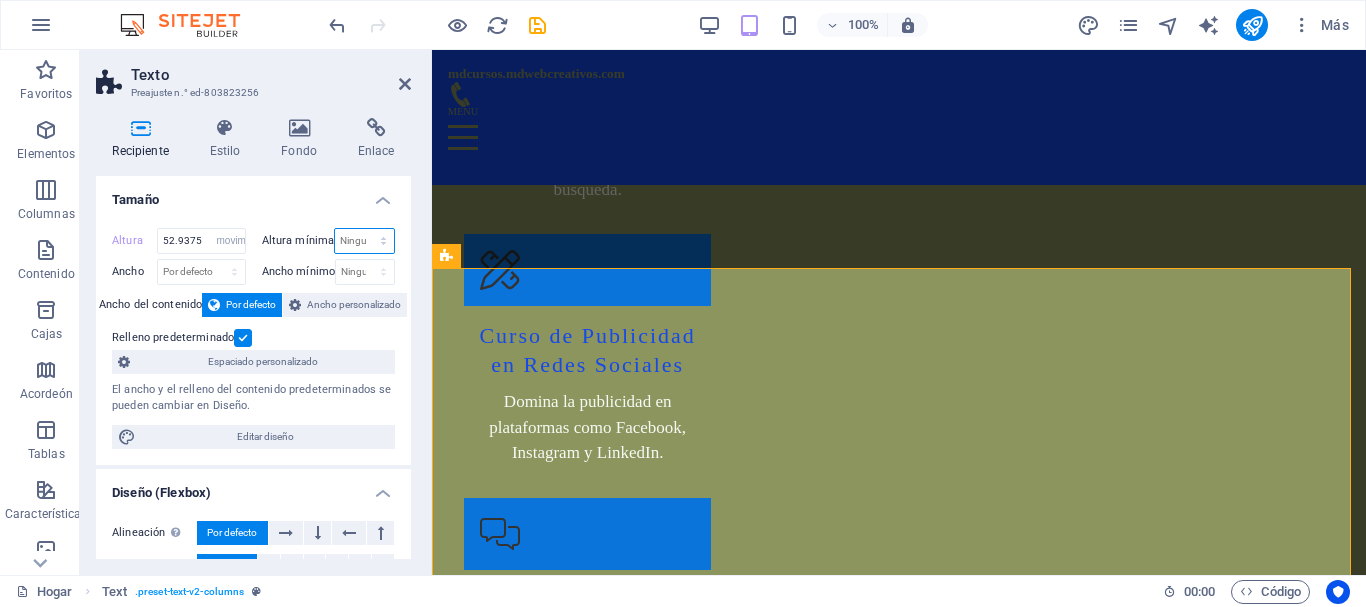 click on "Ninguno píxeles movimiento rápido del ojo % vh Volkswagen" at bounding box center [364, 241] 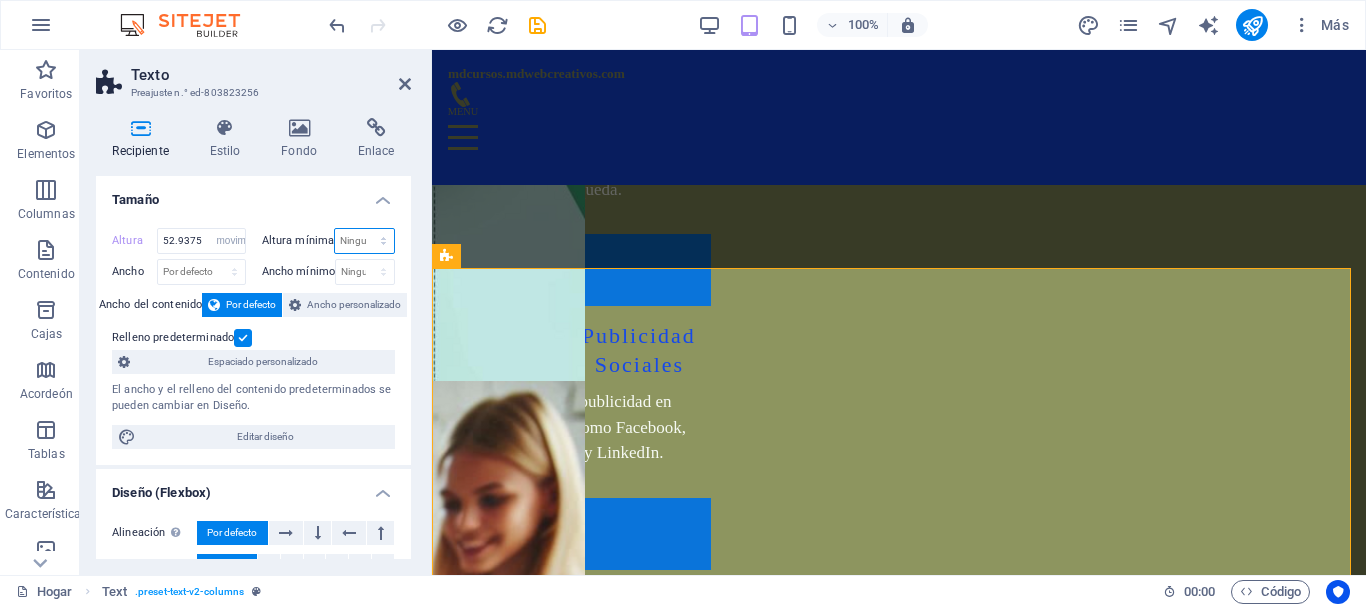 select on "rem" 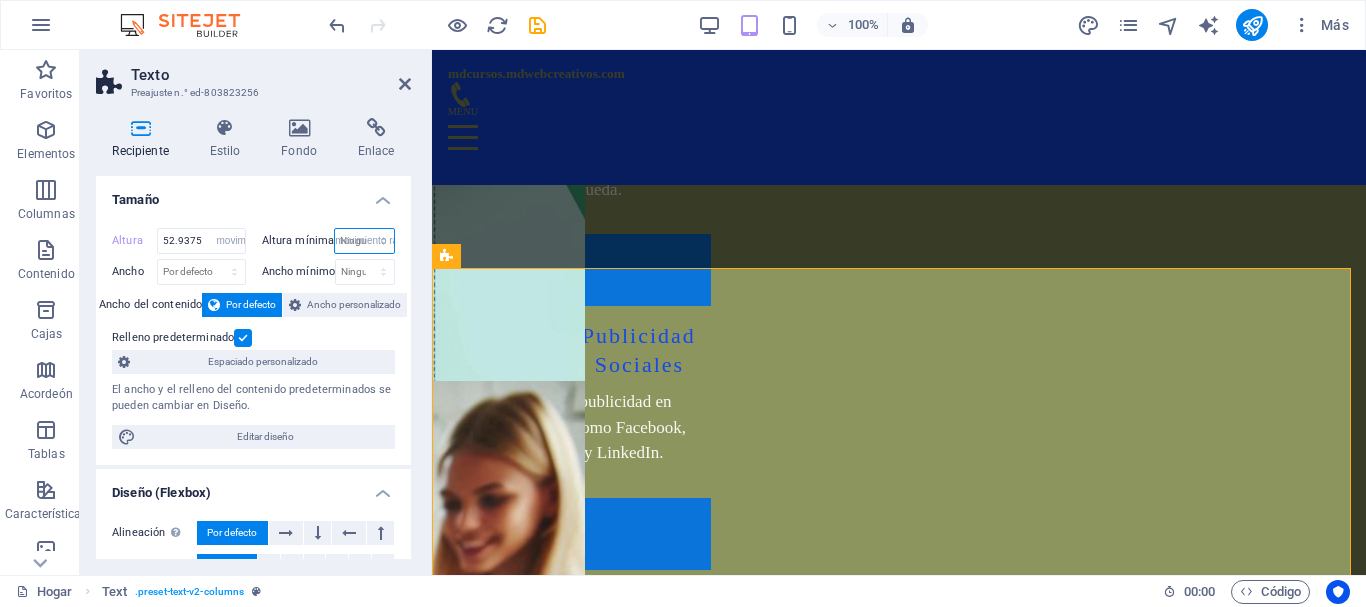 click on "Ninguno píxeles movimiento rápido del ojo % vh Volkswagen" at bounding box center [364, 241] 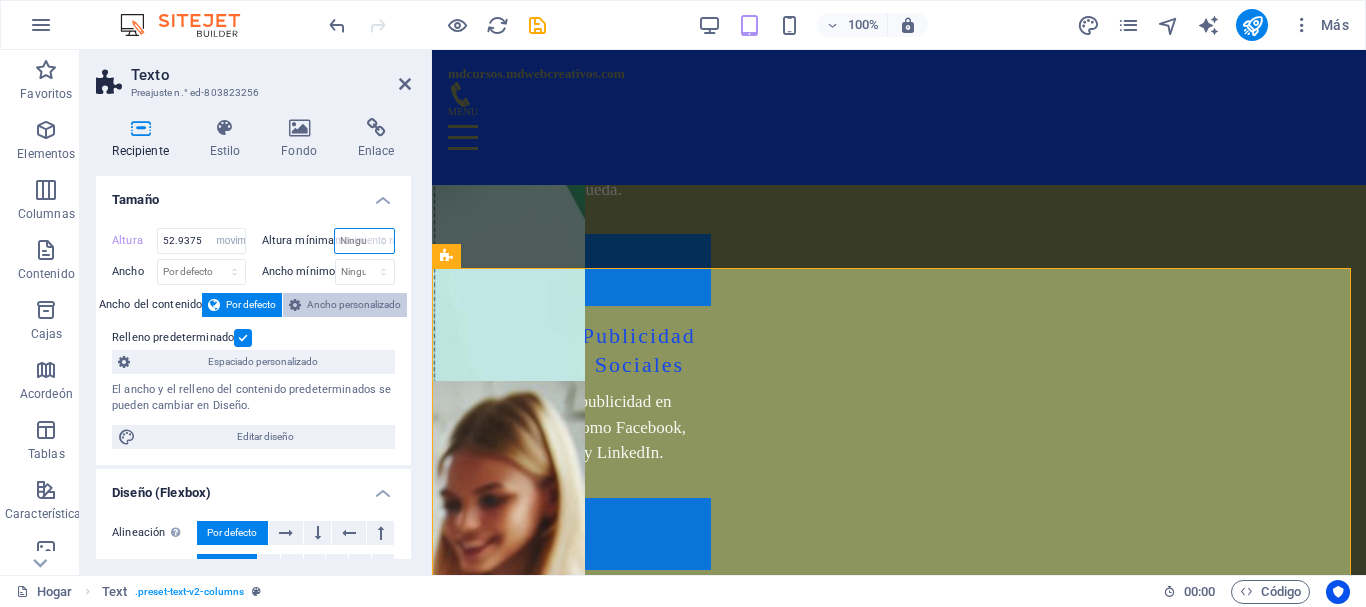 type on "0" 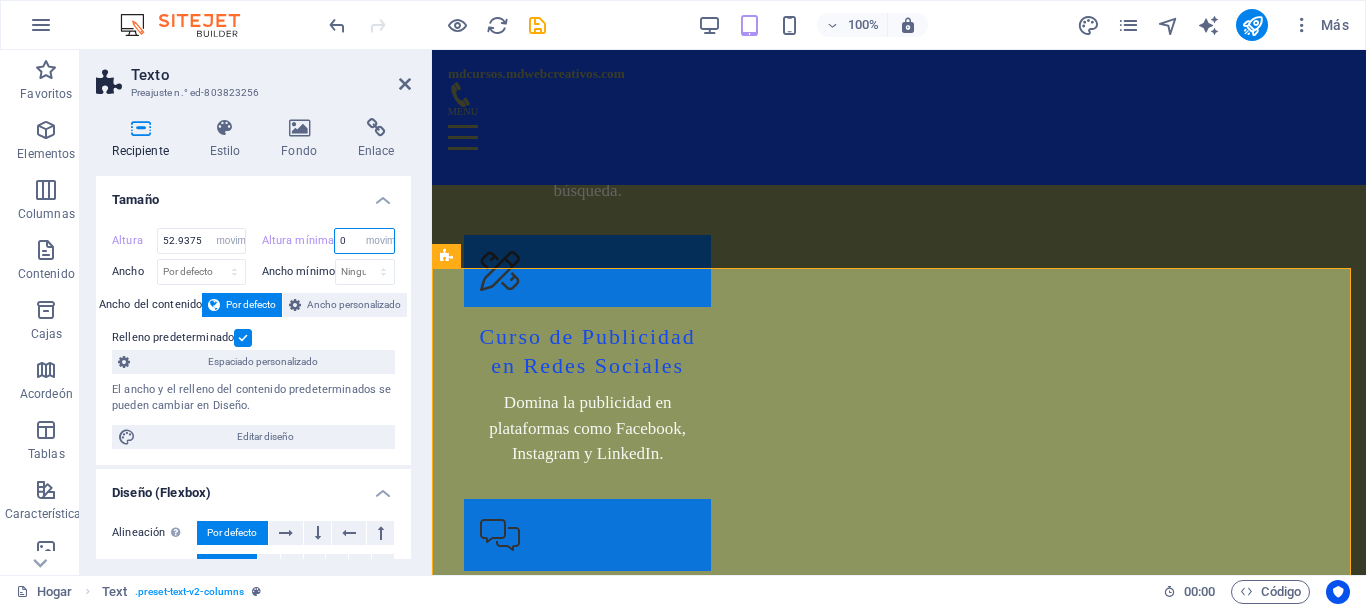scroll, scrollTop: 4410, scrollLeft: 0, axis: vertical 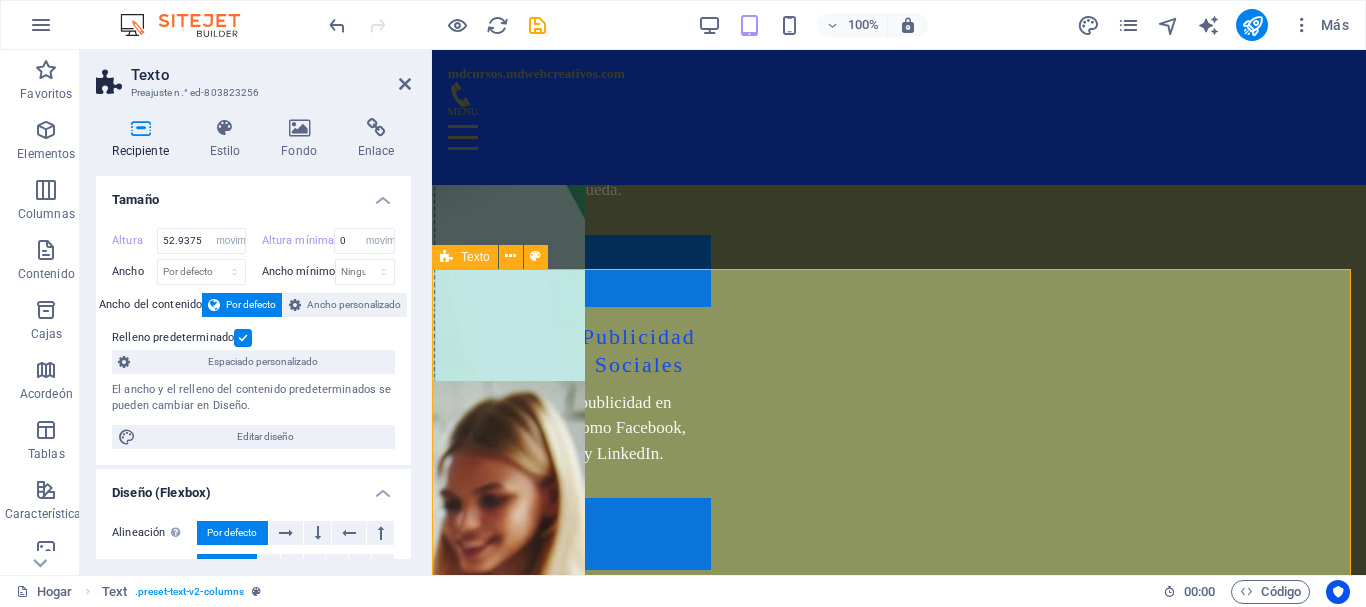 click on "Próximo curso Cursos de Edición de Videos y Creación de Contenido para Redes Sociales Oferta Especial: Domina las habilidades esenciales para crear contenido impactante y profesional en redes sociales. Nuestros cursos te guiarán desde los conceptos básicos hasta técnicas avanzadas de edición de videos y creación de contenido. ¿Qué incluye? 1. Fundamentos de la Edición de Vídeos:    - Herramientas de edición y software recomendados.    - Técnicas básicas de corte, transiciones y efectos. 2. Producción de vídeos:    - Planificación y guionización de vídeos.    - Uso de cámaras y equipos de grabación.    - Técnicas de iluminación y sonido para producciones de calidad. 3. Creación de Contenido para Redes Sociales:    - Estrategias de contenido para diferentes plataformas (Instagram, TikTok, YouTube, etc.).    - Diseño de gráficos y animaciones.    - Técnicas de storytelling visual para captar la atención del público. 4. Optimización y Publicación:" at bounding box center (899, 4331) 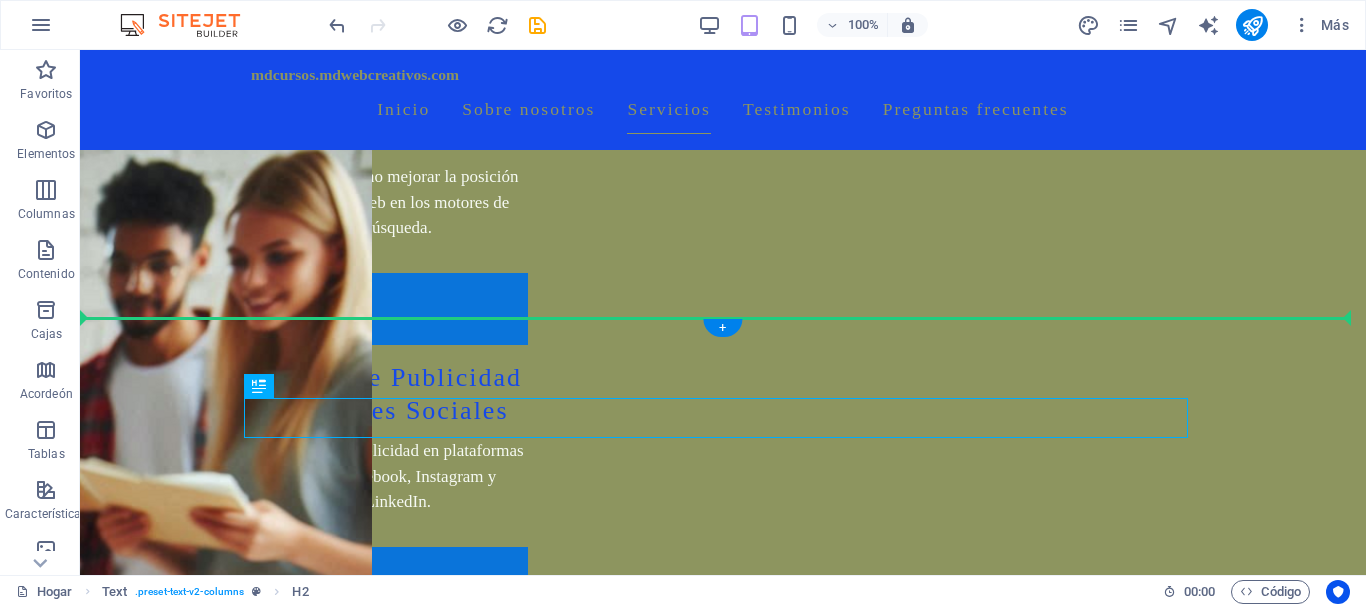drag, startPoint x: 440, startPoint y: 358, endPoint x: 792, endPoint y: 325, distance: 353.5435 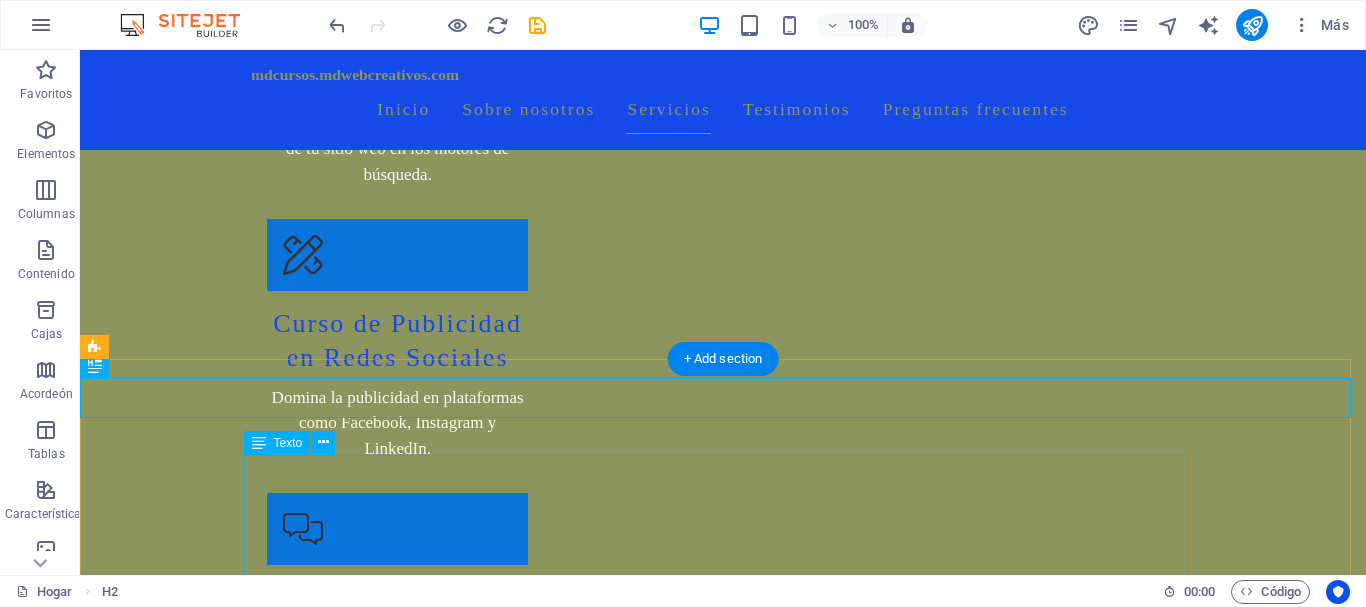 scroll, scrollTop: 4673, scrollLeft: 0, axis: vertical 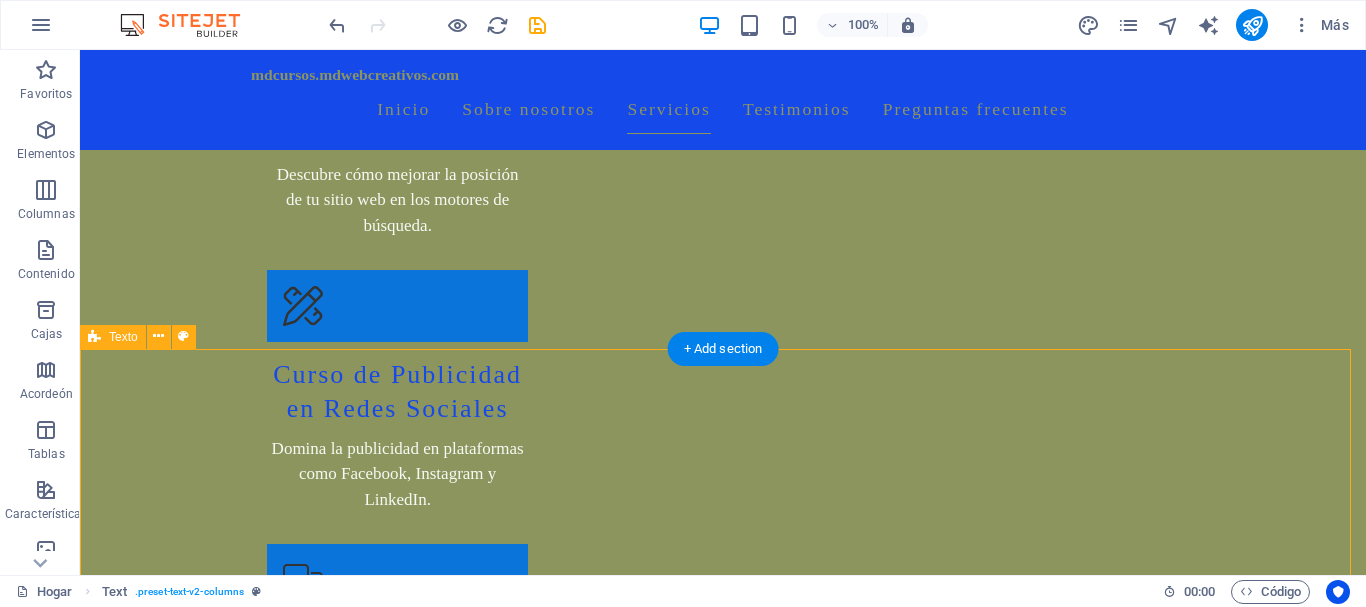 drag, startPoint x: 600, startPoint y: 420, endPoint x: 603, endPoint y: 380, distance: 40.112343 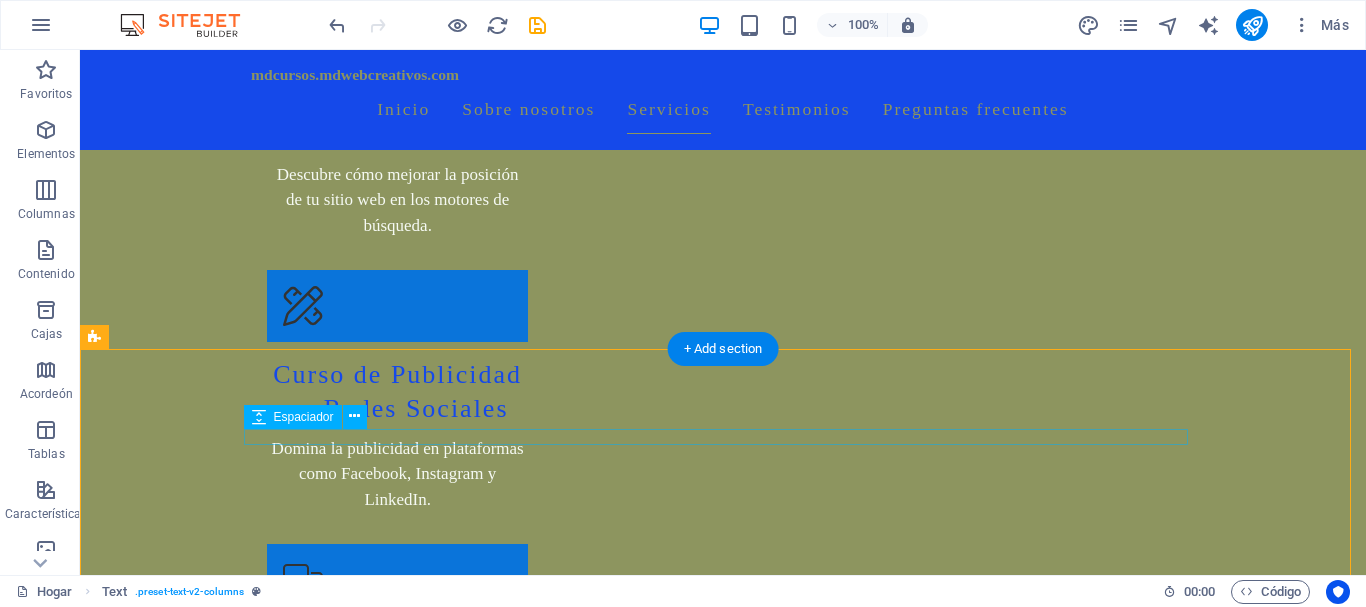 click at bounding box center (723, 4242) 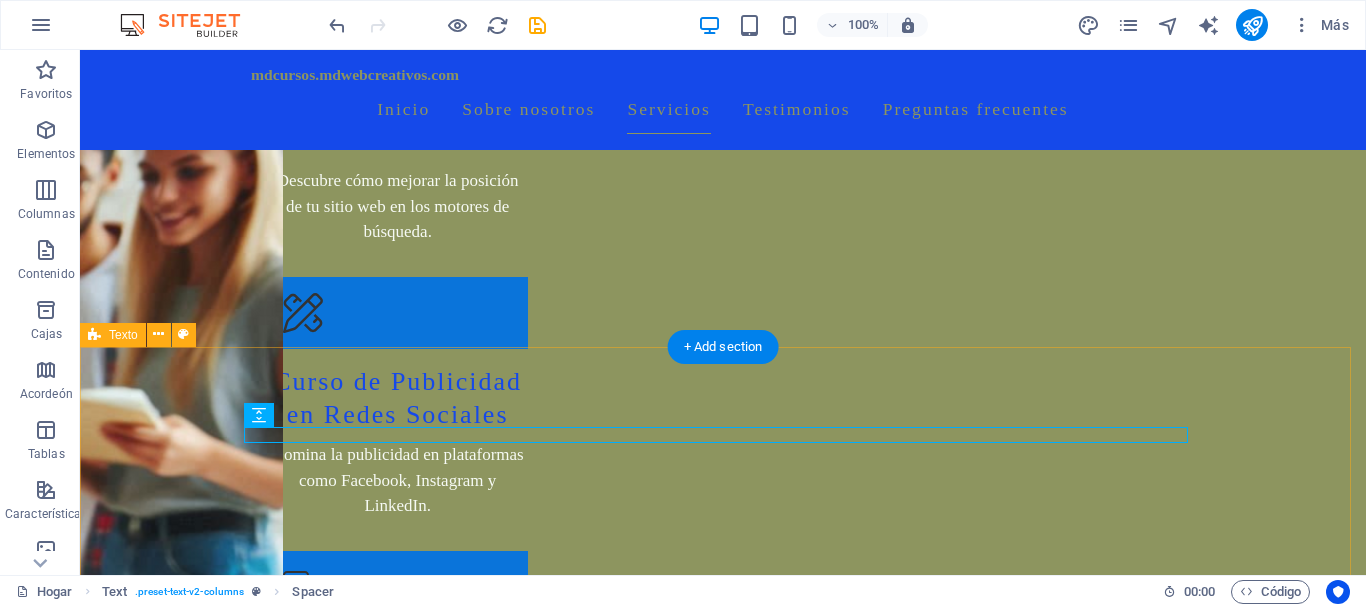 drag, startPoint x: 592, startPoint y: 435, endPoint x: 594, endPoint y: 374, distance: 61.03278 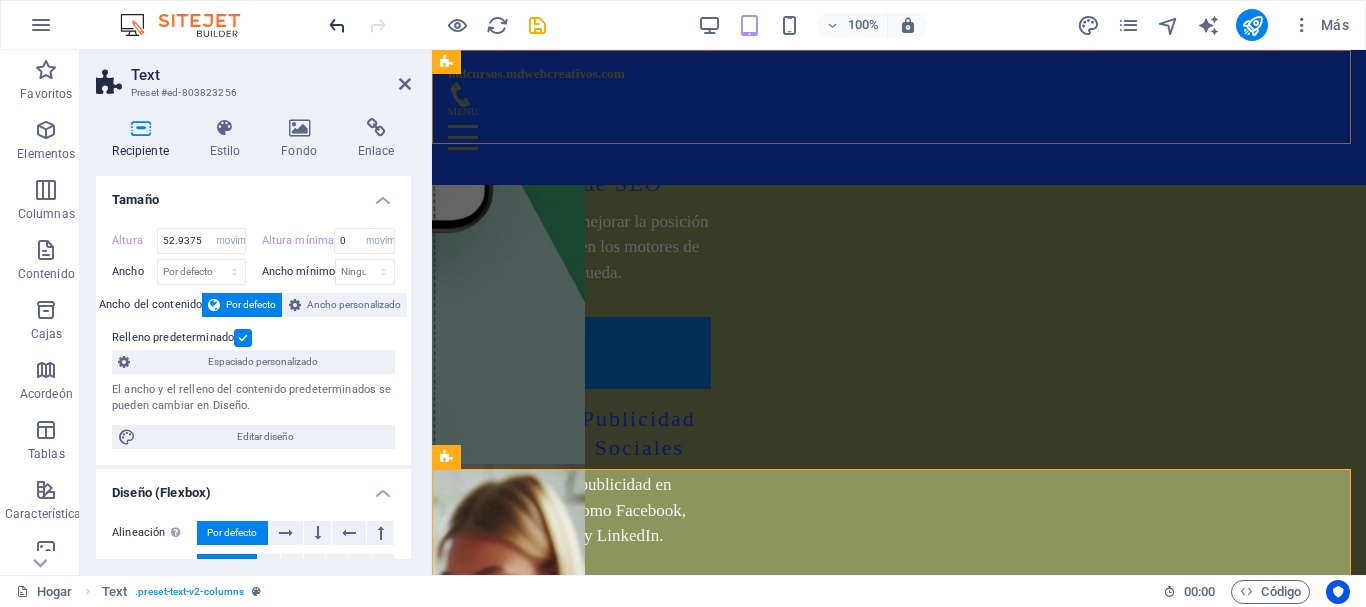 scroll, scrollTop: 4234, scrollLeft: 0, axis: vertical 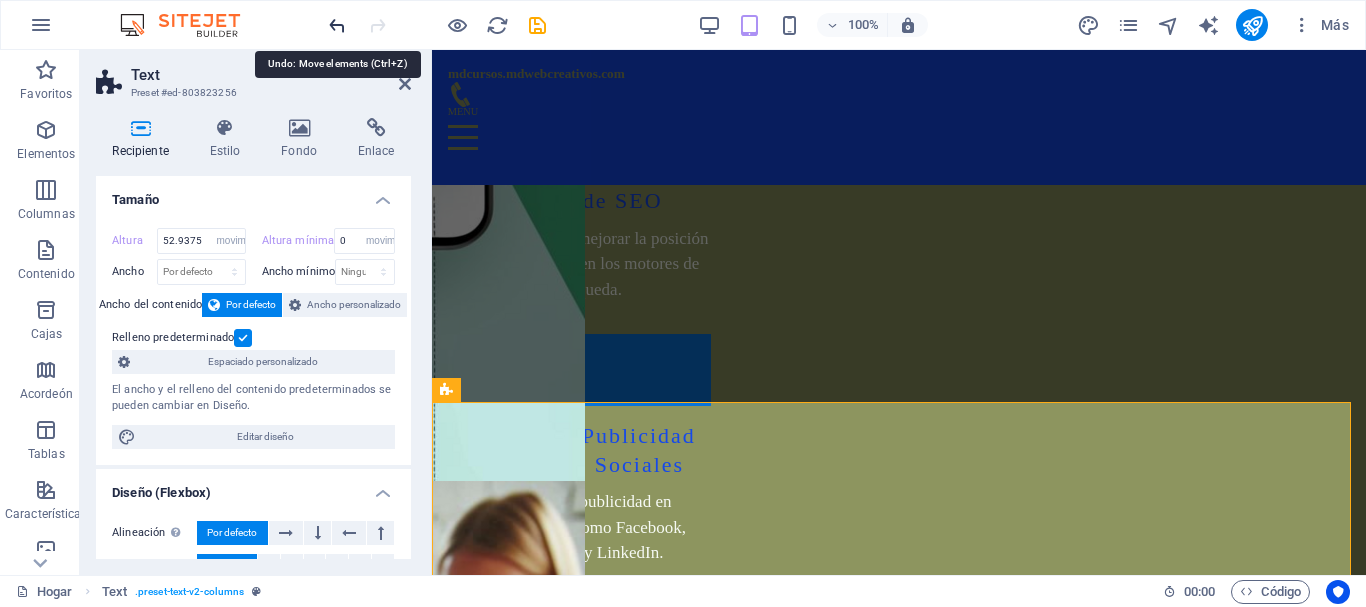 click at bounding box center [337, 25] 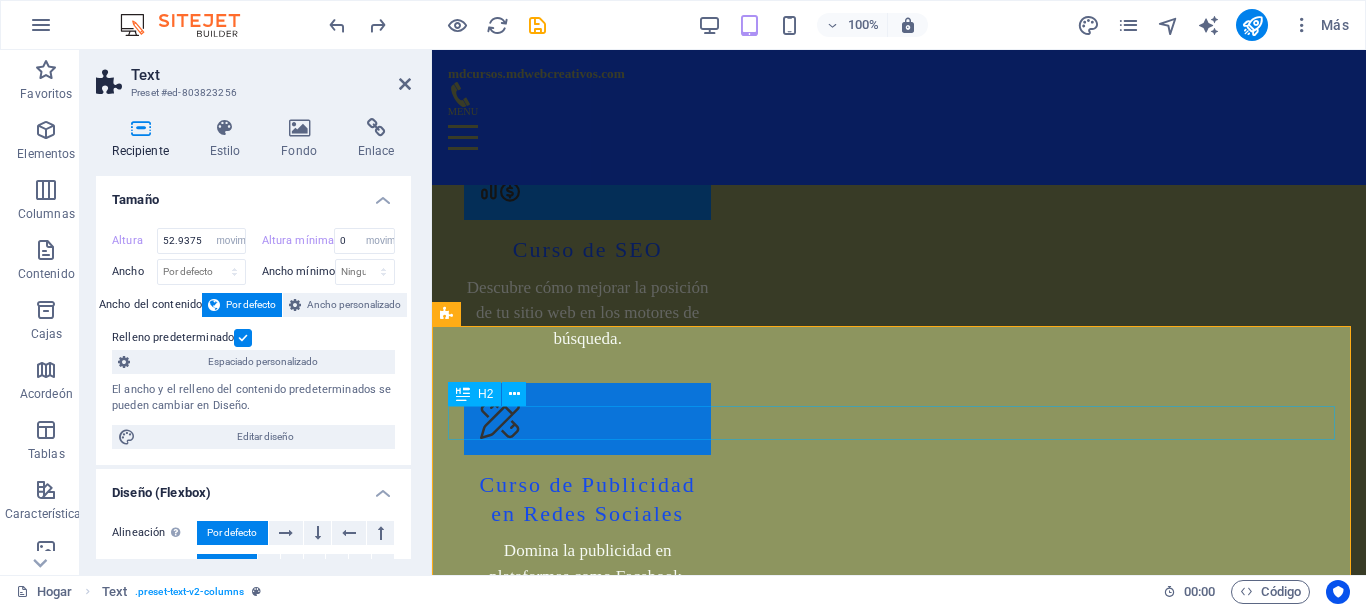 scroll, scrollTop: 4310, scrollLeft: 0, axis: vertical 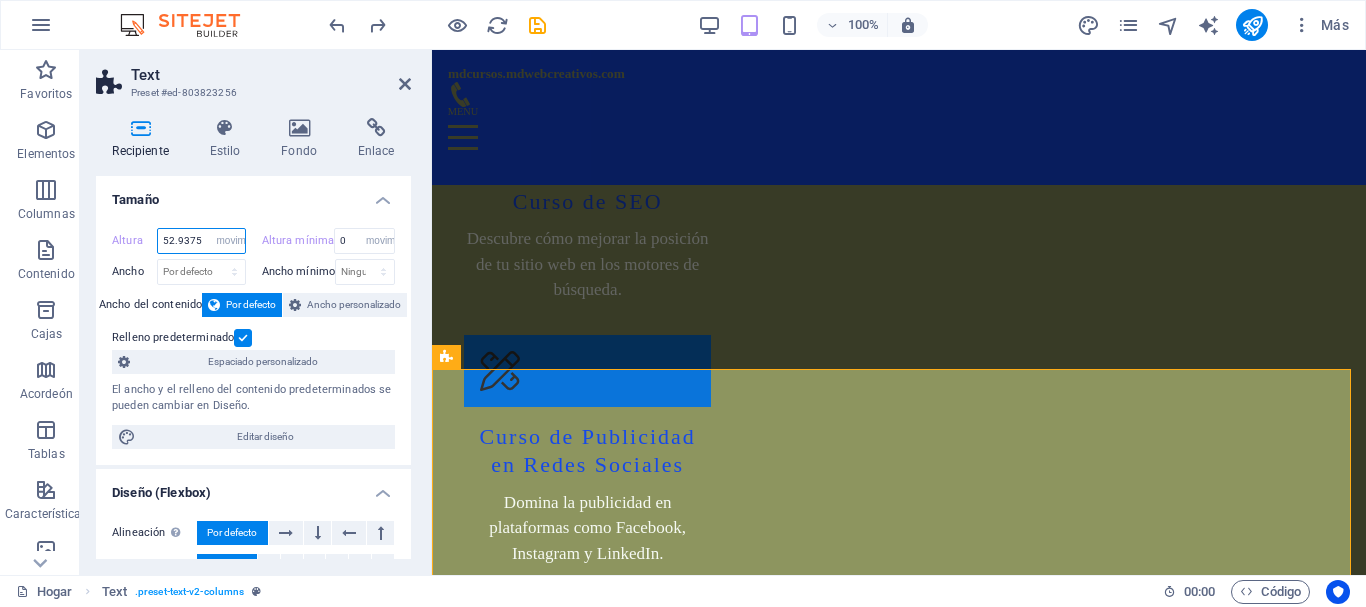 click on "52.9375" at bounding box center (201, 241) 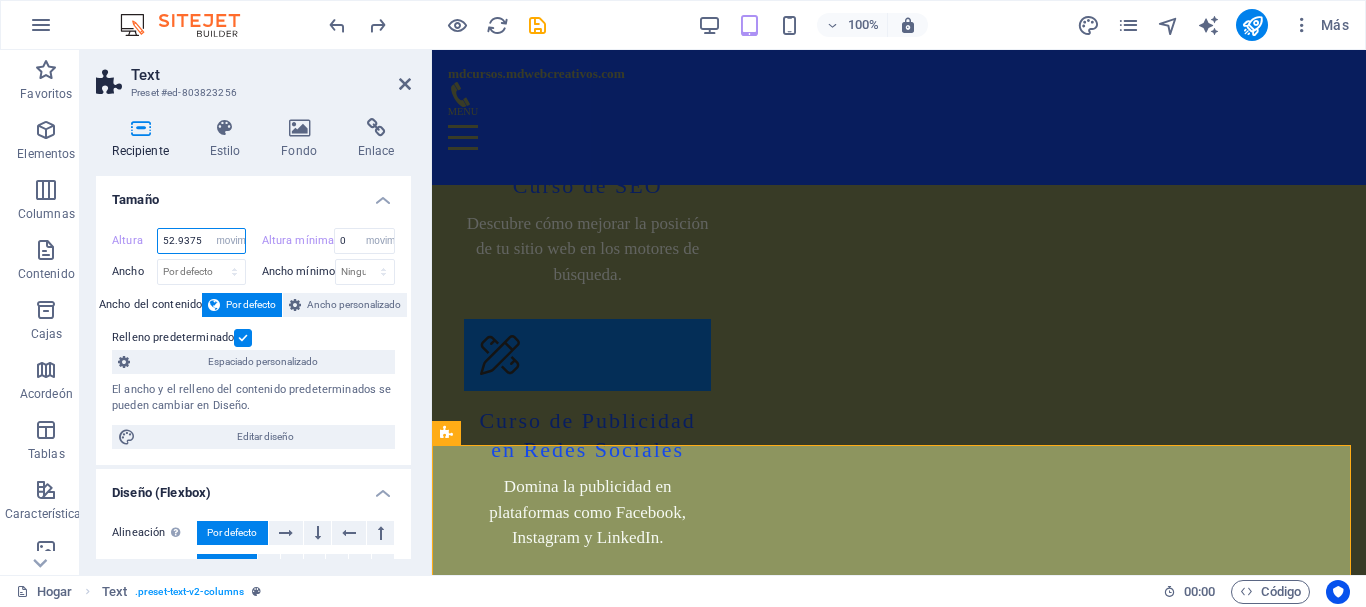 scroll, scrollTop: 4234, scrollLeft: 0, axis: vertical 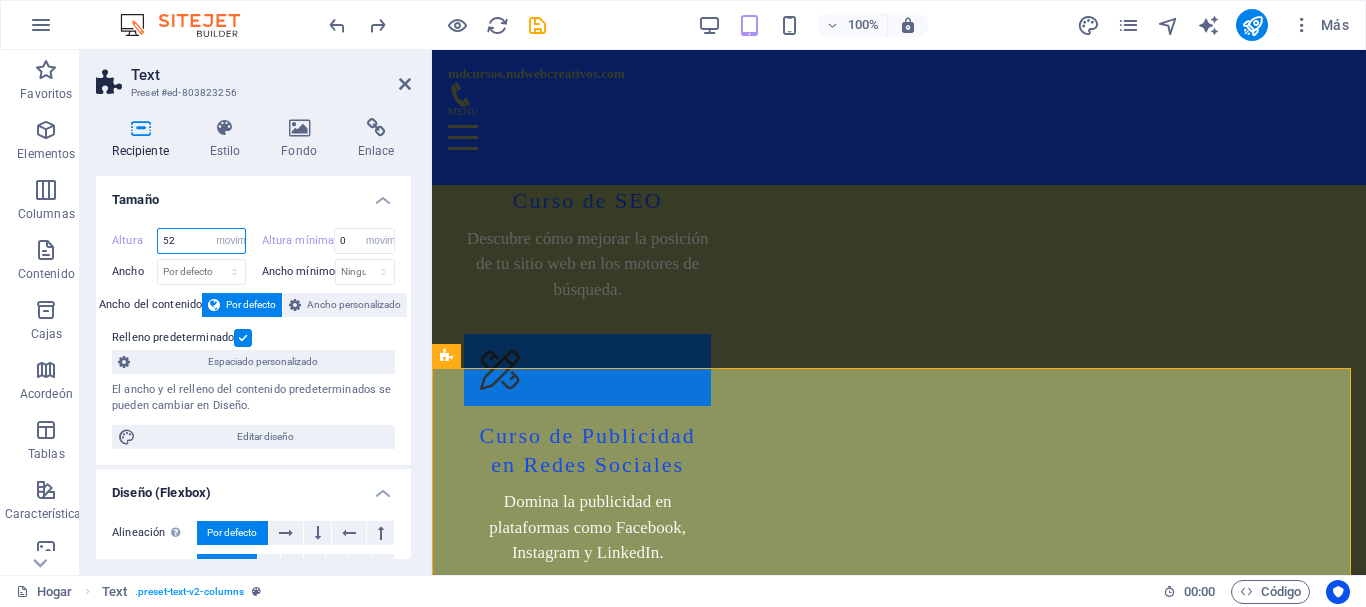 type on "5" 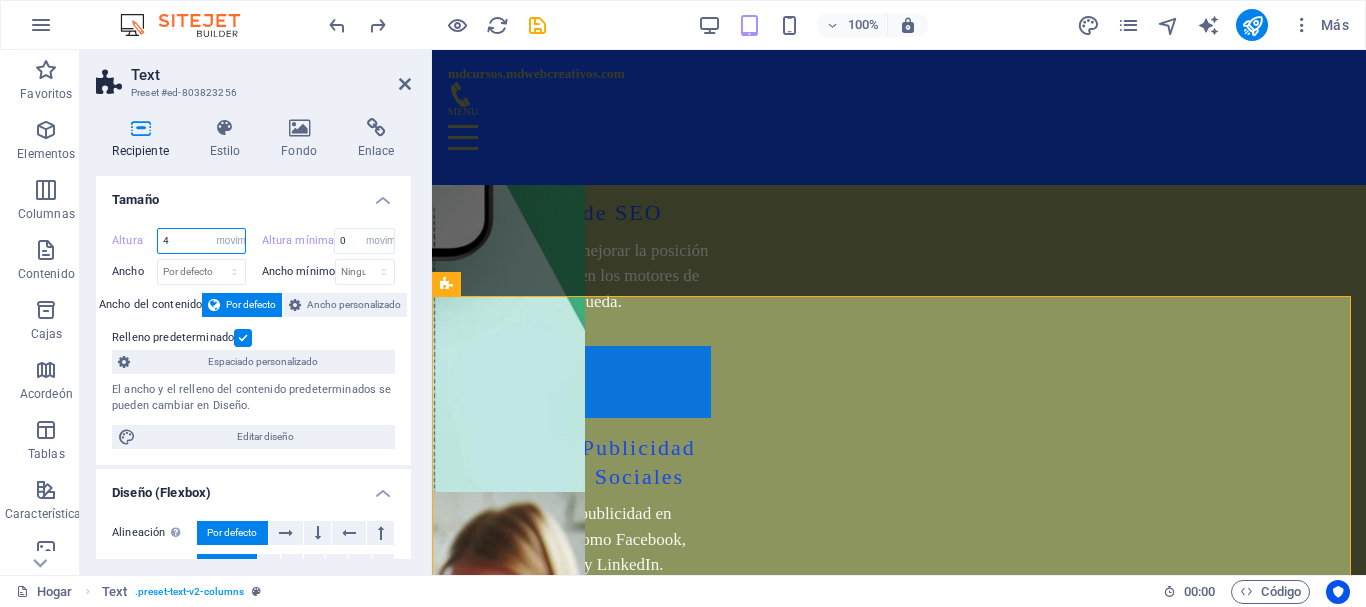 scroll, scrollTop: 4310, scrollLeft: 0, axis: vertical 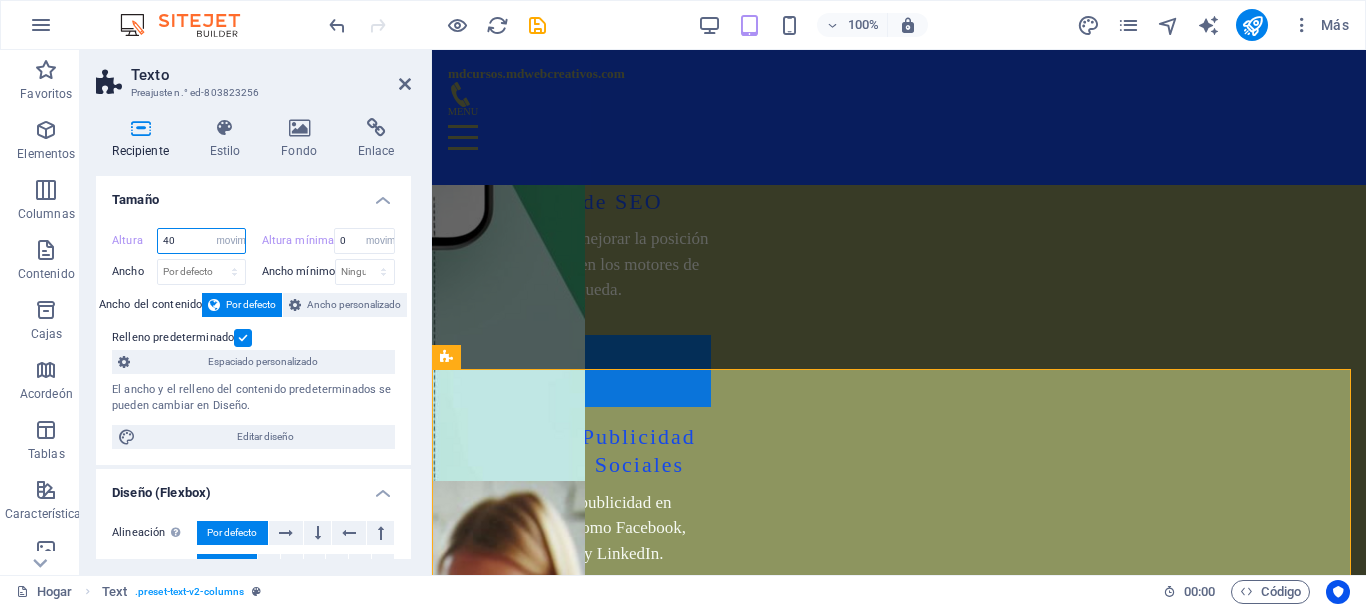 type on "40" 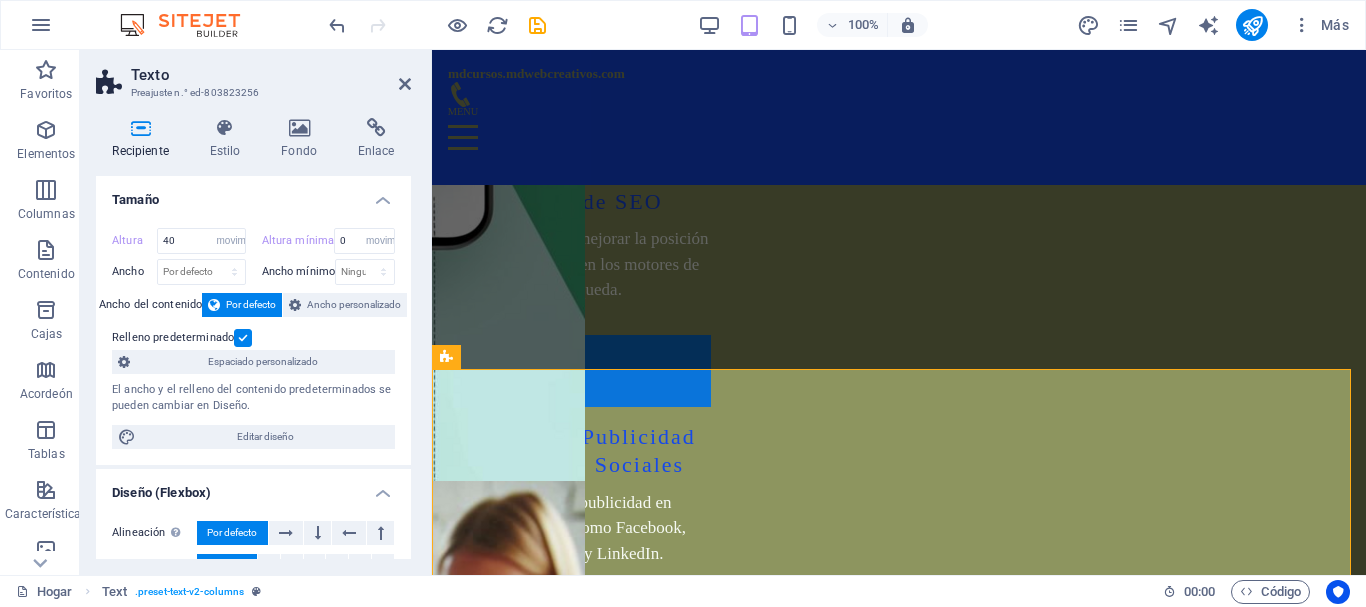 click on "Recipiente Estilo Fondo Enlace Tamaño Altura 40 Por defecto píxeles movimiento rápido del ojo % vh Volkswagen Altura mínima 0 Ninguno píxeles movimiento rápido del ojo % vh Volkswagen Ancho Por defecto píxeles movimiento rápido del ojo % ellos vh Volkswagen Ancho mínimo Ninguno píxeles movimiento rápido del ojo % vh Volkswagen Ancho del contenido Por defecto Ancho personalizado Ancho Por defecto píxeles movimiento rápido del ojo % ellos vh Volkswagen Ancho mínimo Ninguno píxeles movimiento rápido del ojo % vh Volkswagen Relleno predeterminado Espaciado personalizado El ancho y el relleno del contenido predeterminados se pueden cambiar en Diseño. Editar diseño Diseño (Flexbox) Alineación Determina la dirección de flexión. Por defecto Eje principal Determinar cómo deben comportarse los elementos a lo largo del eje principal dentro de este contenedor (justificar el contenido). Por defecto Eje lateral Por defecto Envoltura Por defecto En Apagado Llenar Por defecto Role 100" at bounding box center (253, 338) 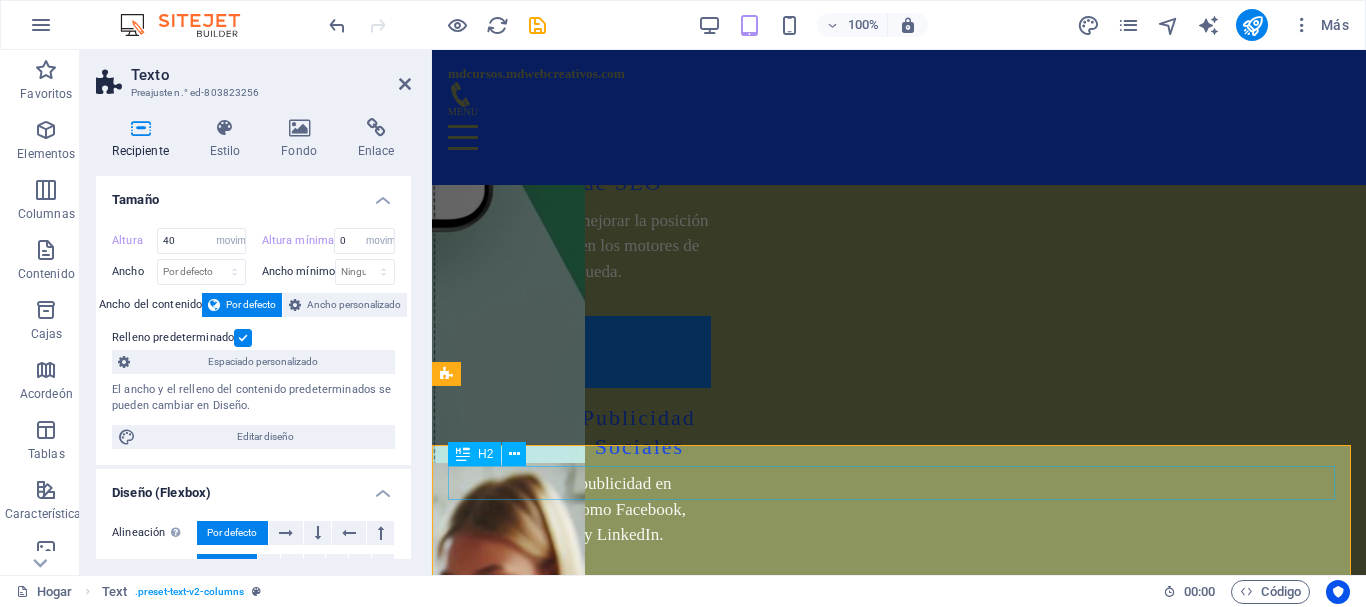 scroll, scrollTop: 4234, scrollLeft: 0, axis: vertical 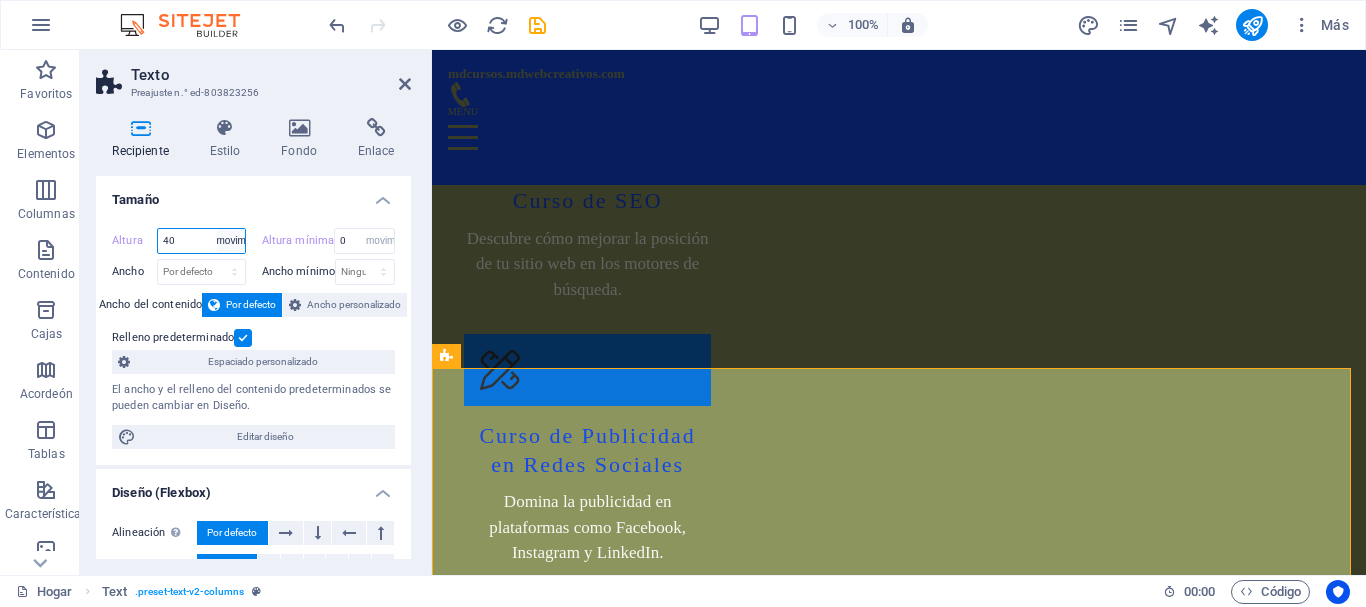 click on "Por defecto píxeles movimiento rápido del ojo % vh Volkswagen" at bounding box center (231, 241) 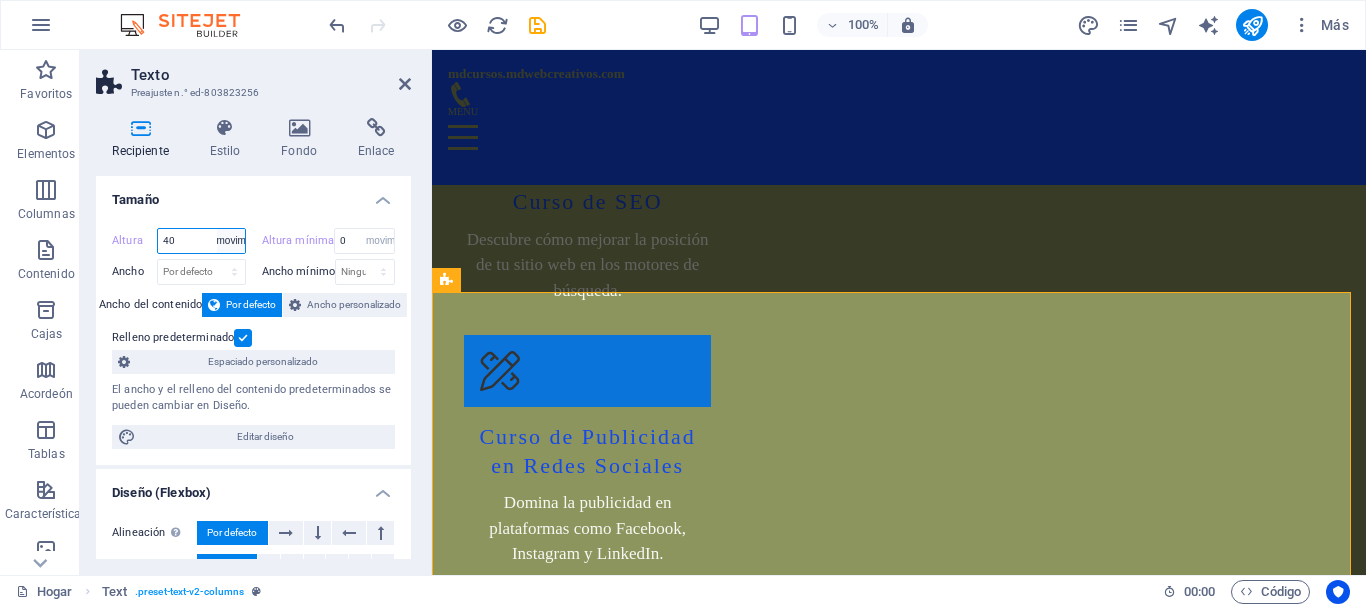scroll, scrollTop: 4310, scrollLeft: 0, axis: vertical 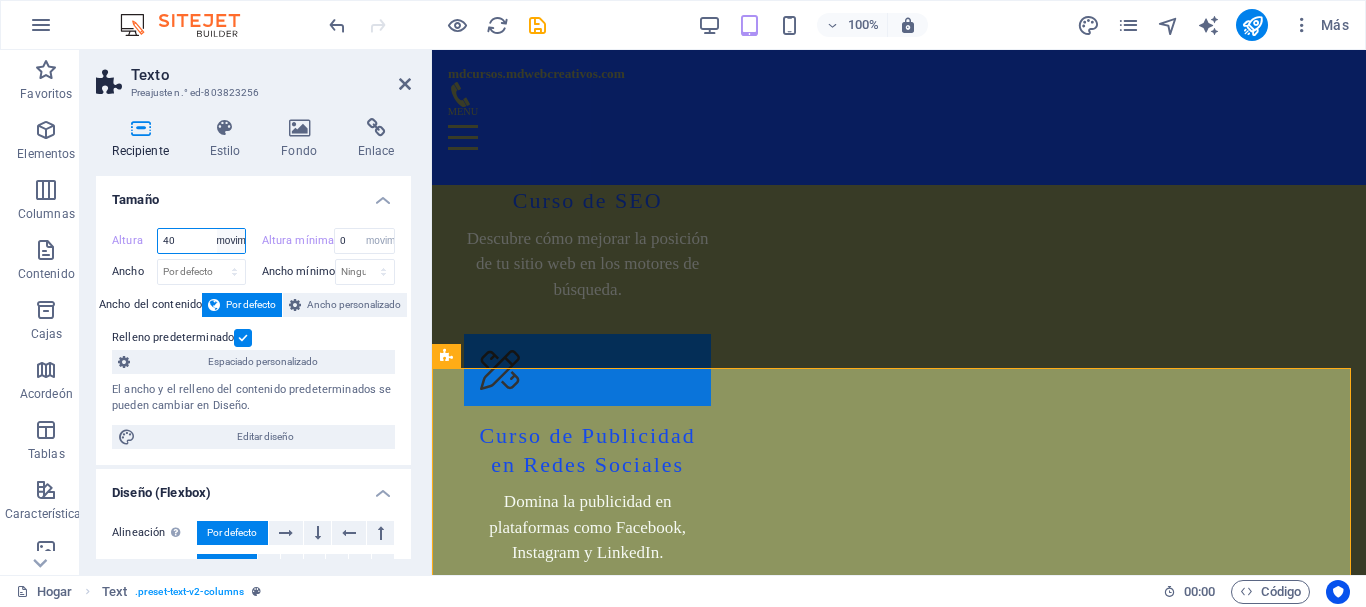 click on "Por defecto píxeles movimiento rápido del ojo % vh Volkswagen" at bounding box center (231, 241) 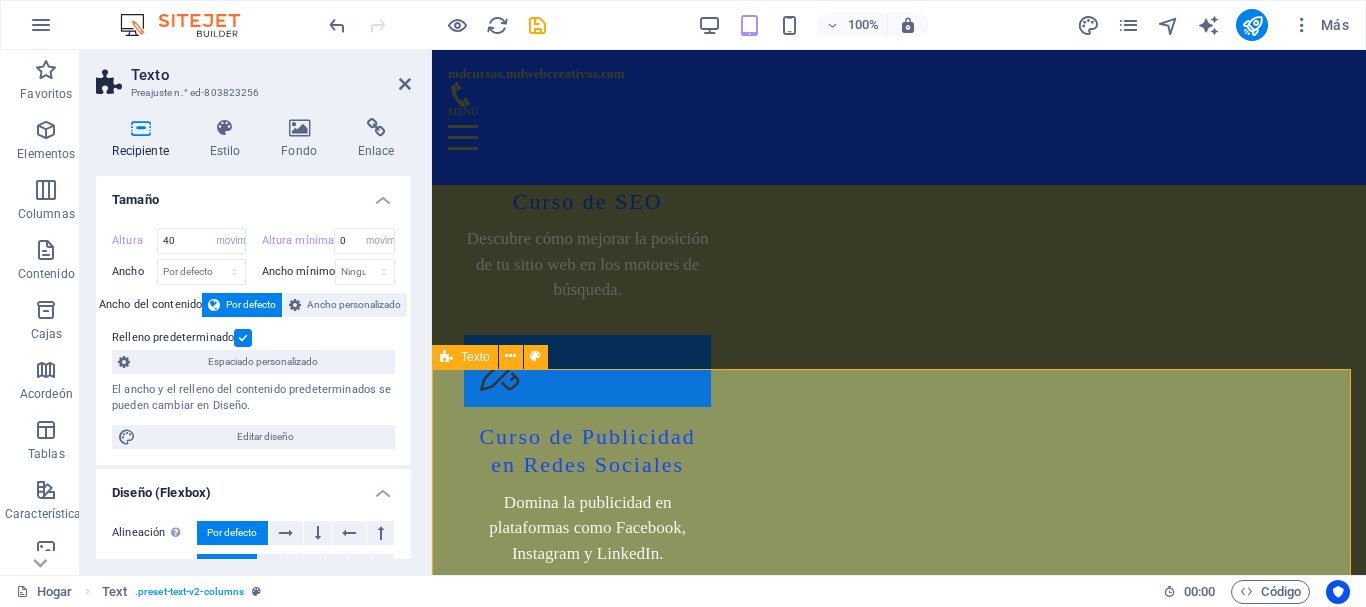drag, startPoint x: 830, startPoint y: 452, endPoint x: 834, endPoint y: 417, distance: 35.22783 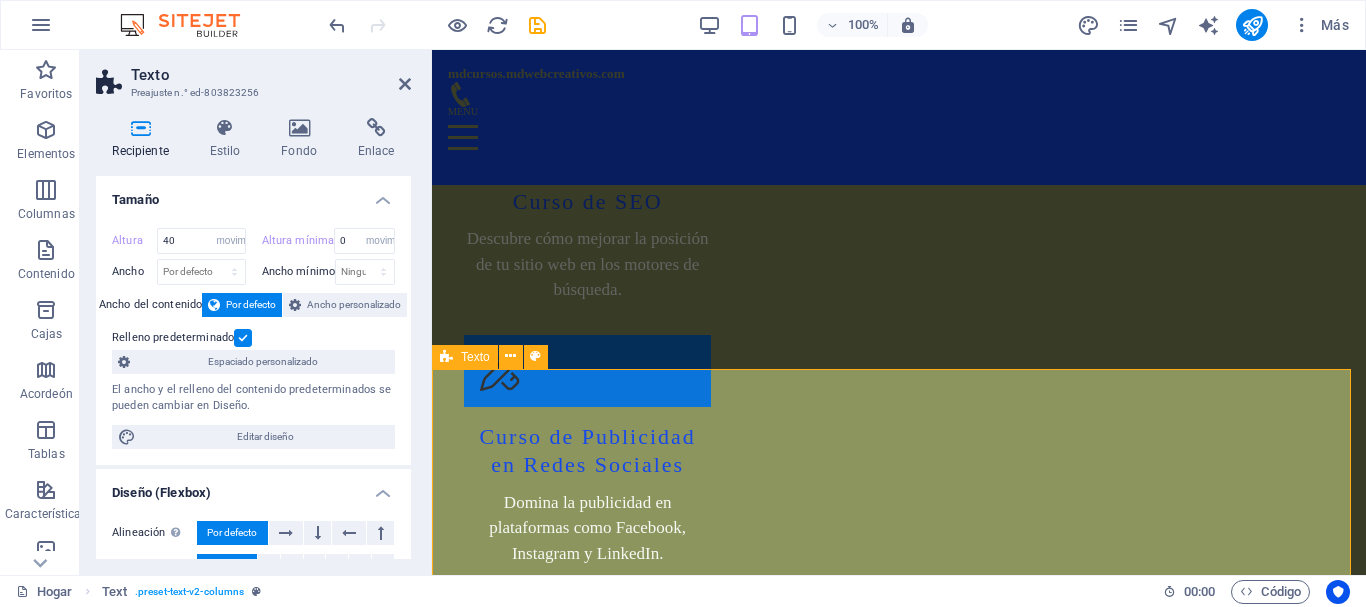 click on "Próximo curso Cursos de Edición de Videos y Creación de Contenido para Redes Sociales Oferta Especial: Domina las habilidades esenciales para crear contenido impactante y profesional en redes sociales. Nuestros cursos te guiarán desde los conceptos básicos hasta técnicas avanzadas de edición de videos y creación de contenido. ¿Qué incluye? 1. Fundamentos de la Edición de Vídeos:    - Herramientas de edición y software recomendados.    - Técnicas básicas de corte, transiciones y efectos. 2. Producción de vídeos:    - Planificación y guionización de vídeos.    - Uso de cámaras y equipos de grabación.    - Técnicas de iluminación y sonido para producciones de calidad. 3. Creación de Contenido para Redes Sociales:    - Estrategias de contenido para diferentes plataformas (Instagram, TikTok, YouTube, etc.).    - Diseño de gráficos y animaciones.    - Técnicas de storytelling visual para captar la atención del público. 4. Optimización y Publicación:" at bounding box center (899, 4328) 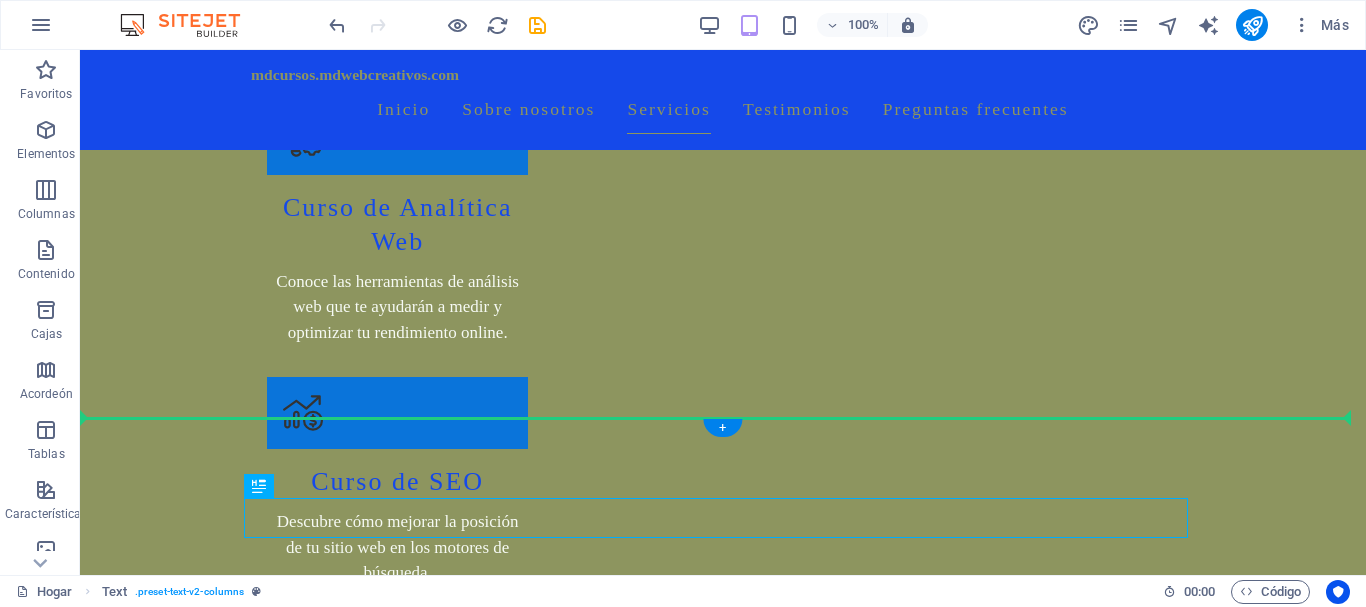 drag, startPoint x: 475, startPoint y: 464, endPoint x: 835, endPoint y: 427, distance: 361.8964 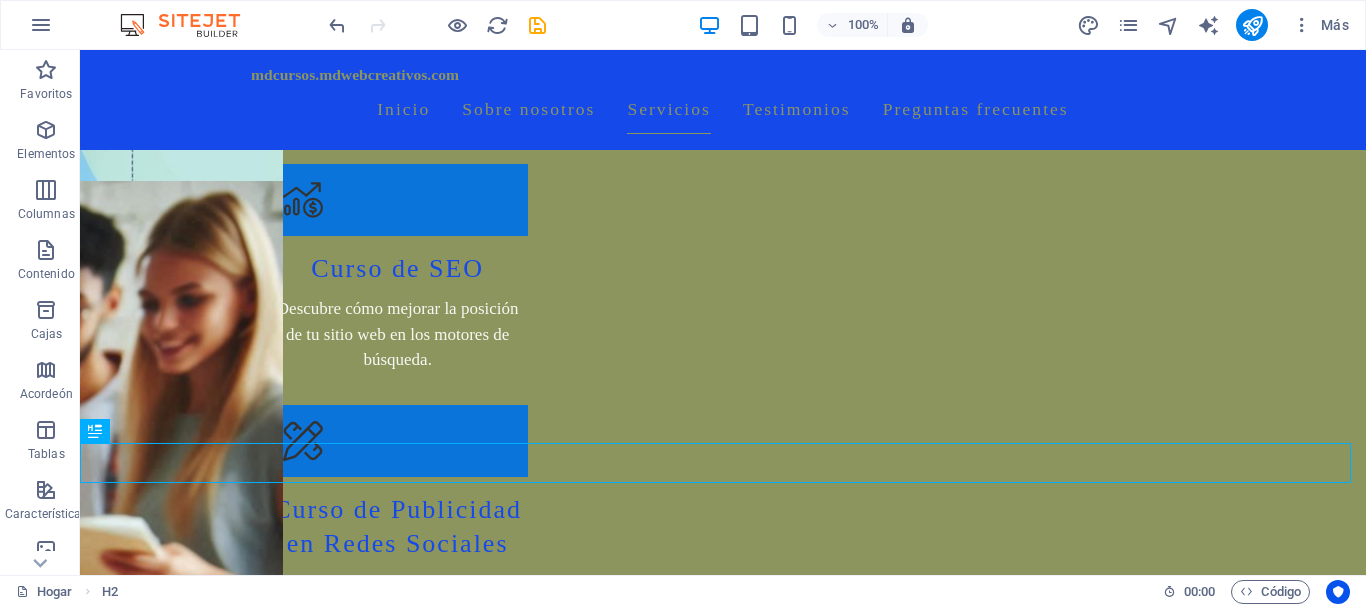 scroll, scrollTop: 4650, scrollLeft: 0, axis: vertical 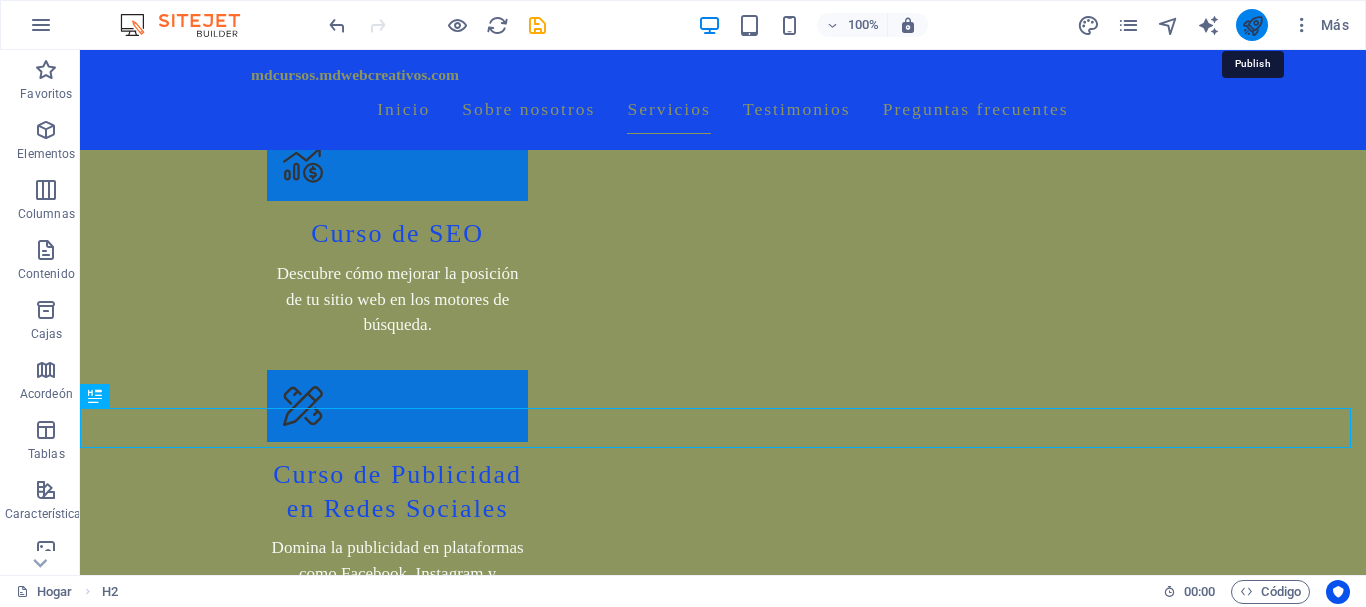 click at bounding box center [1252, 25] 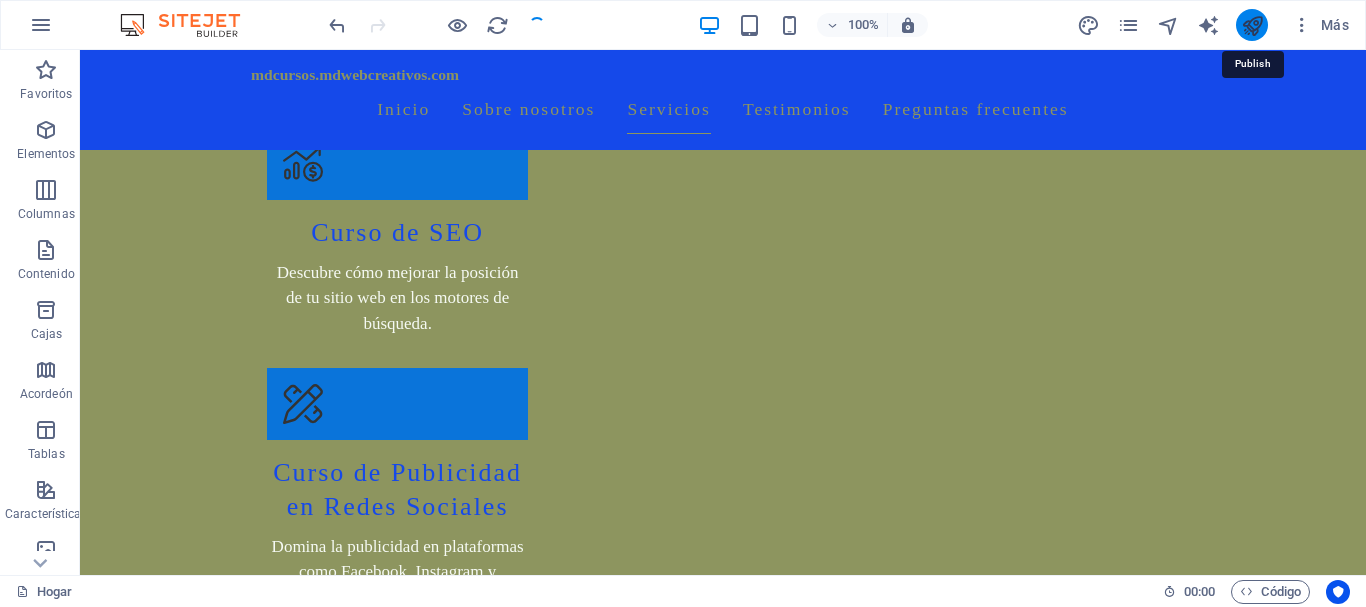 scroll, scrollTop: 4573, scrollLeft: 0, axis: vertical 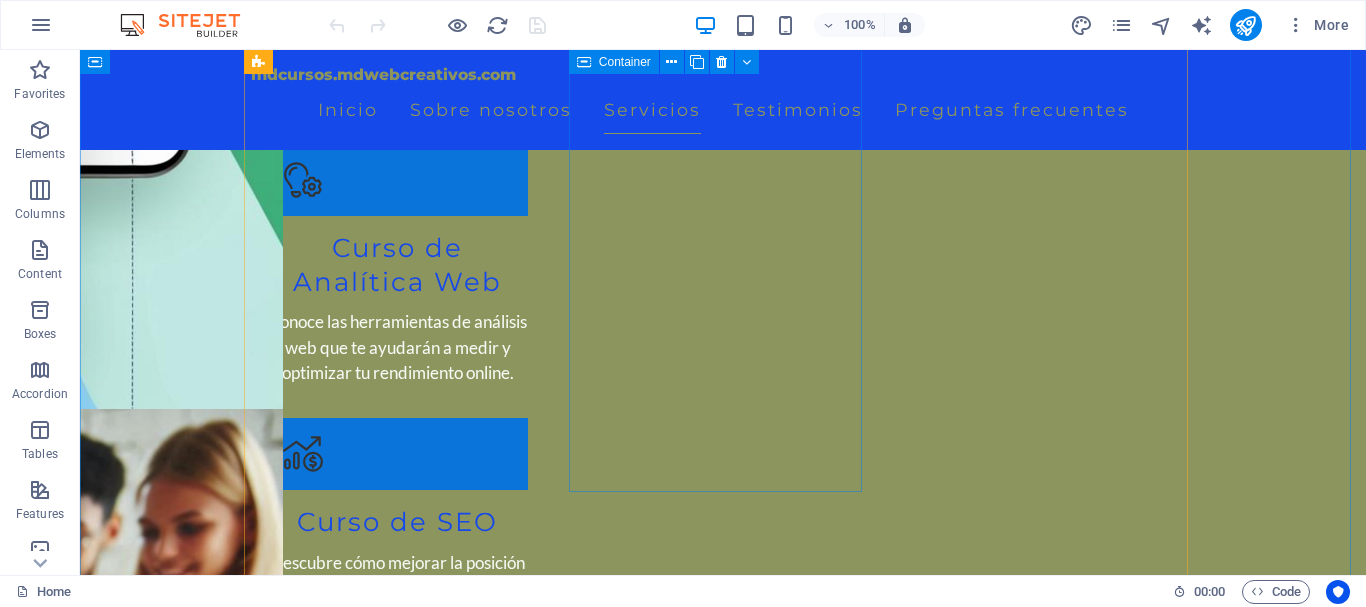 click on "Curso Exprés: Ventas por WhatsApp + Asistente Virtual  Aprende a automatizar tu negocio y vender 24/7 con flujos de venta integrados a WhatsApp.   ✅  Chatbot inteligente   ✅  Atención inmediata   ✅  Más ventas con menos esfuerz o" at bounding box center (397, 2537) 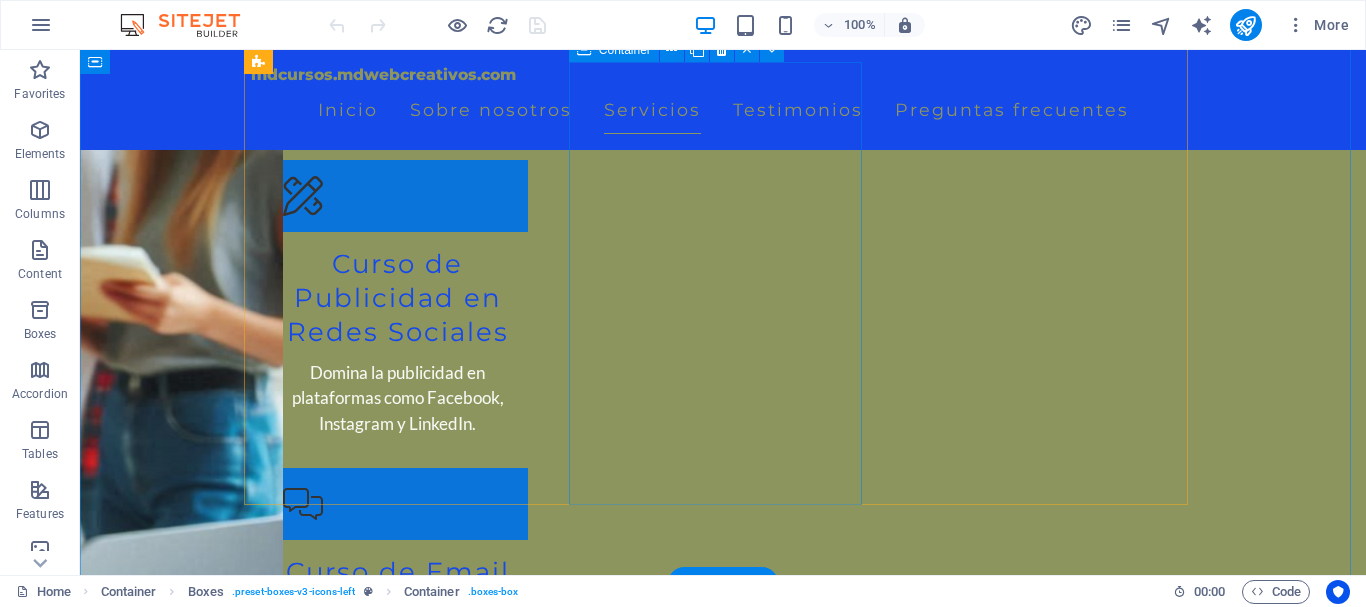 scroll, scrollTop: 5000, scrollLeft: 0, axis: vertical 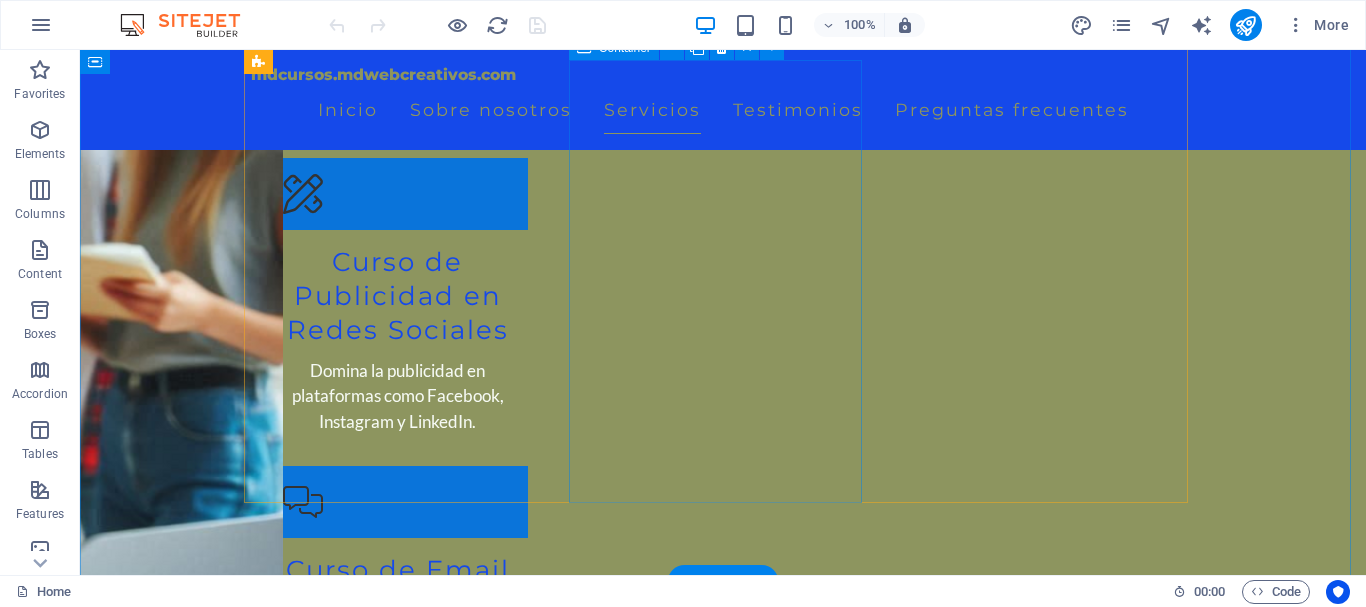click on "Curso Básico de Fotografía Digital Aprende a tomar fotos increíbles con tu cámara o celular.   ✅ Técnicas de cuadro, luz y enfoque.   ✅ Consejos prácticos para fotos pro   ✅ Ideal para principiantes y creadores de contenido" at bounding box center (397, 3518) 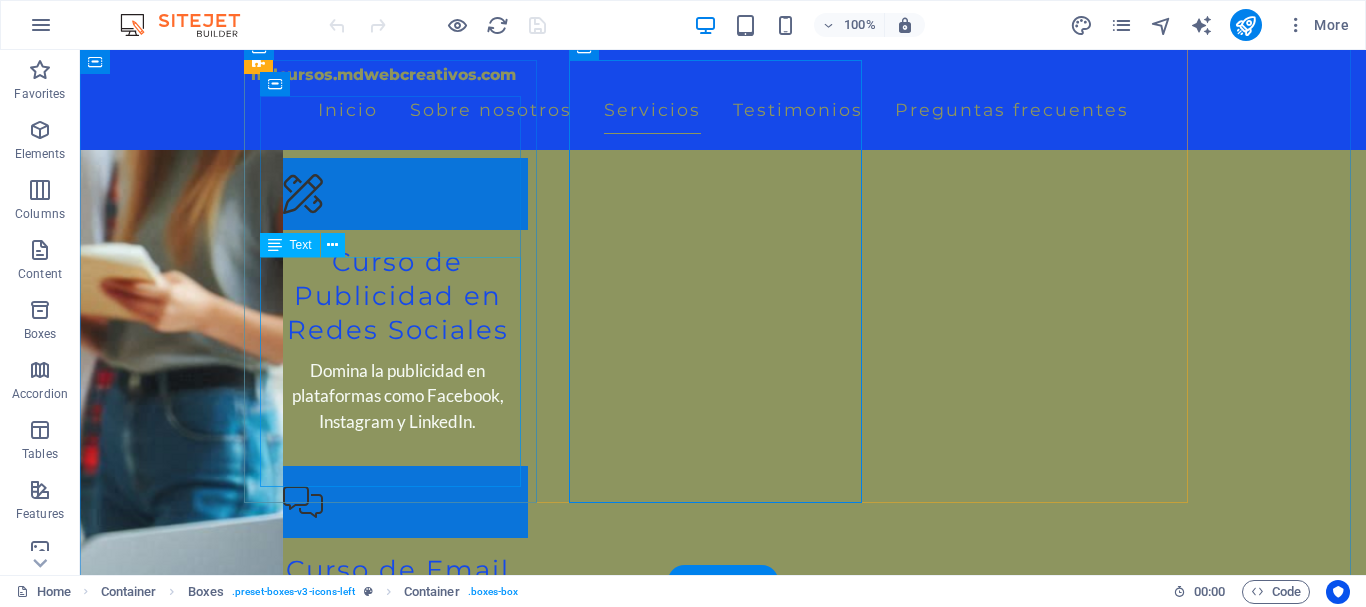 click on "Aprende a diseñar páginas web profesionales sin saber programar. ✅  Rápido, visual y práctico   ✅  Ideal para negocios, portafolios o tiendas online   ✅  Personaliza tu sitio con Elementor fácil y rápido" at bounding box center [397, 3135] 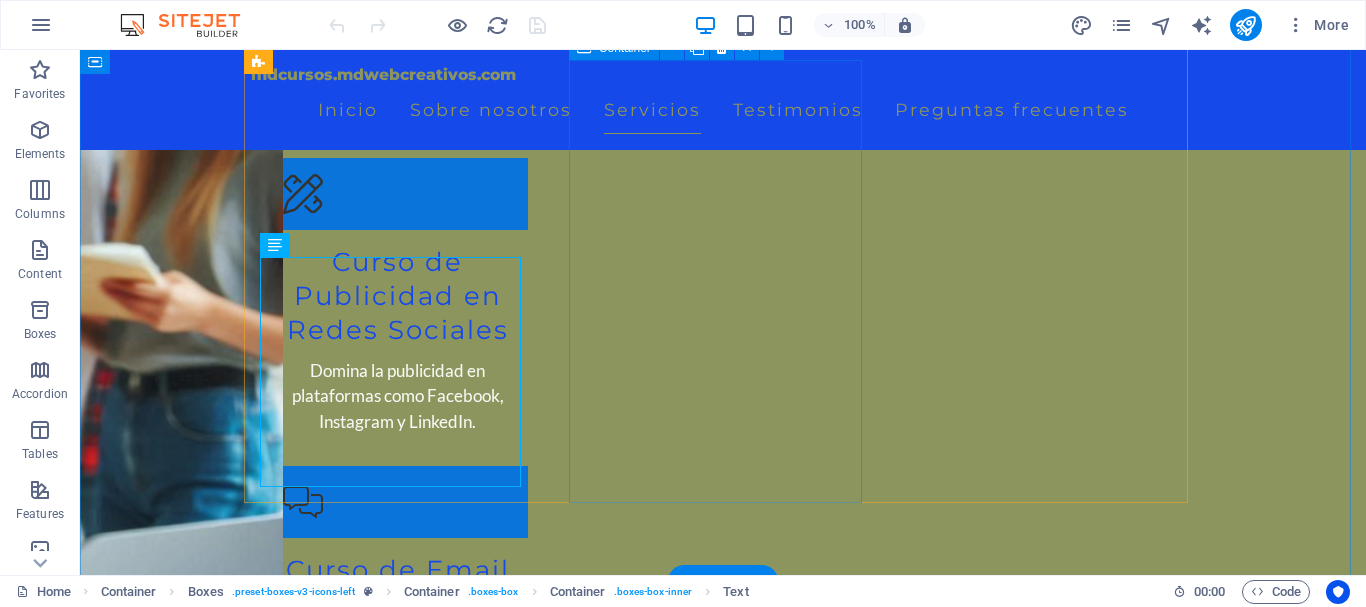 click on "Curso Básico de Fotografía Digital Aprende a tomar fotos increíbles con tu cámara o celular.   ✅ Técnicas de cuadro, luz y enfoque.   ✅ Consejos prácticos para fotos pro   ✅ Ideal para principiantes y creadores de contenido" at bounding box center (397, 3518) 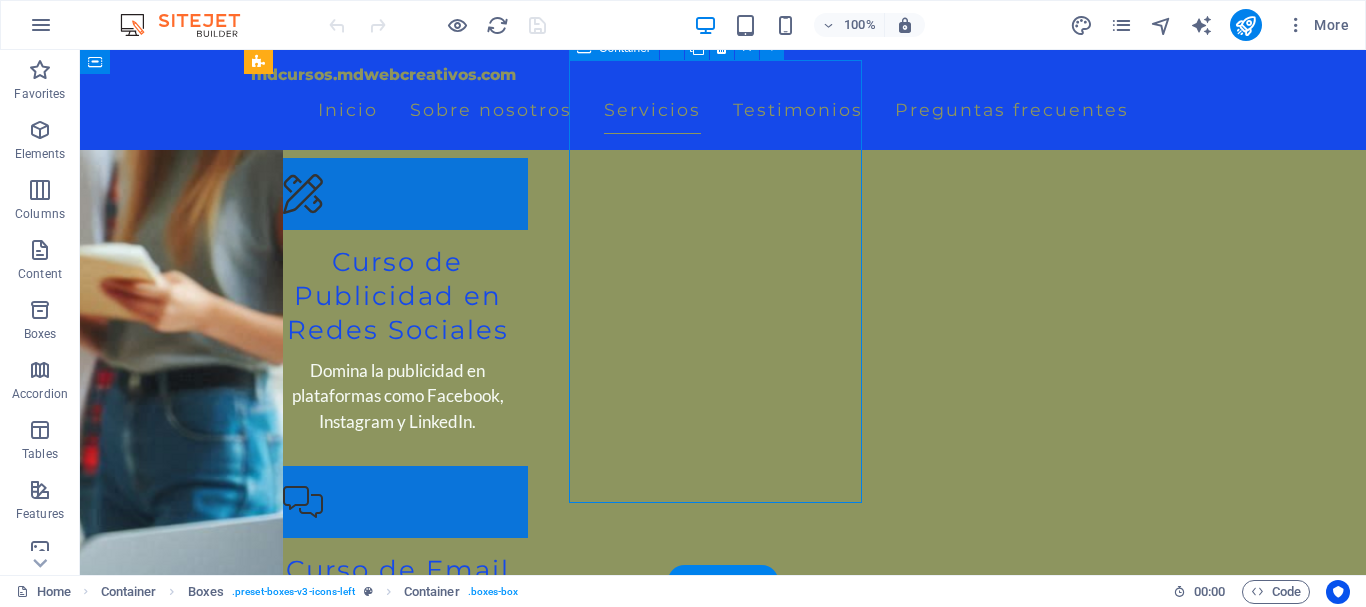 click on "Curso Básico de Fotografía Digital Aprende a tomar fotos increíbles con tu cámara o celular.   ✅ Técnicas de cuadro, luz y enfoque.   ✅ Consejos prácticos para fotos pro   ✅ Ideal para principiantes y creadores de contenido" at bounding box center (397, 3518) 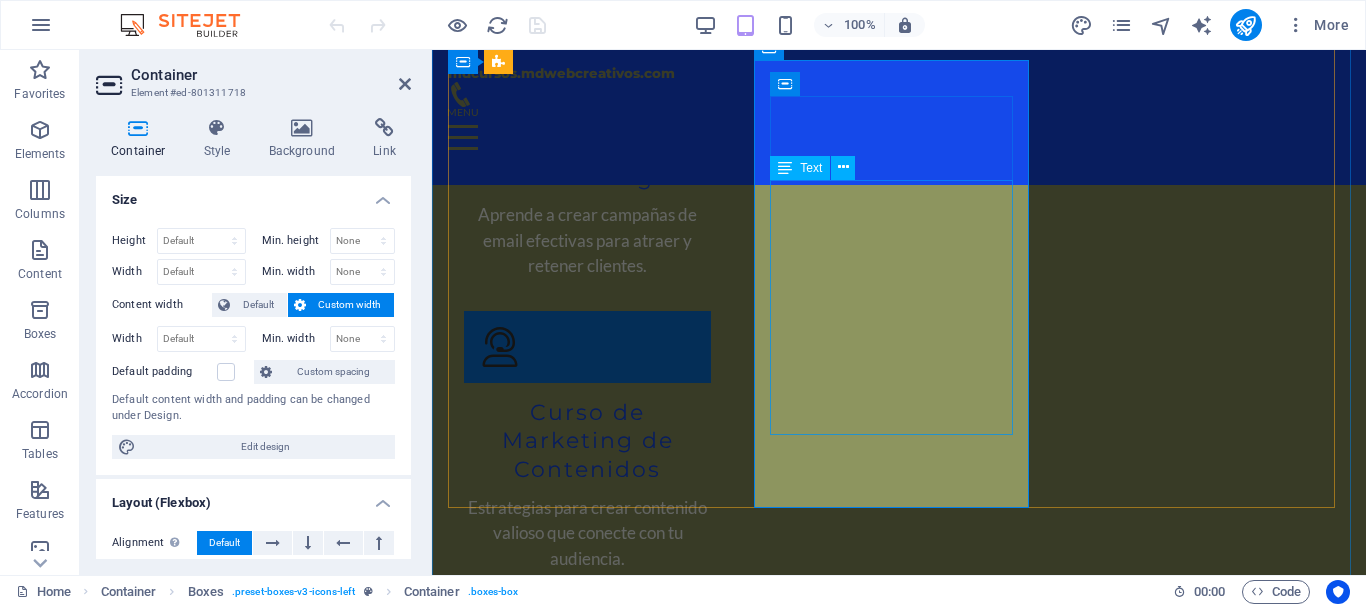 scroll, scrollTop: 4569, scrollLeft: 0, axis: vertical 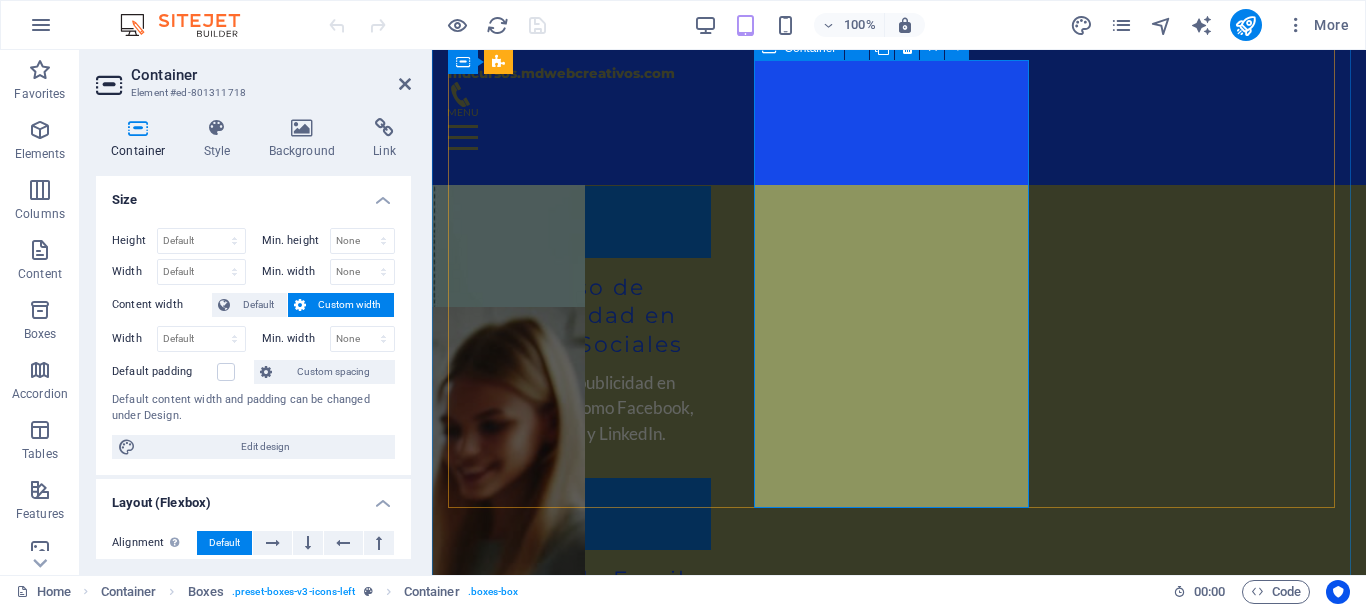 click on "Curso Básico de Fotografía Digital Aprende a tomar fotos increíbles con tu cámara o celular.   ✅ Técnicas de cuadro, luz y enfoque.   ✅ Consejos prácticos para fotos pro   ✅ Ideal para principiantes y creadores de contenido" at bounding box center (587, 3441) 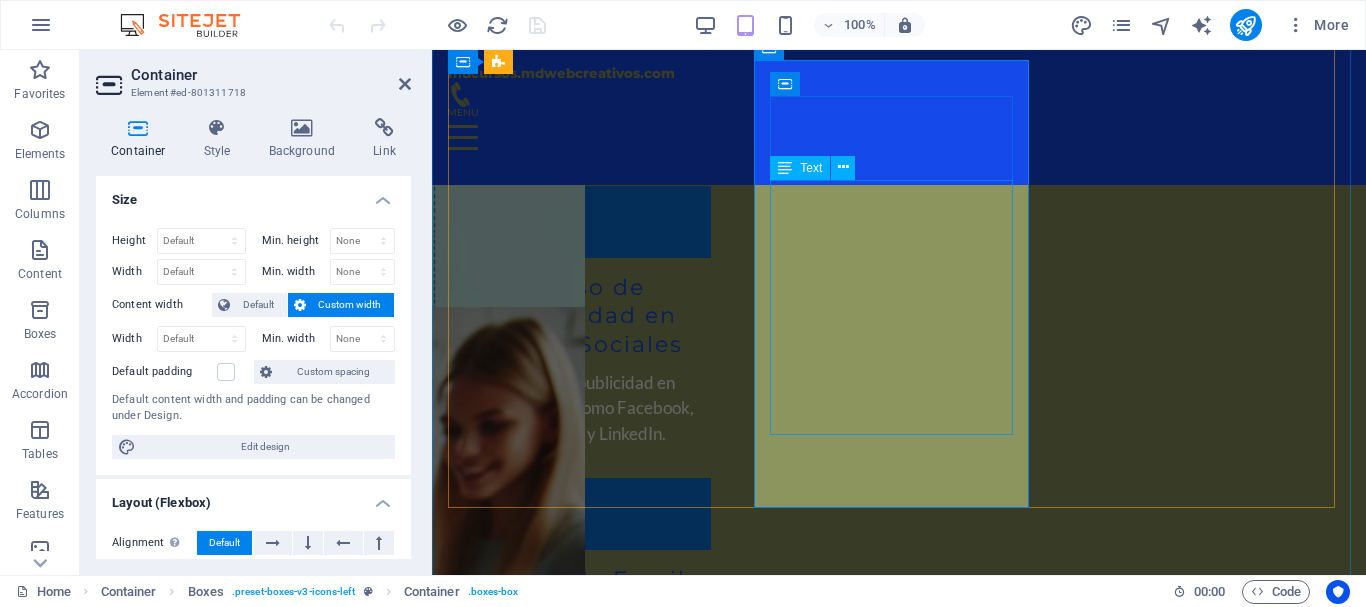 click on "Aprende a tomar fotos increíbles con tu cámara o celular.   ✅ Técnicas de cuadro, luz y enfoque.   ✅ Consejos prácticos para fotos pro   ✅ Ideal para principiantes y creadores de contenido" at bounding box center [587, 3492] 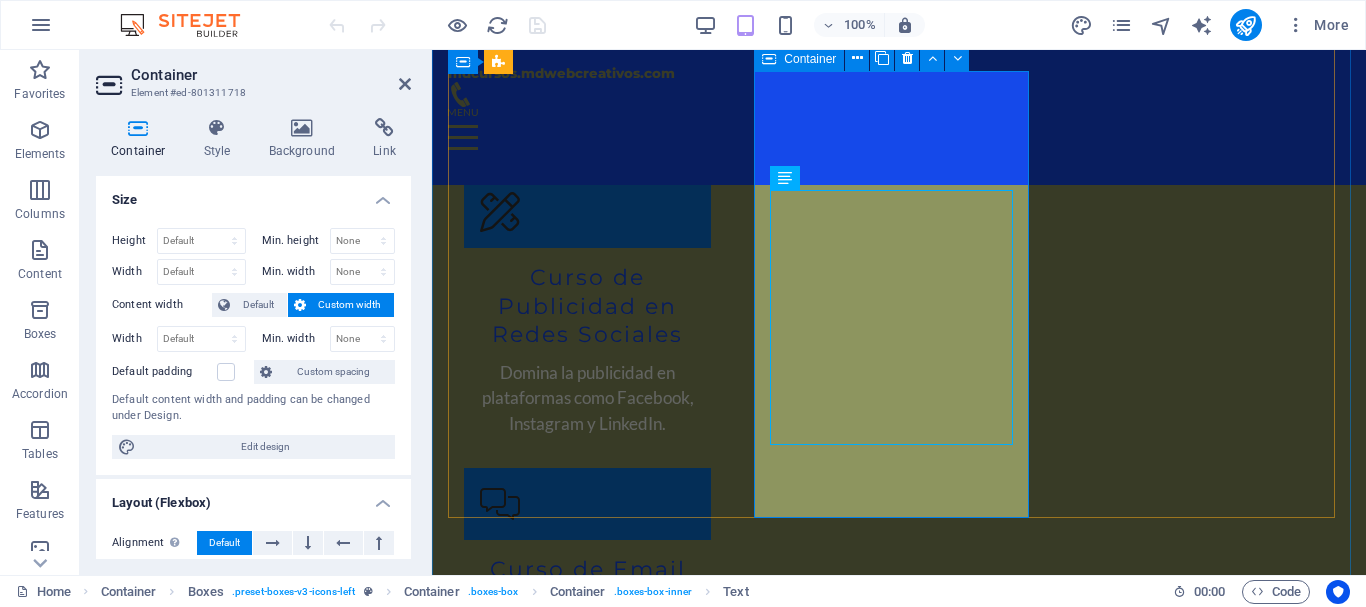 scroll, scrollTop: 4485, scrollLeft: 0, axis: vertical 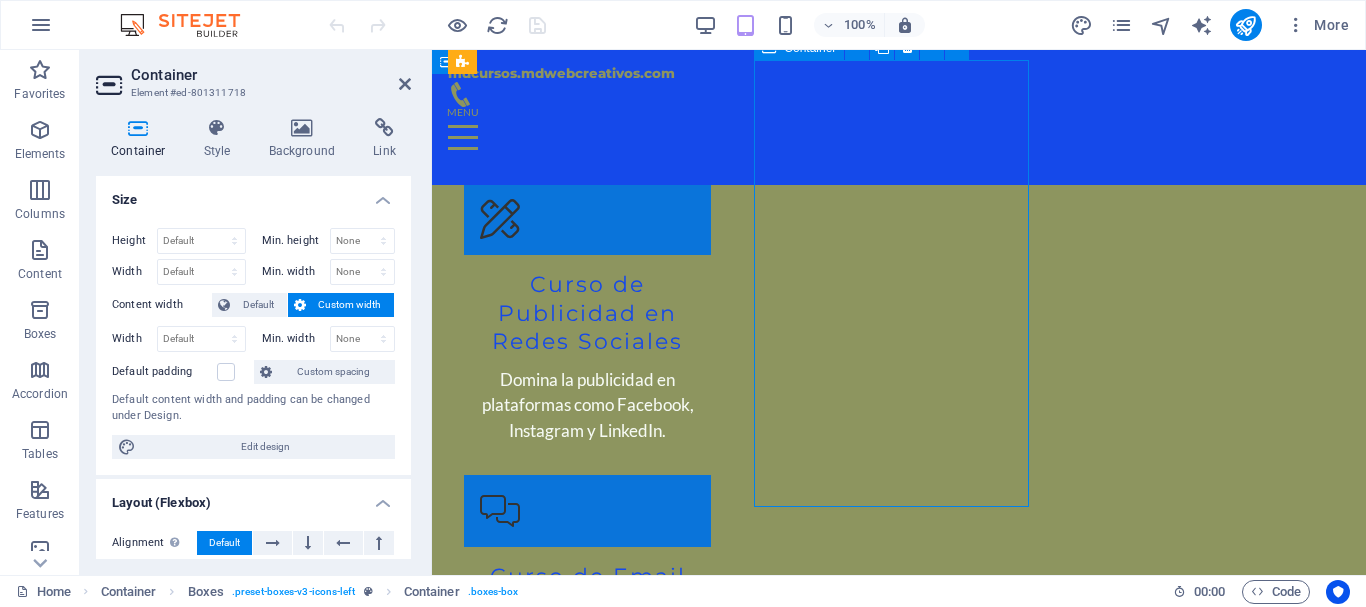 drag, startPoint x: 954, startPoint y: 504, endPoint x: 960, endPoint y: 468, distance: 36.496574 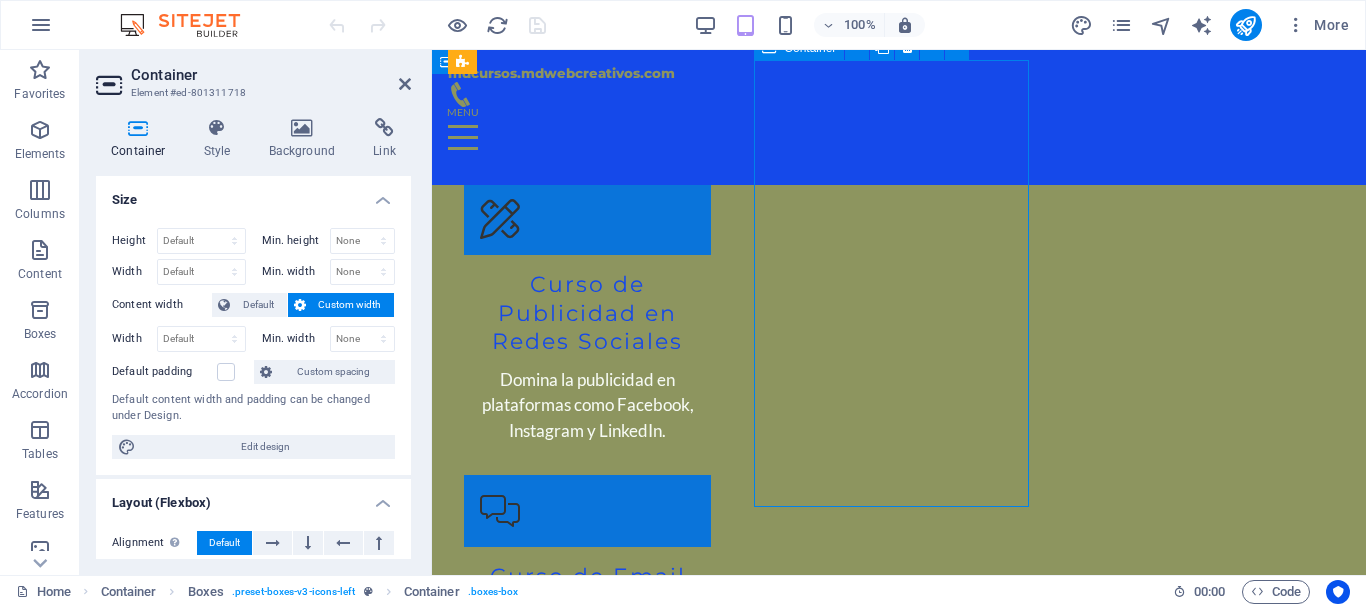 click on "Curso Básico de Fotografía Digital Aprende a tomar fotos increíbles con tu cámara o celular.   ✅ Técnicas de cuadro, luz y enfoque.   ✅ Consejos prácticos para fotos pro   ✅ Ideal para principiantes y creadores de contenido" at bounding box center [587, 3438] 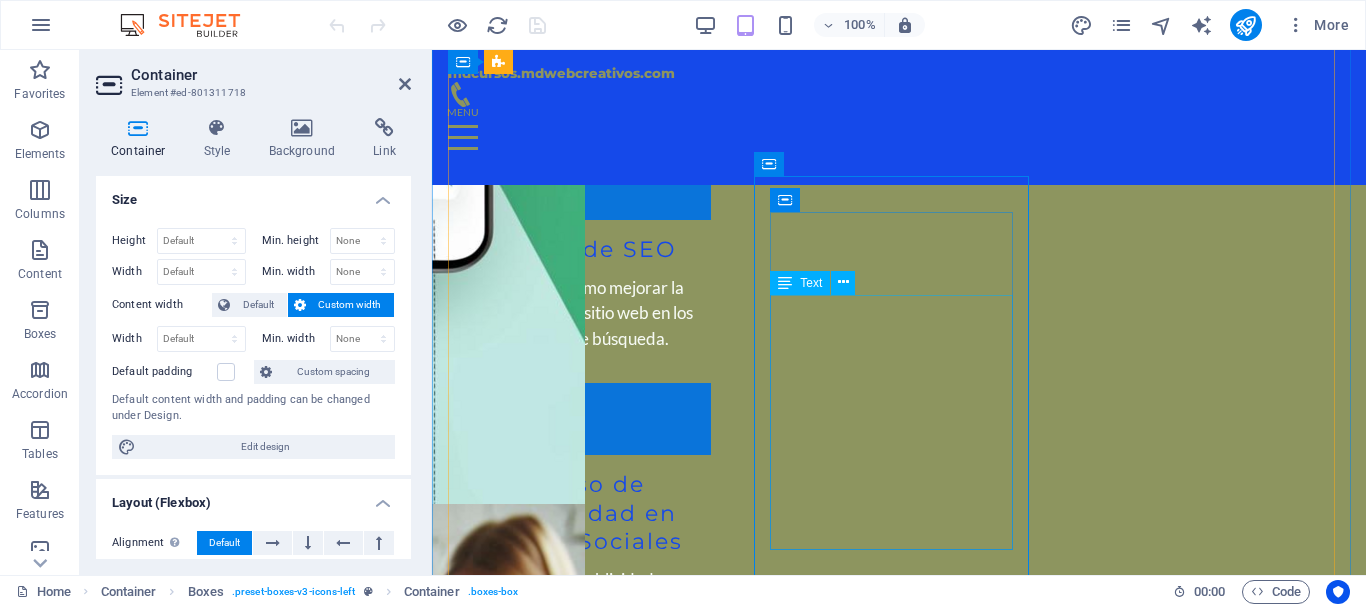 scroll, scrollTop: 4369, scrollLeft: 0, axis: vertical 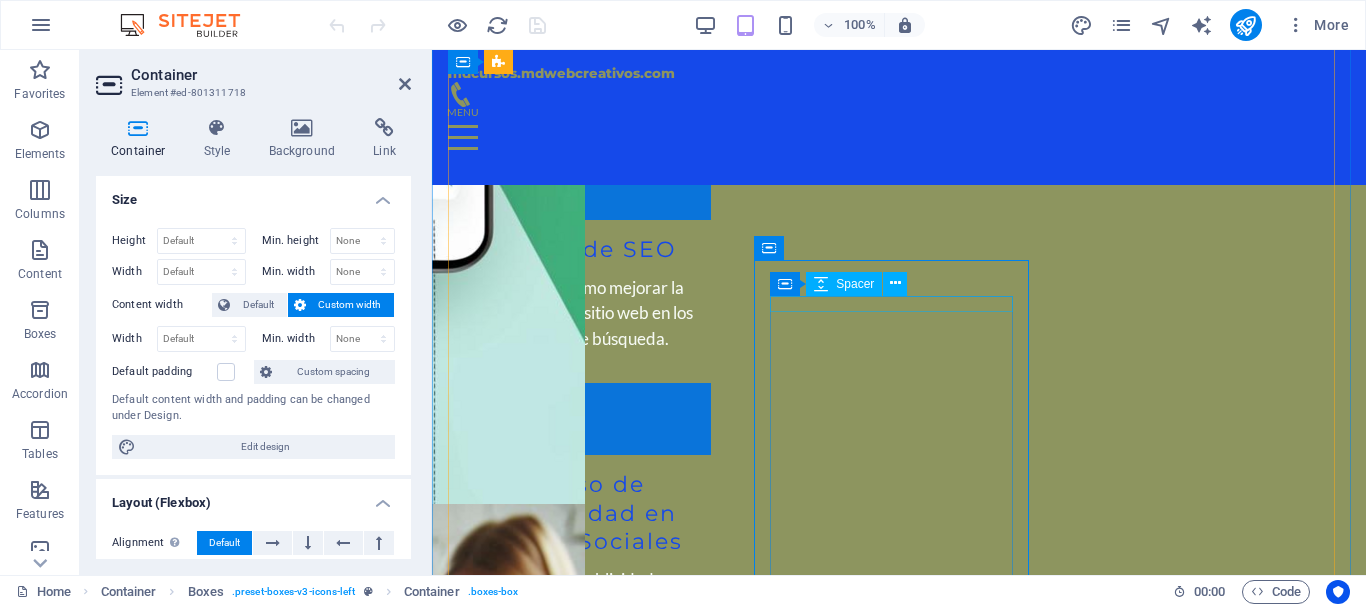 click on "Spacer" at bounding box center (844, 284) 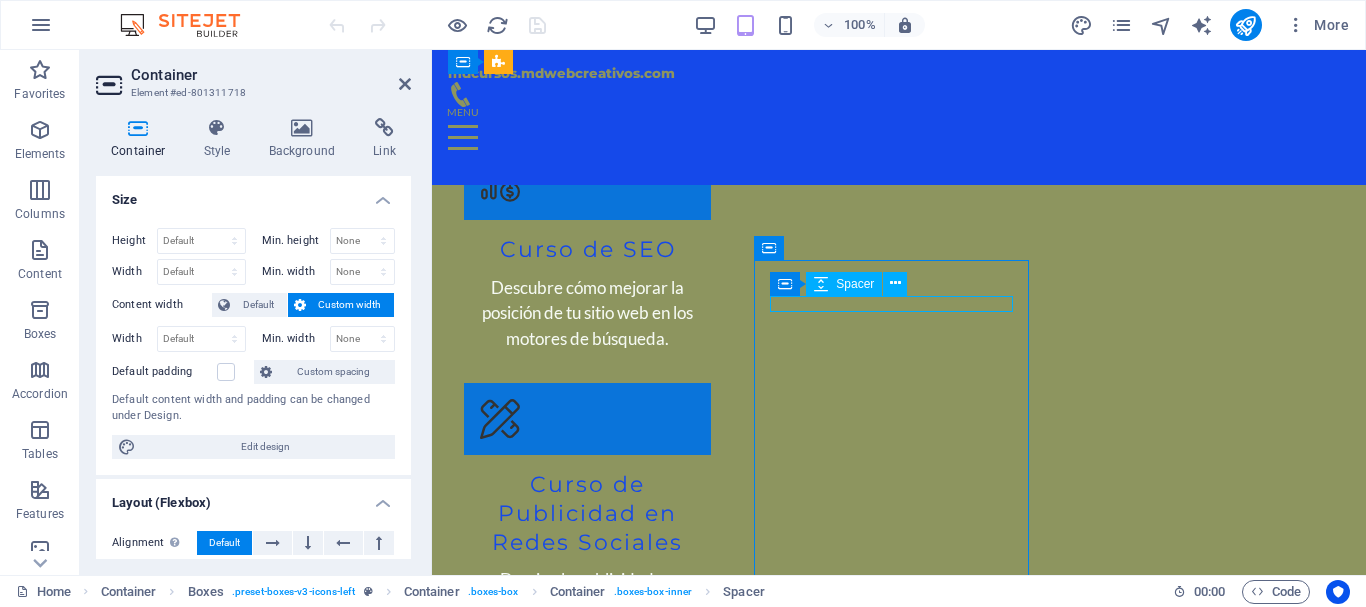 scroll, scrollTop: 4370, scrollLeft: 0, axis: vertical 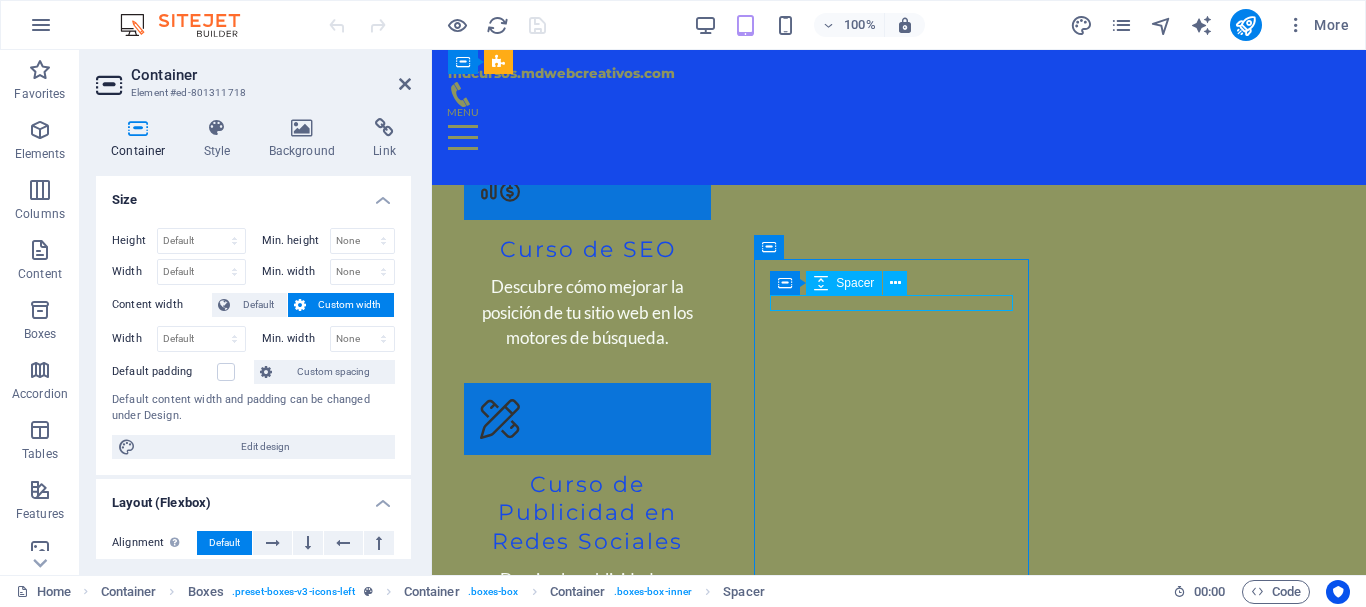 click on "Spacer" at bounding box center (844, 283) 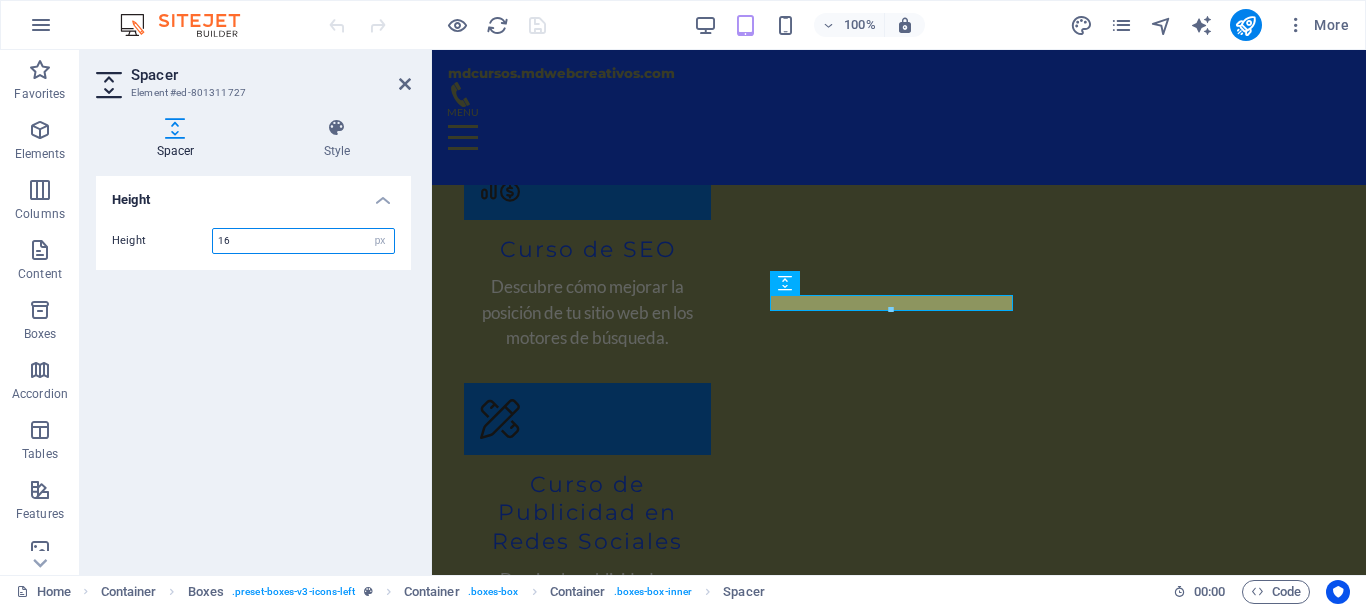click on "16" at bounding box center [303, 241] 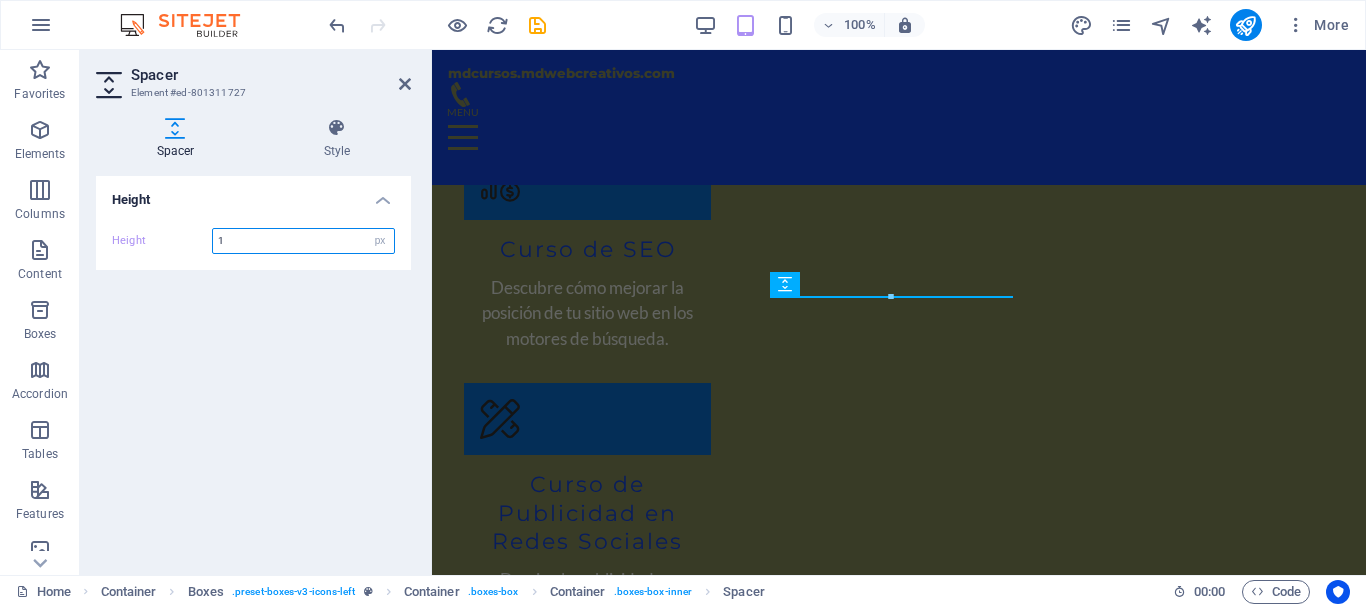 scroll, scrollTop: 4369, scrollLeft: 0, axis: vertical 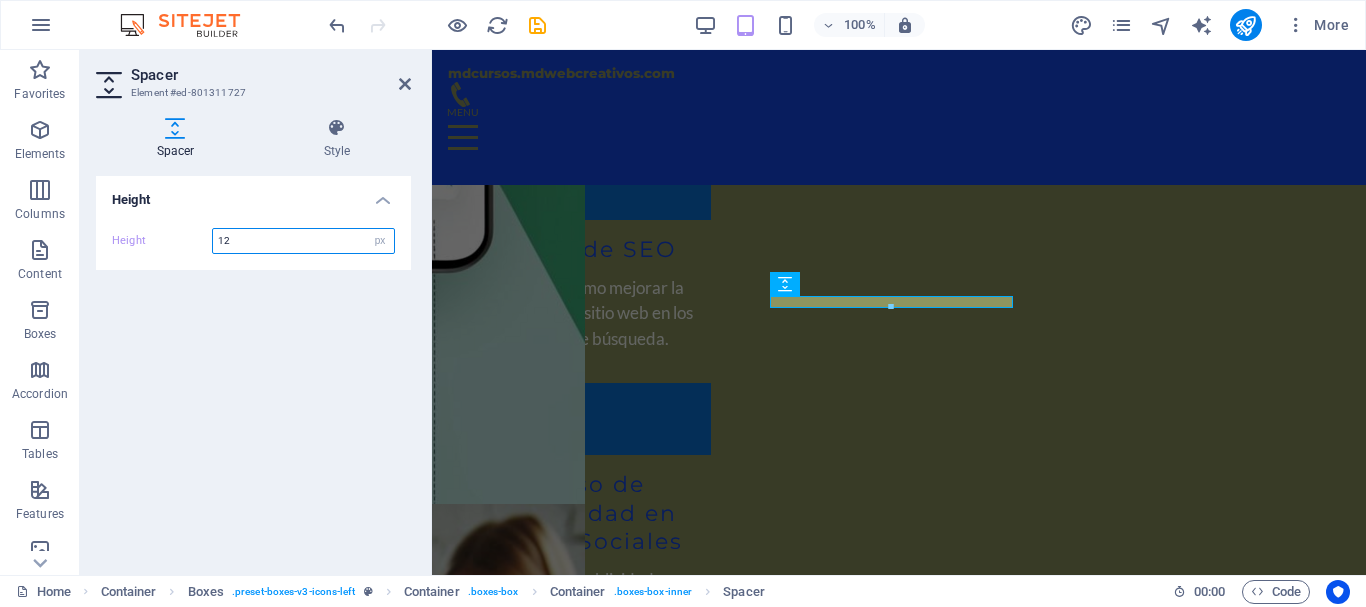 type on "1" 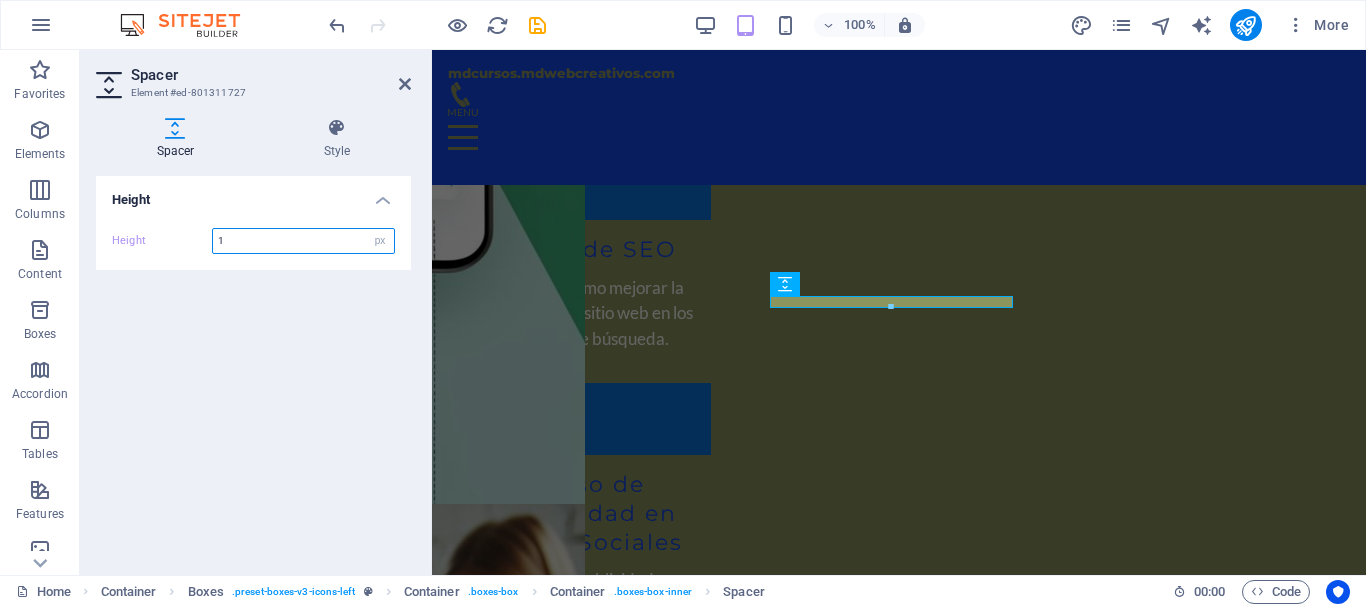 scroll, scrollTop: 4370, scrollLeft: 0, axis: vertical 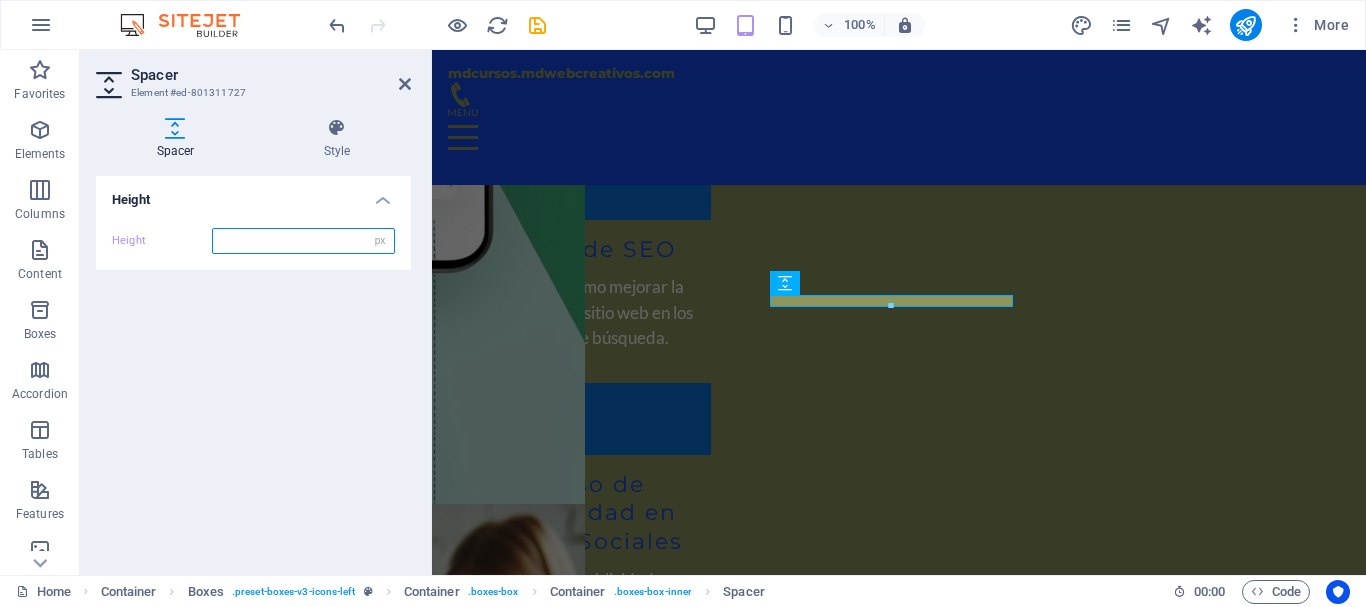 type on "2" 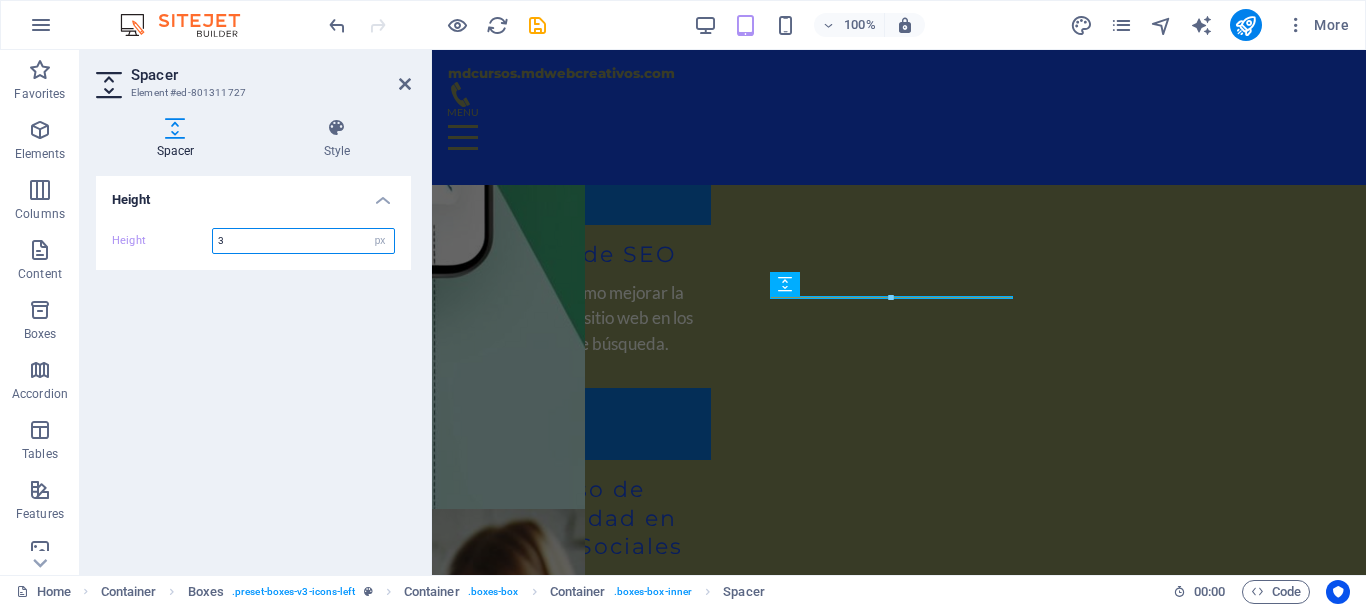 scroll, scrollTop: 4369, scrollLeft: 0, axis: vertical 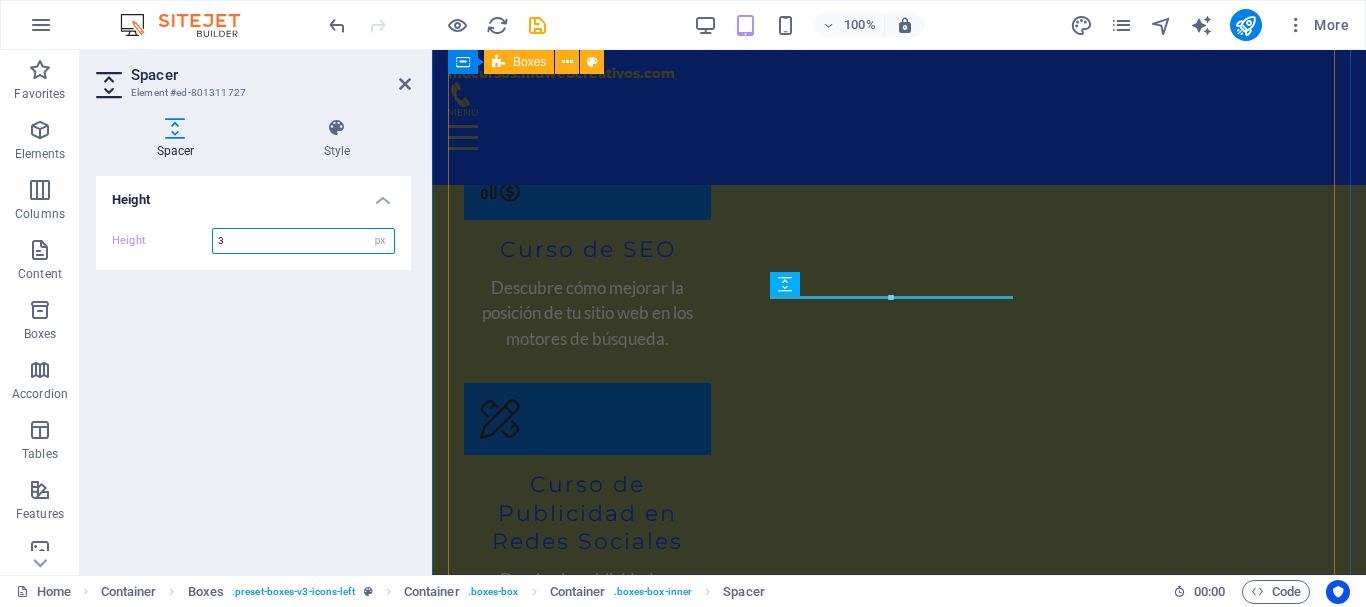 type on "3" 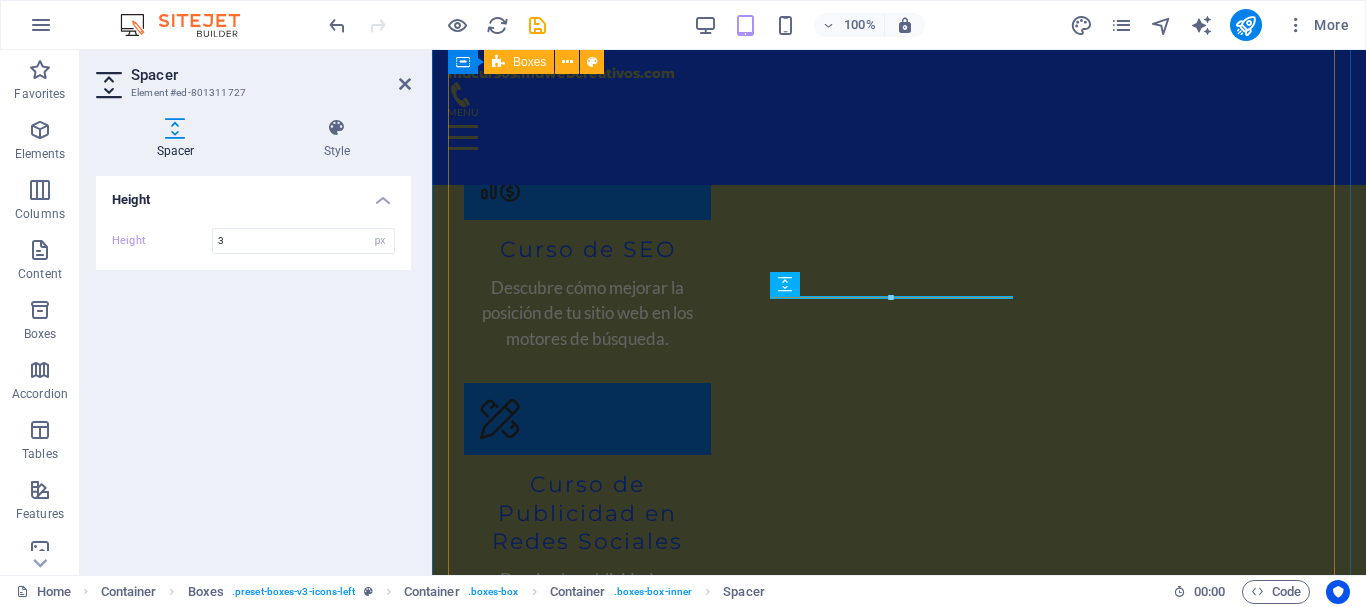 click on "Curso Exprés: Edición de Video Contenido para Redes ¿Quieres crear reels, stories y videos pro desde tu celular o PC? Aprende a editar, diseñar y publicar contenido que engancha.   Herramientas fáciles   ✅  Técnicas visuales efectivas   ✅  Ideal para emprendedores y creadores  Curso Exprés: Ventas por WhatsApp + Asistente Virtual  Aprende a automatizar tu negocio y vender 24/7 con flujos de venta integrados a WhatsApp.   ✅  Chatbot inteligente   ✅  Atención inmediata   ✅  Más ventas con menos esfuerz o Curso Rápido: Reservas de Hotel por WhatsApp + IA Aprende a automatizar tus reservas con respuestas instantáneas, atención 24/7 y una experiencia eficiente para tus huéspedes. ✅  Menos llamadas, más reservas    ✅  Chatbot integrado en WhatsApp   ✅  Atención rápida y profesional Curso Exprés: Crea tu Web con WordPress + Elementor Aprende a diseñar páginas web profesionales sin saber programar. ✅  Rápido, visual y práctico   ✅ ✅" at bounding box center (899, 2858) 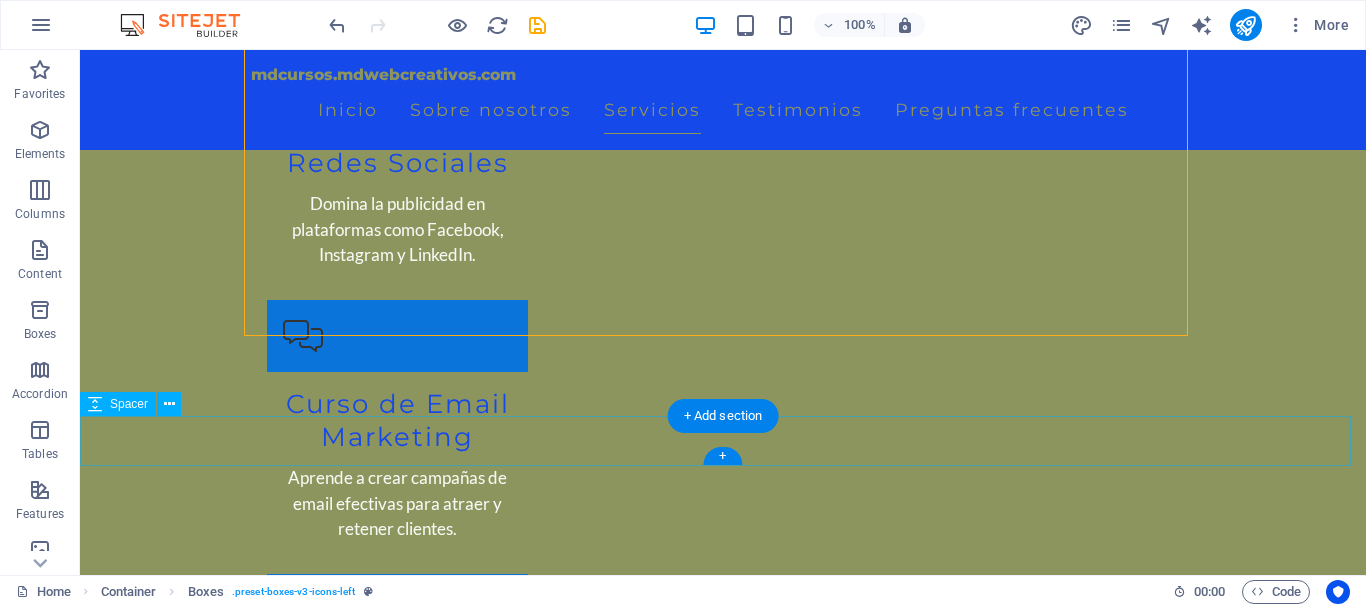 scroll, scrollTop: 5167, scrollLeft: 0, axis: vertical 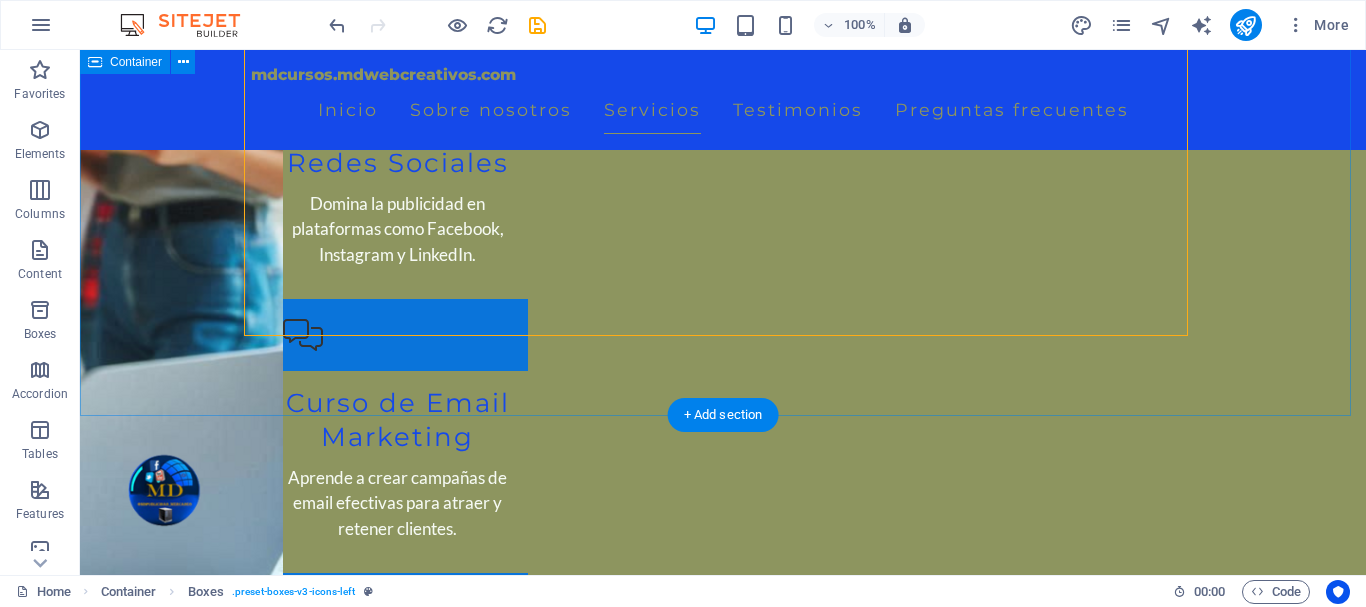 click on "Cursos destacados Curso Exprés: Edición de Video Contenido para Redes ¿Quieres crear reels, stories y videos pro desde tu celular o PC? Aprende a editar, diseñar y publicar contenido que engancha.   Herramientas fáciles   ✅  Técnicas visuales efectivas   ✅  Ideal para emprendedores y creadores  Curso Exprés: Ventas por WhatsApp + Asistente Virtual  Aprende a automatizar tu negocio y vender 24/7 con flujos de venta integrados a WhatsApp.   ✅  Chatbot inteligente   ✅  Atención inmediata   ✅  Más ventas con menos esfuerz o Curso Rápido: Reservas de Hotel por WhatsApp + IA Aprende a automatizar tus reservas con respuestas instantáneas, atención 24/7 y una experiencia eficiente para tus huéspedes. ✅  Menos llamadas, más reservas    ✅  Chatbot integrado en WhatsApp   ✅  Atención rápida y profesional Curso Exprés: Crea tu Web con WordPress + Elementor Aprende a diseñar páginas web profesionales sin saber programar. ✅  Rápido, visual y práctico   ✅ ✅" at bounding box center (723, 2523) 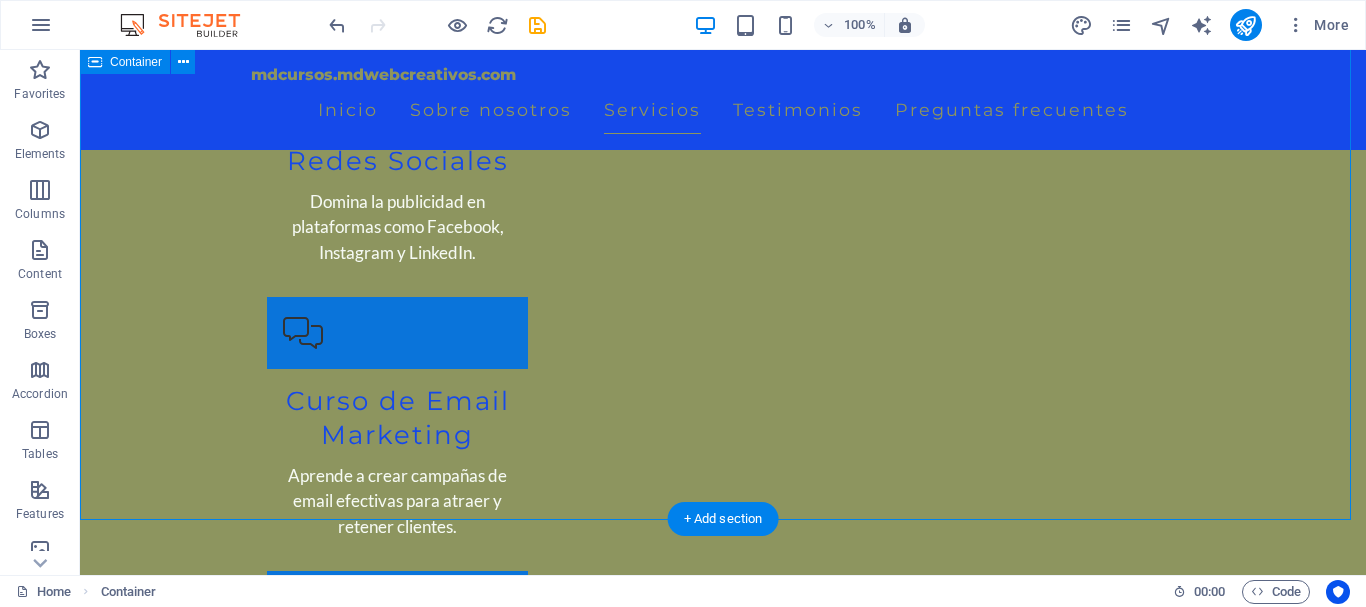 scroll, scrollTop: 5051, scrollLeft: 0, axis: vertical 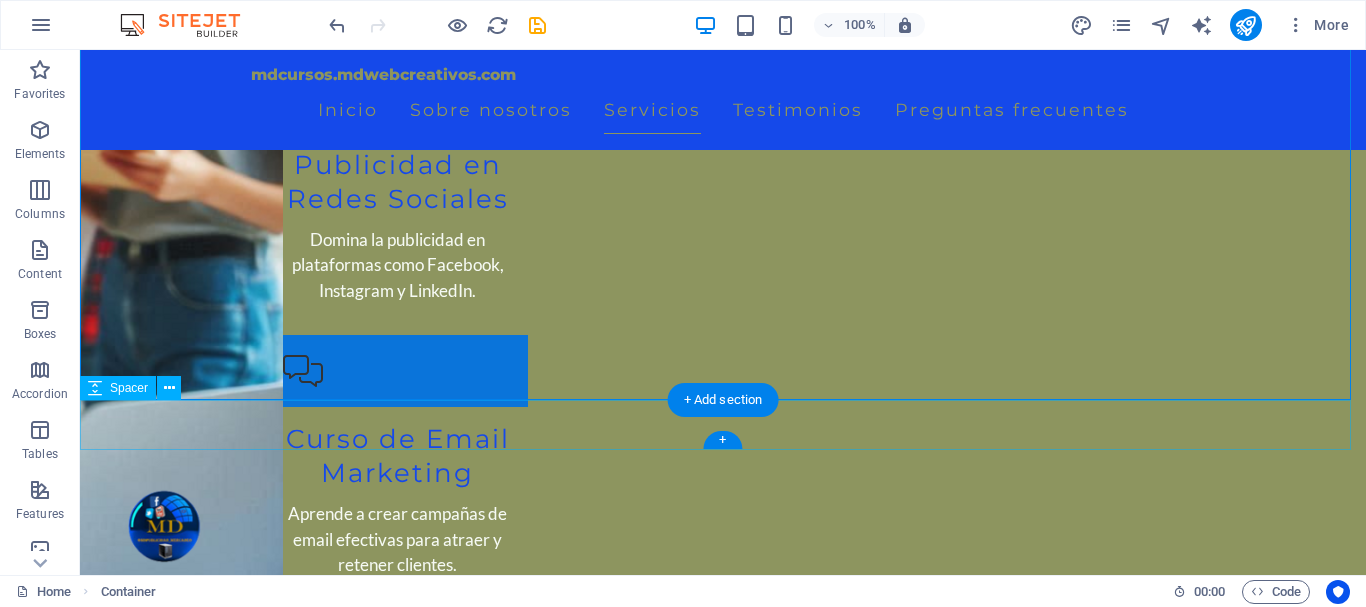click at bounding box center [723, 4162] 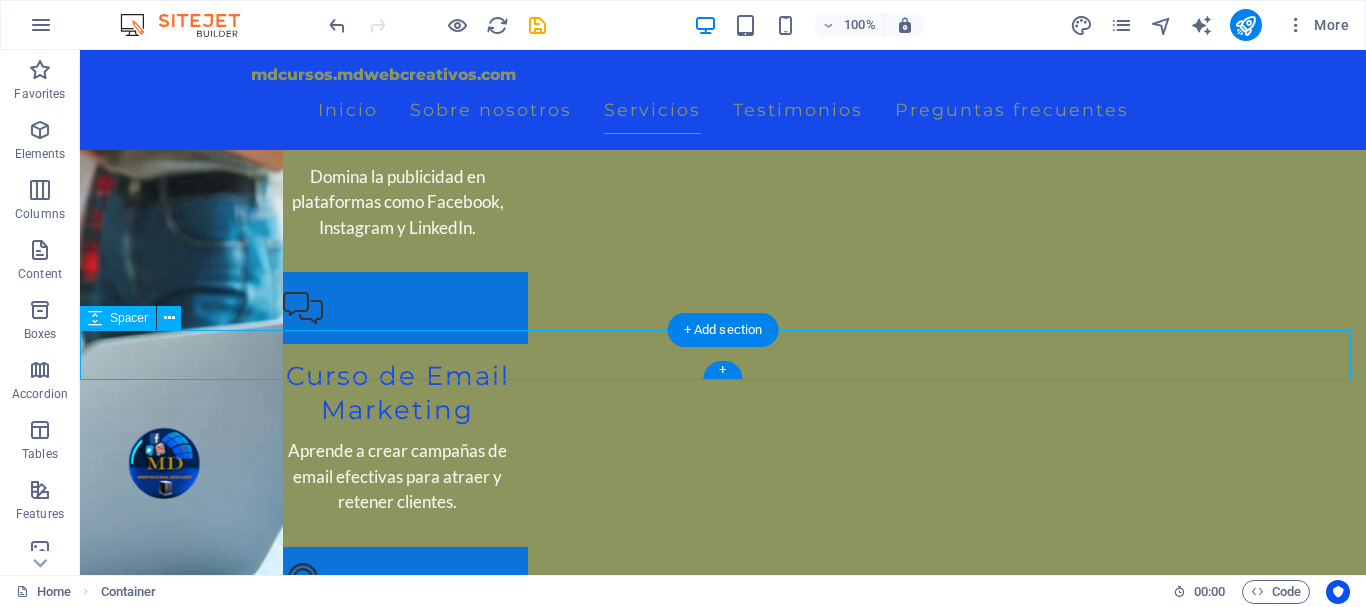 click at bounding box center [723, 4099] 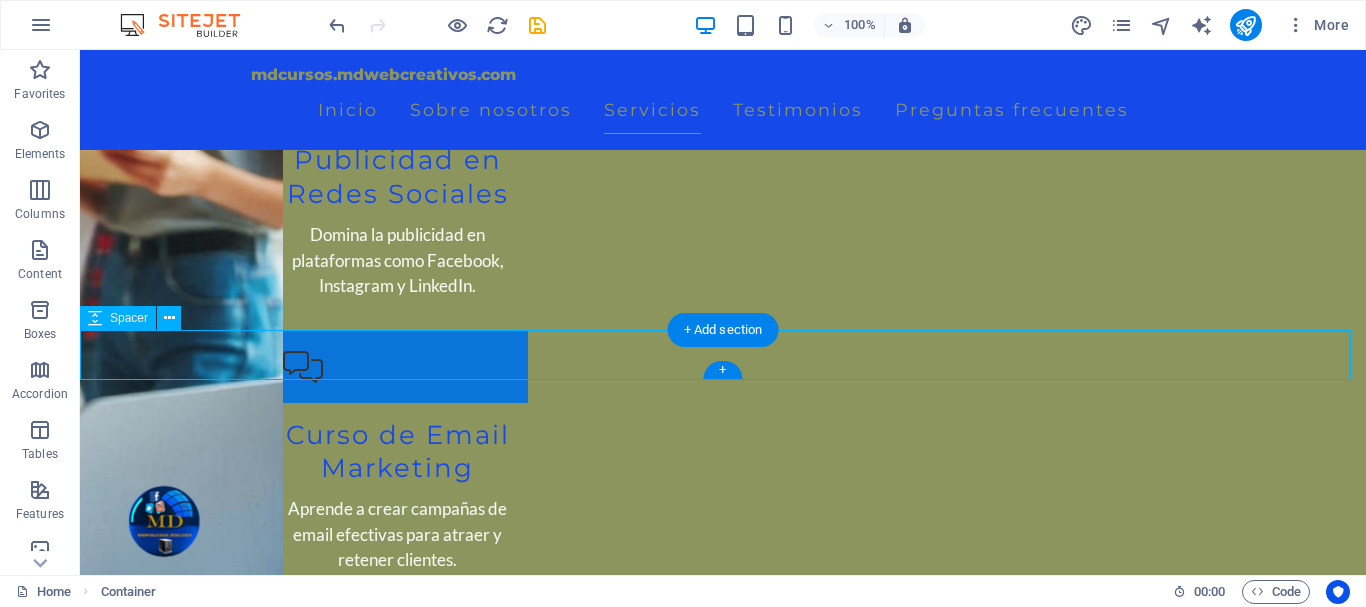 select on "px" 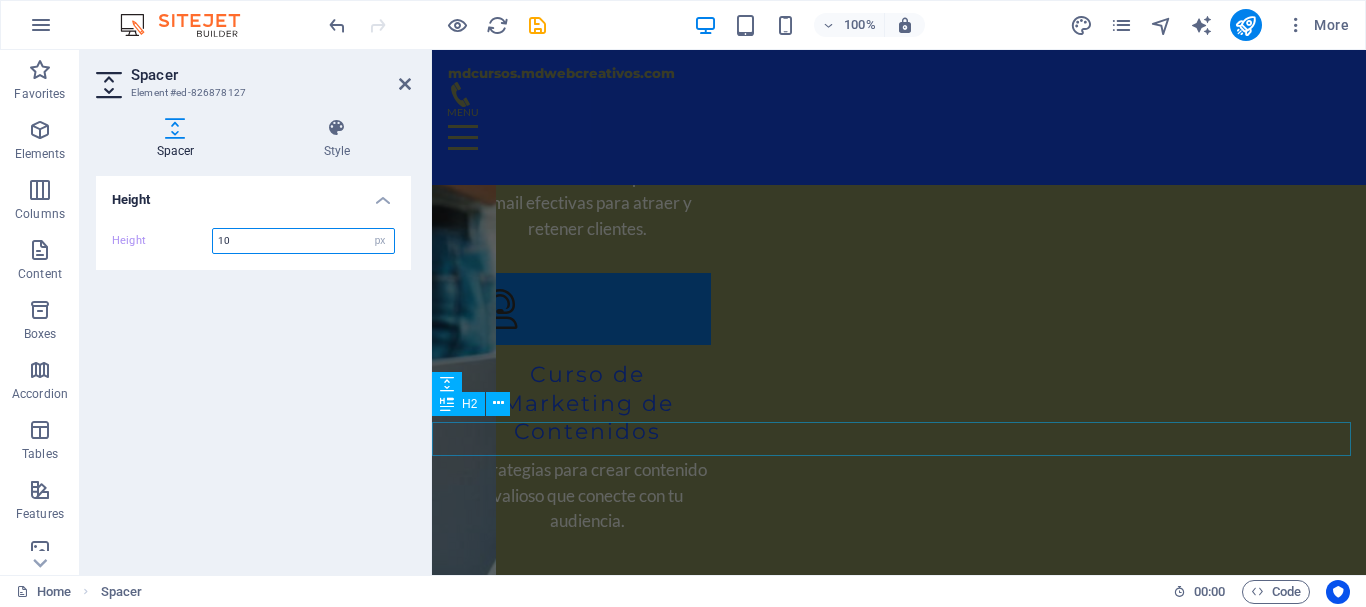 scroll, scrollTop: 4736, scrollLeft: 0, axis: vertical 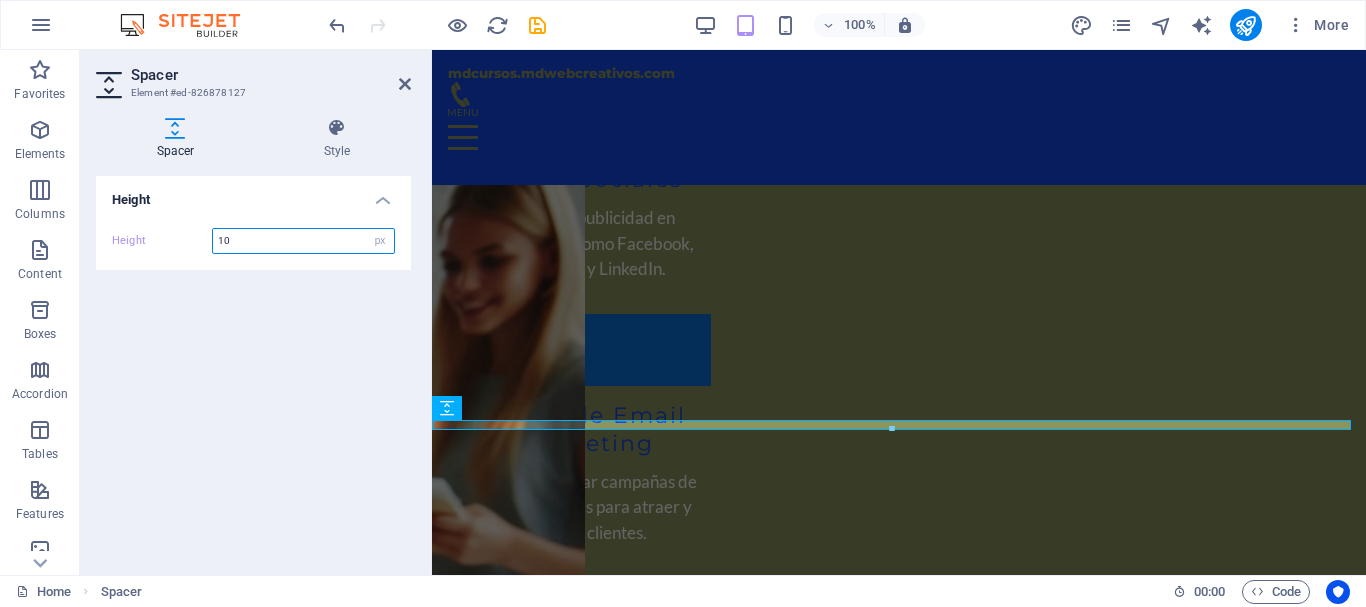 click on "10" at bounding box center (303, 241) 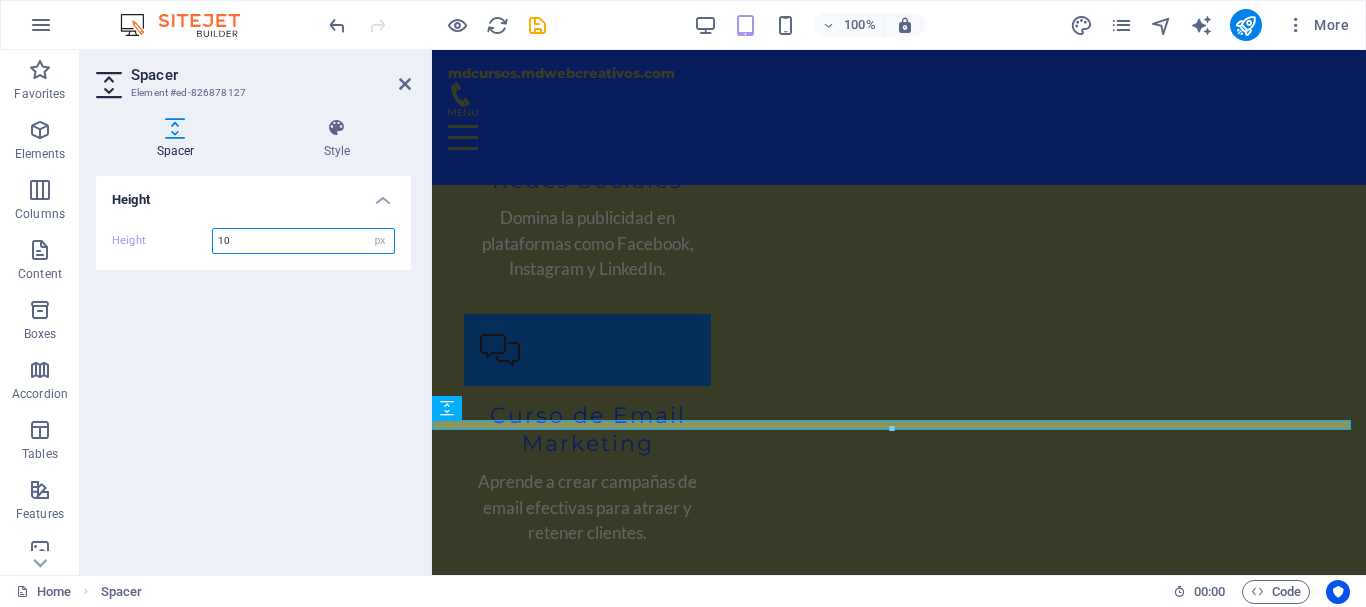 type on "1" 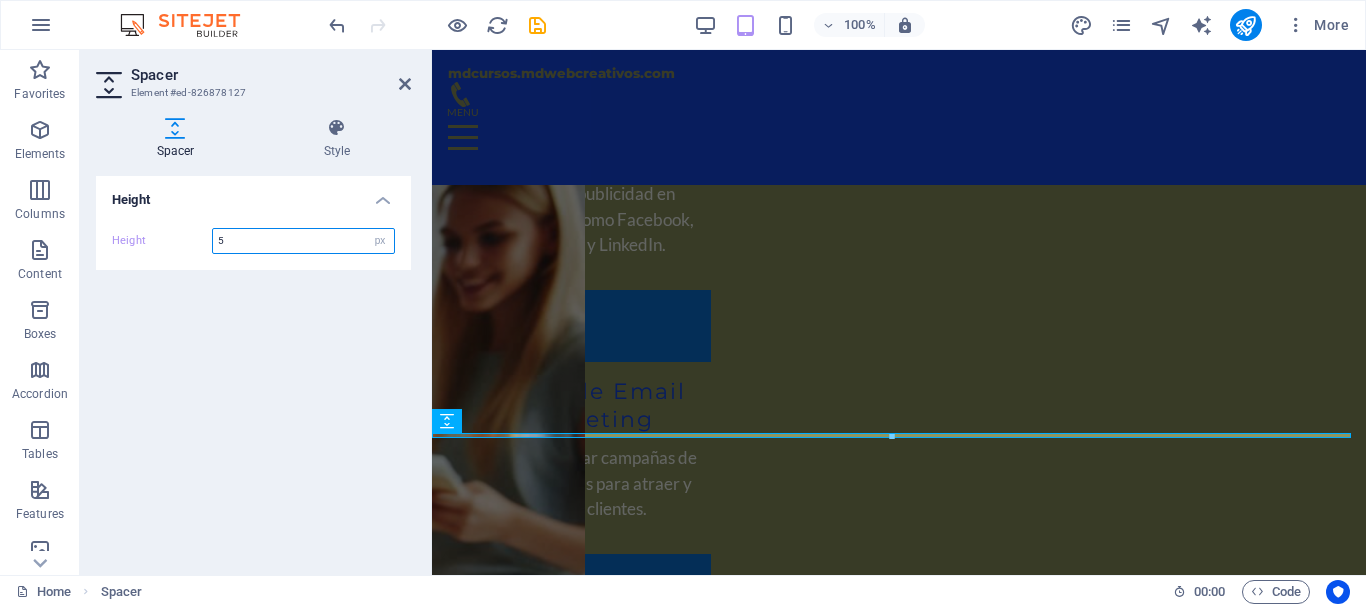scroll, scrollTop: 4652, scrollLeft: 0, axis: vertical 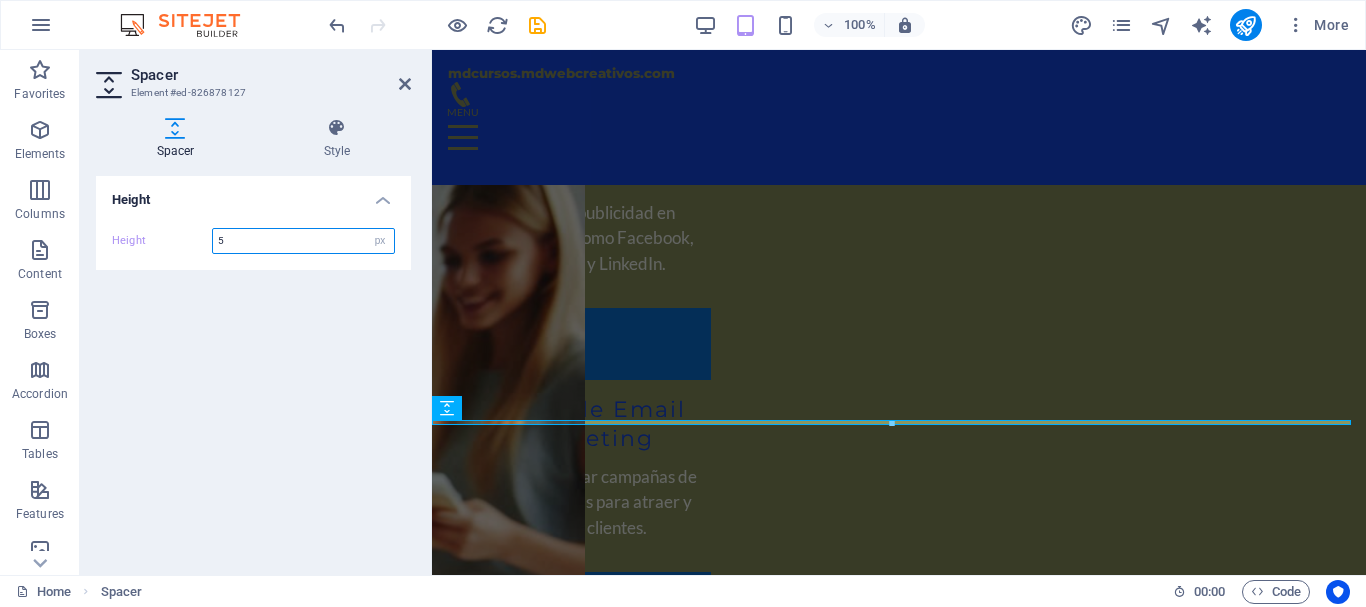 type on "5" 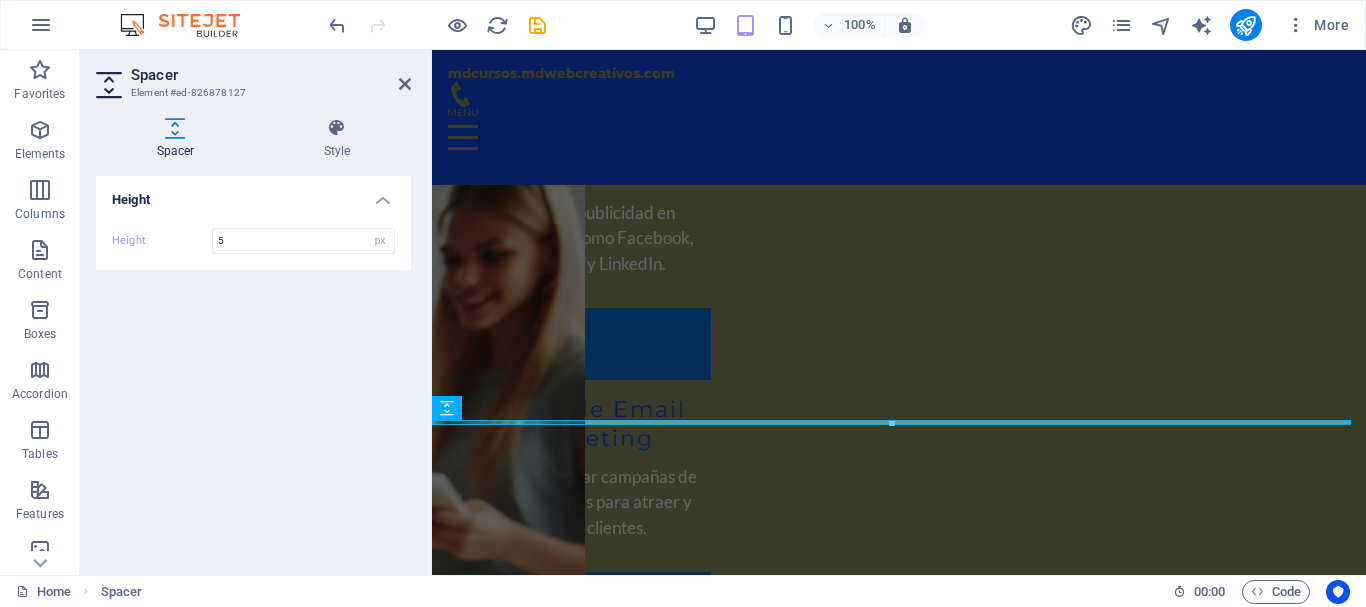 click on "Spacer Style Height Height 5 px rem vh vw Preset Element Layout How this element expands within the layout (Flexbox). Size Default auto px % 1/1 1/2 1/3 1/4 1/5 1/6 1/7 1/8 1/9 1/10 Grow Shrink Order Container layout Visible Visible Opacity 100 % Overflow Spacing Margin Default auto px % rem vw vh Custom Custom auto px % rem vw vh auto px % rem vw vh auto px % rem vw vh auto px % rem vw vh Padding Default px rem % vh vw Custom Custom px rem % vh vw px rem % vh vw px rem % vh vw px rem % vh vw Border Style              - Width 1 auto px rem % vh vw Custom Custom 1 auto px rem % vh vw 1 auto px rem % vh vw 1 auto px rem % vh vw 1 auto px rem % vh vw  - Color Round corners Default px rem % vh vw Custom Custom px rem % vh vw px rem % vh vw px rem % vh vw px rem % vh vw Shadow Default None Outside Inside Color X offset 0 px rem vh vw Y offset 0 px rem vh vw Blur 0 px rem % vh vw Spread 0 px rem vh vw Text Shadow Default None Outside Color X offset 0 px rem vh vw Y offset 0 px rem vh vw Blur 0 px rem % vh" at bounding box center (253, 338) 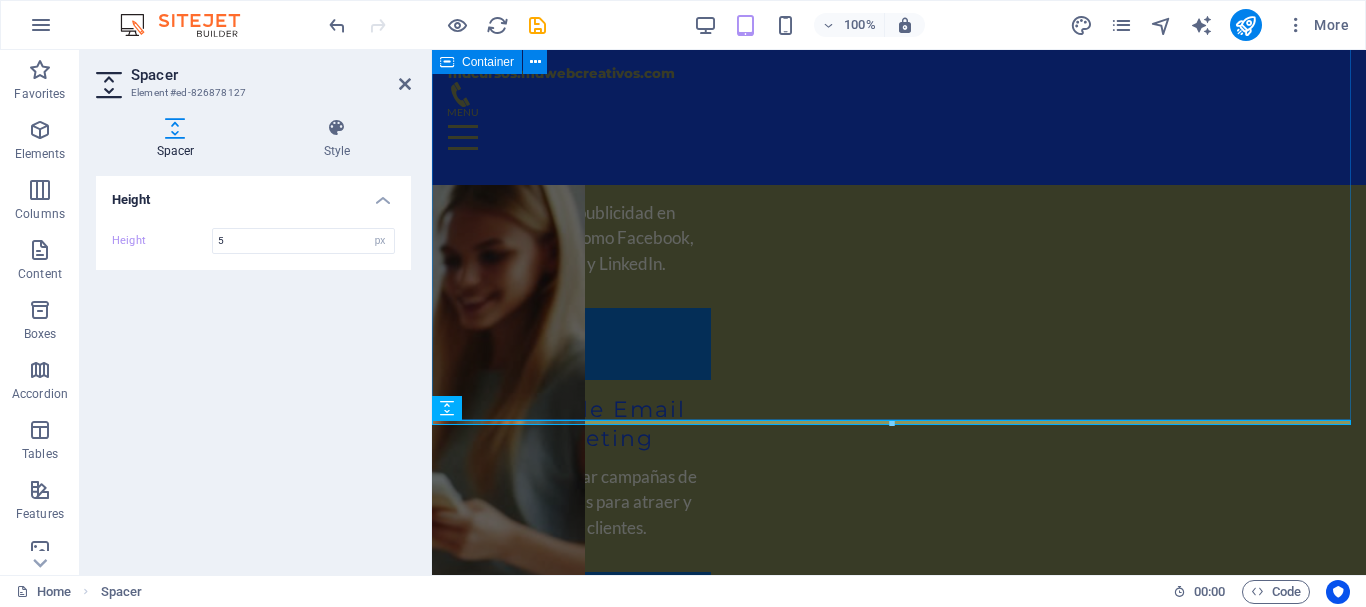 click on "Cursos destacados Curso Exprés: Edición de Video Contenido para Redes ¿Quieres crear reels, stories y videos pro desde tu celular o PC? Aprende a editar, diseñar y publicar contenido que engancha.   Herramientas fáciles   ✅  Técnicas visuales efectivas   ✅  Ideal para emprendedores y creadores  Curso Exprés: Ventas por WhatsApp + Asistente Virtual  Aprende a automatizar tu negocio y vender 24/7 con flujos de venta integrados a WhatsApp.   ✅  Chatbot inteligente   ✅  Atención inmediata   ✅  Más ventas con menos esfuerz o Curso Rápido: Reservas de Hotel por WhatsApp + IA Aprende a automatizar tus reservas con respuestas instantáneas, atención 24/7 y una experiencia eficiente para tus huéspedes. ✅  Menos llamadas, más reservas    ✅  Chatbot integrado en WhatsApp   ✅  Atención rápida y profesional Curso Exprés: Crea tu Web con WordPress + Elementor Aprende a diseñar páginas web profesionales sin saber programar. ✅  Rápido, visual y práctico   ✅ ✅" at bounding box center (899, 2454) 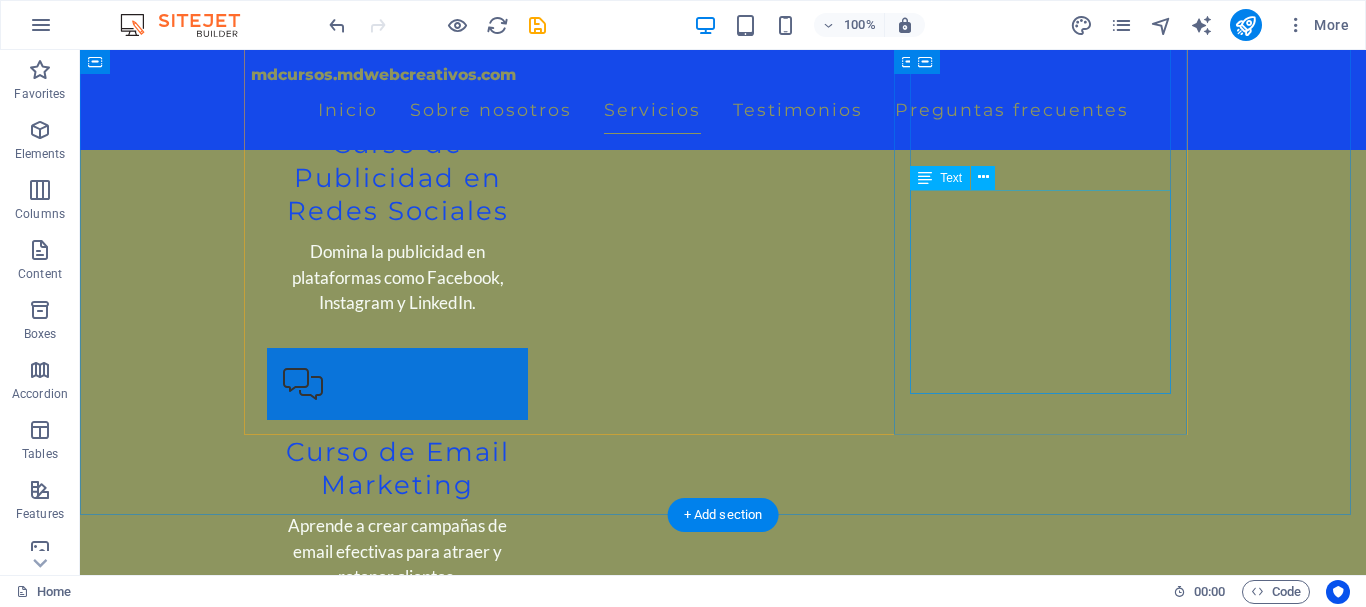 scroll, scrollTop: 4951, scrollLeft: 0, axis: vertical 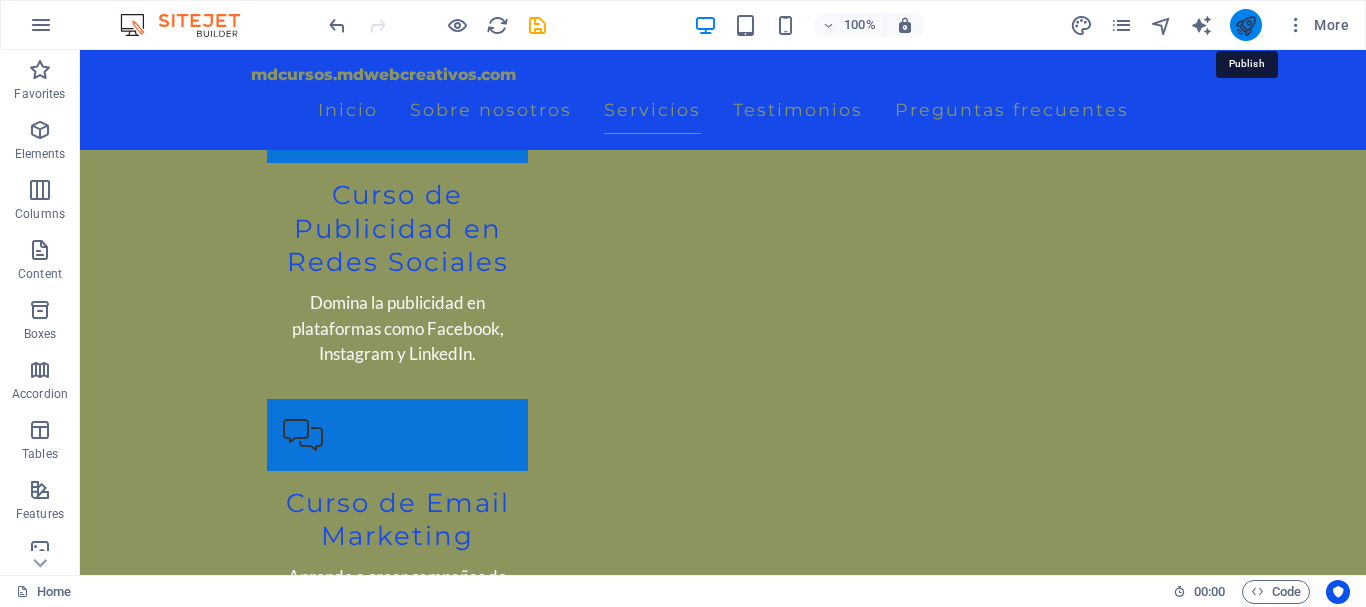 click at bounding box center [1245, 25] 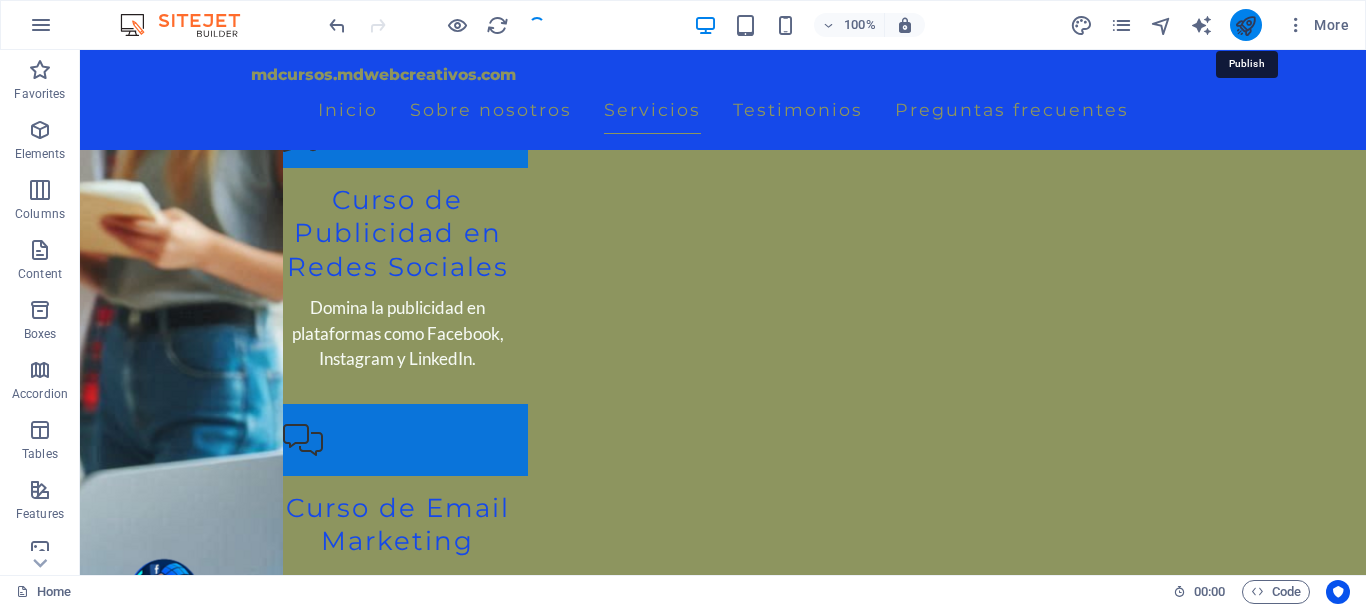 scroll, scrollTop: 5066, scrollLeft: 0, axis: vertical 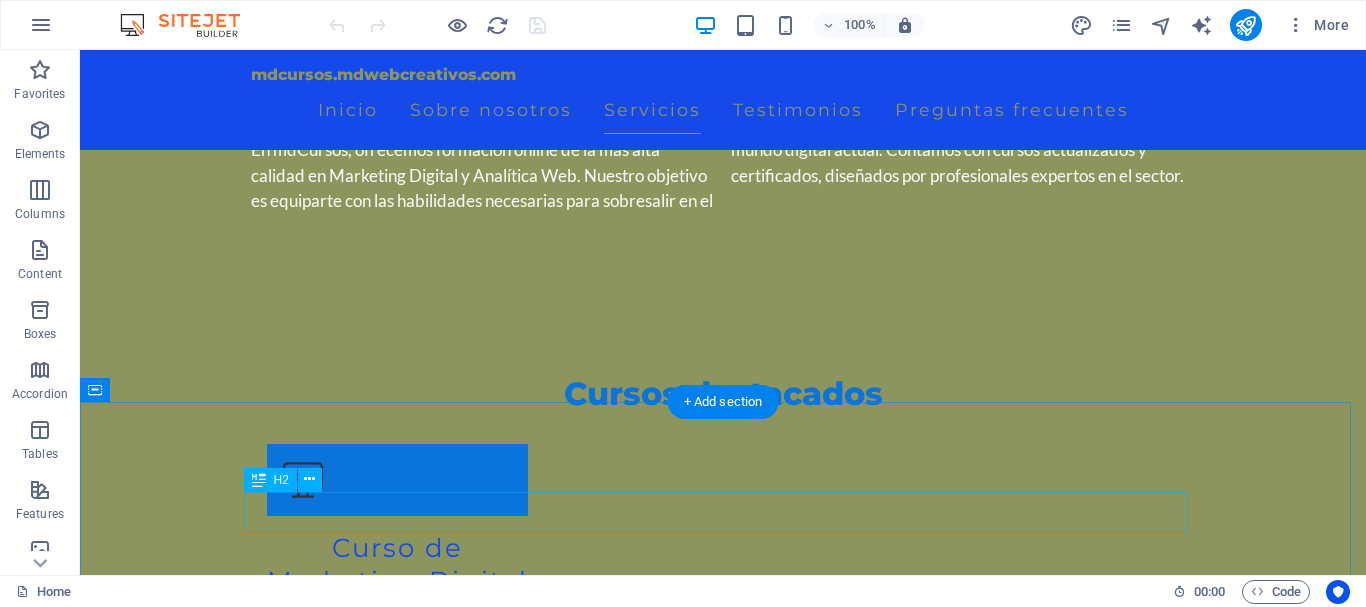 click on "Cursos destacados" at bounding box center [723, 2322] 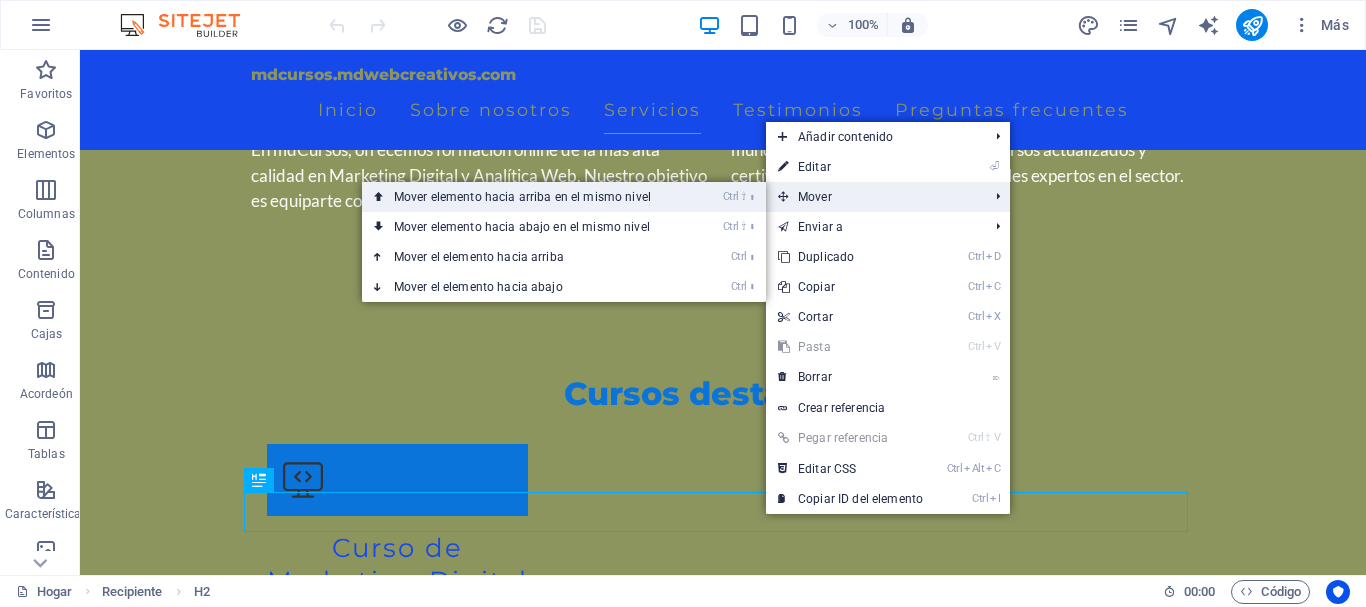 click on "Mover elemento hacia arriba en el mismo nivel" at bounding box center [522, 197] 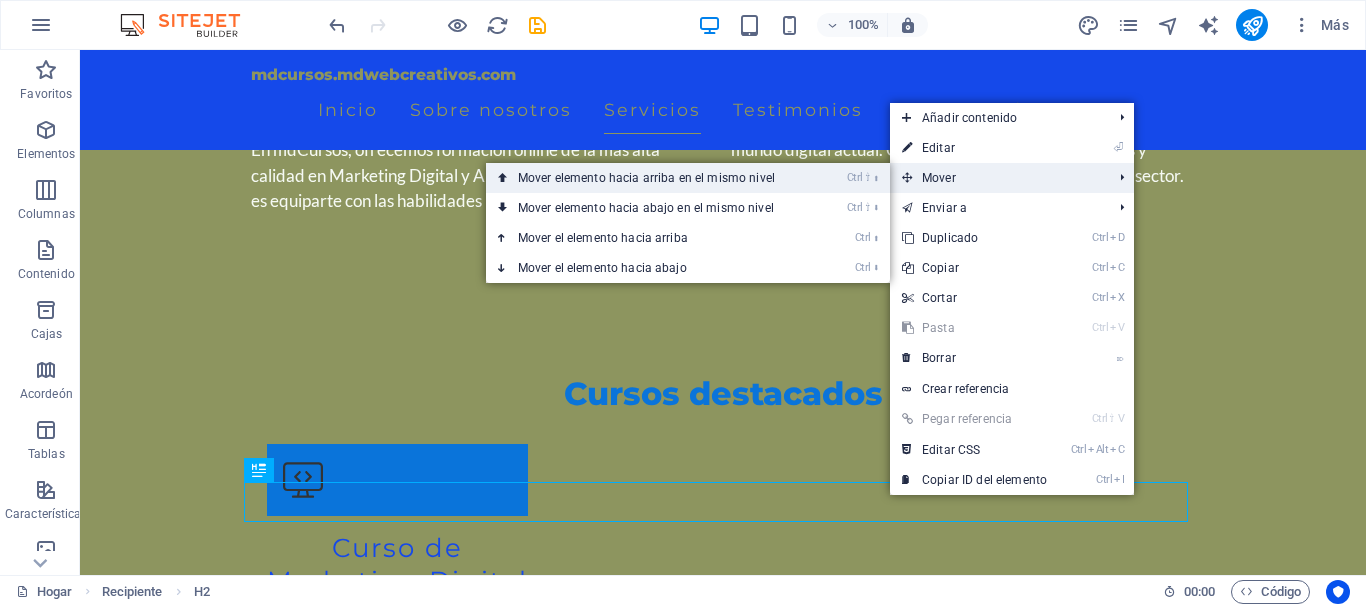 click on "Mover elemento hacia arriba en el mismo nivel" at bounding box center (646, 178) 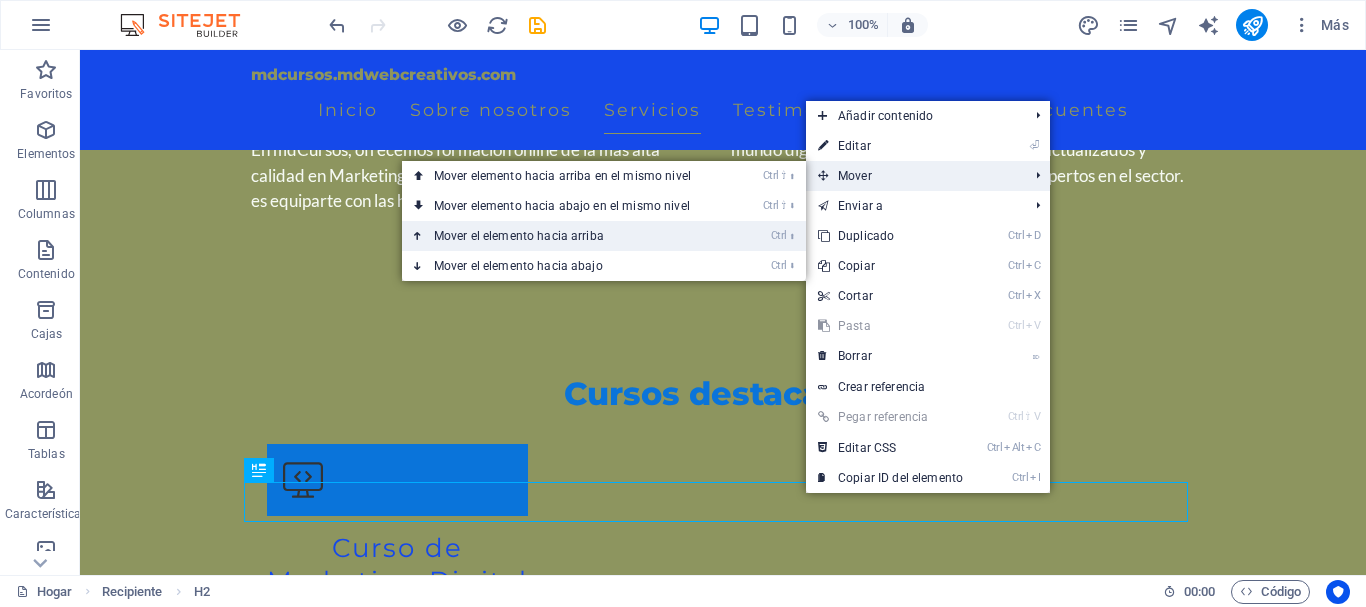 click on "Ctrl  ⬆ Mover el elemento hacia arriba" at bounding box center [566, 236] 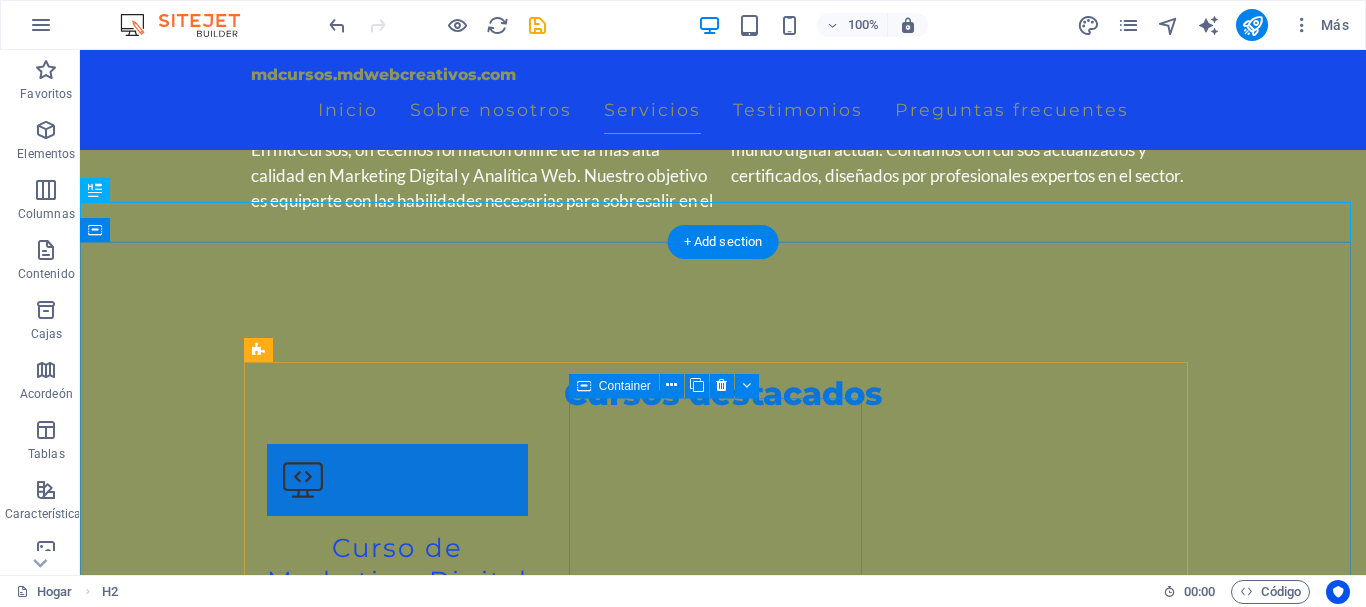 scroll, scrollTop: 4100, scrollLeft: 0, axis: vertical 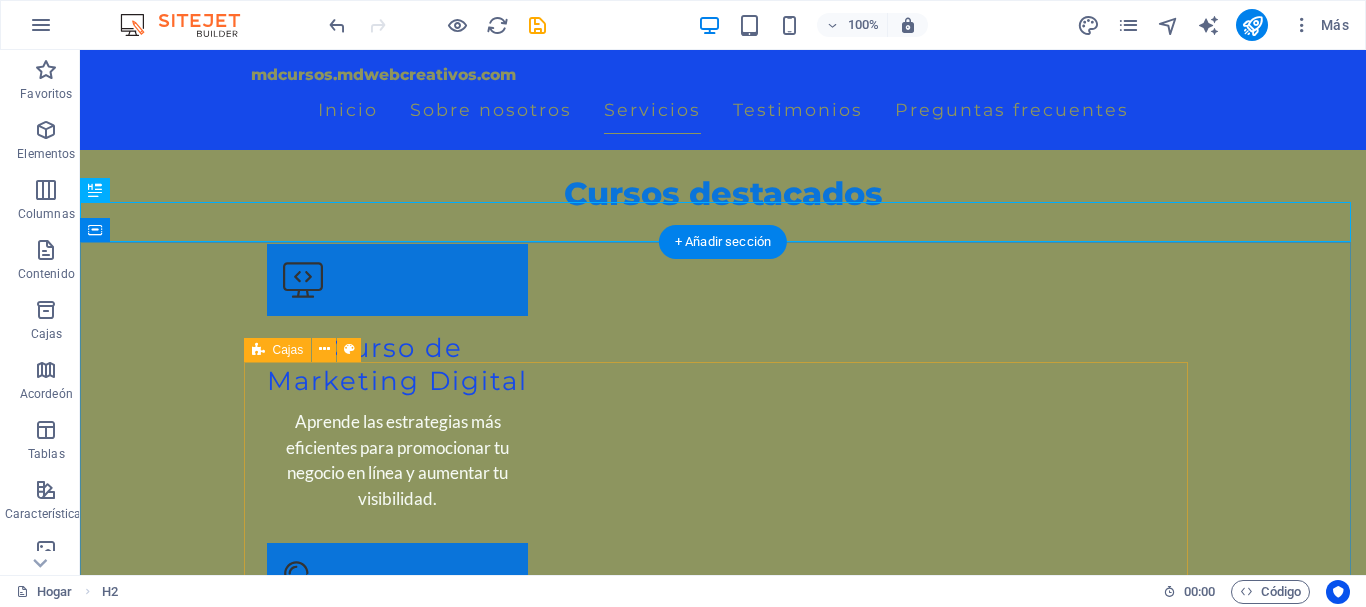 click on "Curso Exprés: Edición de Video Contenido para Redes ¿Quieres crear reels, stories y videos pro desde tu celular o PC? Aprende a editar, diseñar y publicar contenido que engancha.   Herramientas fáciles   ✅  Técnicas visuales efectivas   ✅  Ideal para emprendedores y creadores  Curso Exprés: Ventas por WhatsApp + Asistente Virtual  Aprende a automatizar tu negocio y vender 24/7 con flujos de venta integrados a WhatsApp.   ✅  Chatbot inteligente   ✅  Atención inmediata   ✅  Más ventas con menos esfuerz o Curso Rápido: Reservas de Hotel por WhatsApp + IA Aprende a automatizar tus reservas con respuestas instantáneas, atención 24/7 y una experiencia eficiente para tus huéspedes. ✅  Menos llamadas, más reservas    ✅  Chatbot integrado en WhatsApp   ✅  Atención rápida y profesional Curso Exprés: Crea tu Web con WordPress + Elementor Aprende a diseñar páginas web profesionales sin saber programar. ✅  Rápido, visual y práctico   ✅ ✅" at bounding box center [723, 3630] 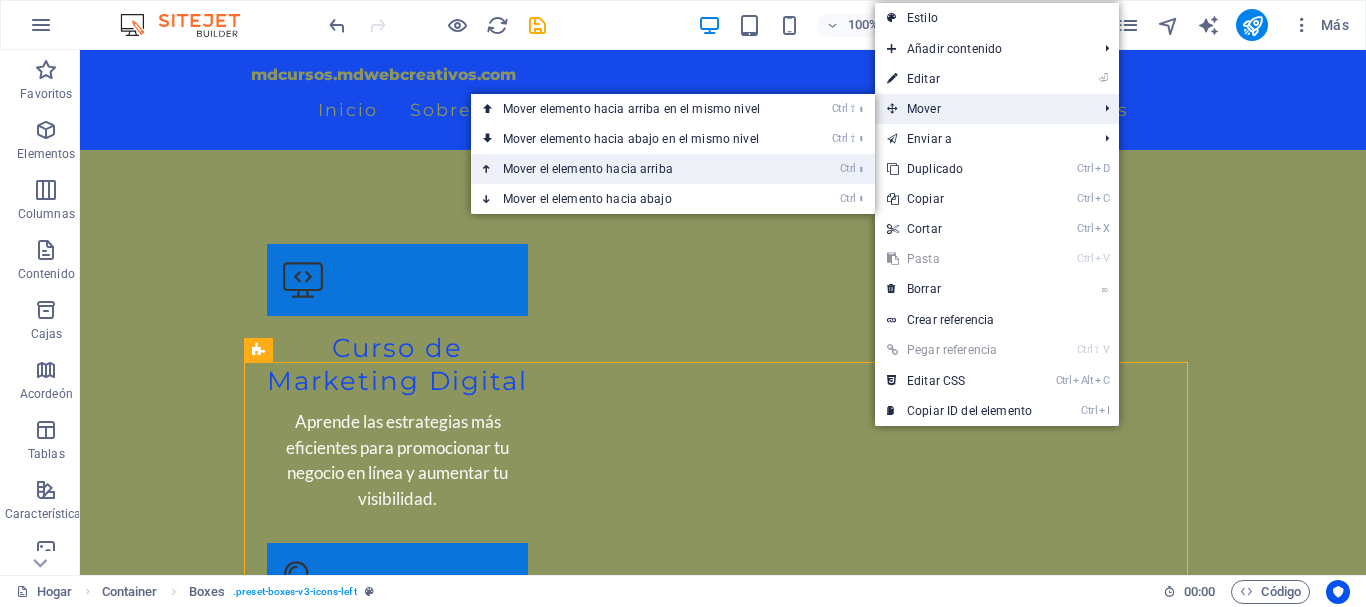 click on "Mover el elemento hacia arriba" at bounding box center [588, 169] 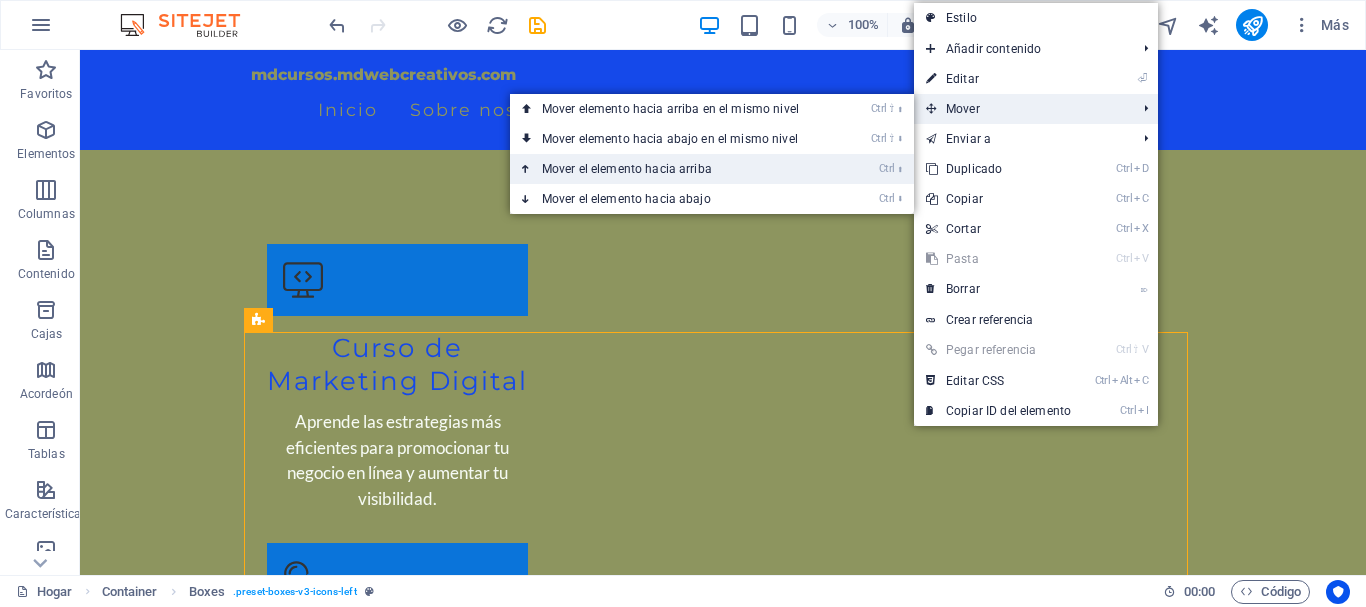 click on "Mover el elemento hacia arriba" at bounding box center [627, 169] 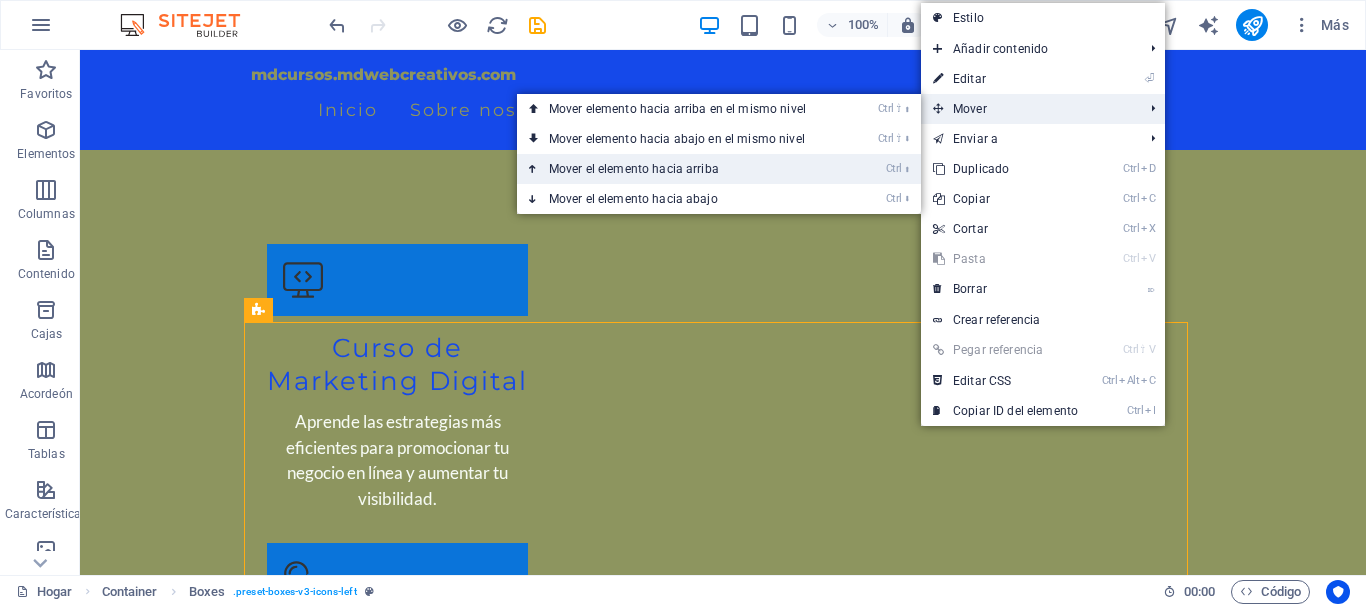 click on "Mover el elemento hacia arriba" at bounding box center (634, 169) 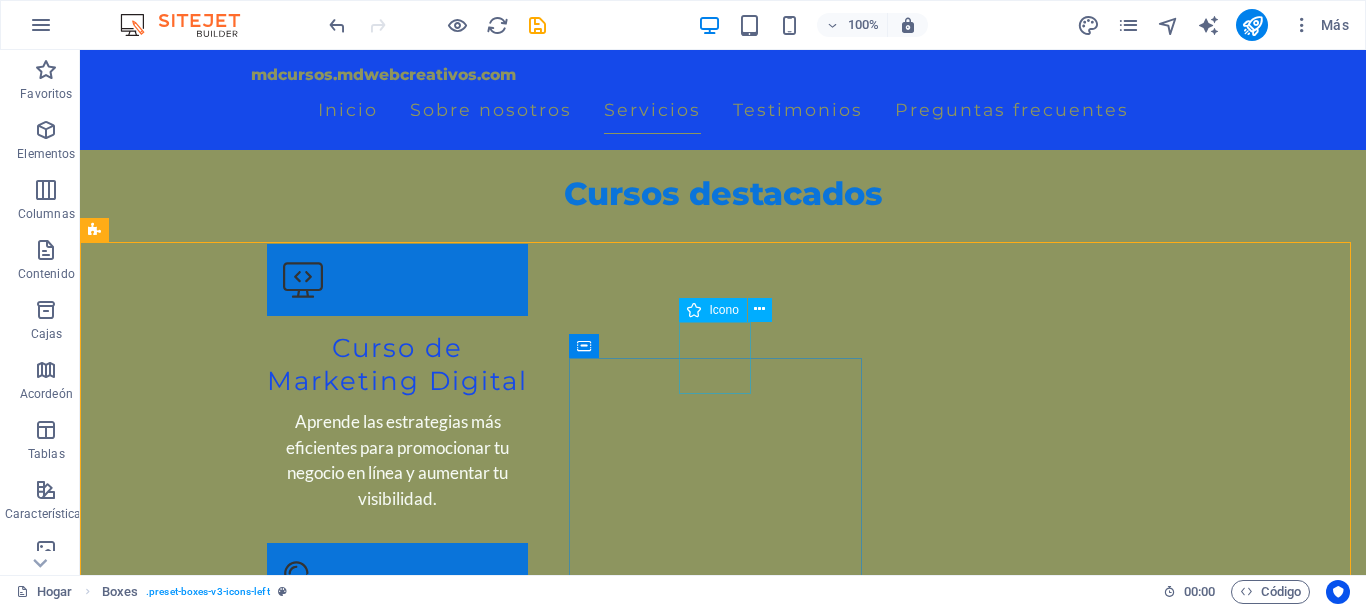 click on "Icono" at bounding box center [731, 310] 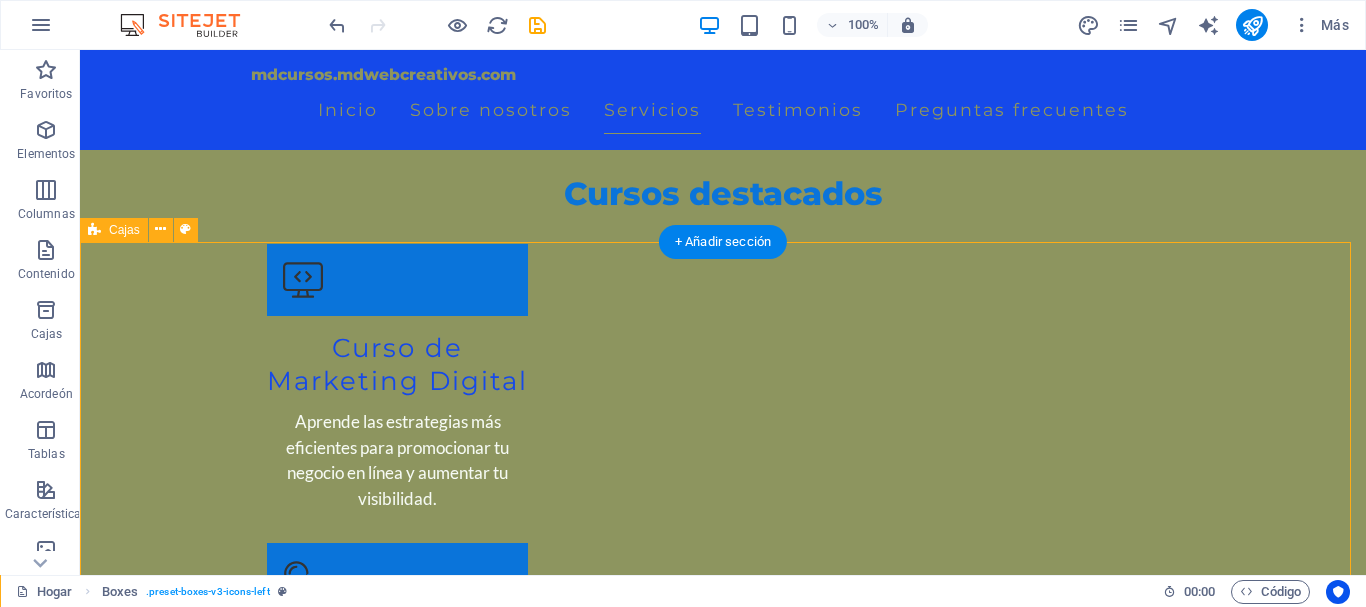 click on "Curso Exprés: Edición de Video Contenido para Redes ¿Quieres crear reels, stories y videos pro desde tu celular o PC? Aprende a editar, diseñar y publicar contenido que engancha.   Herramientas fáciles   ✅  Técnicas visuales efectivas   ✅  Ideal para emprendedores y creadores  Curso Exprés: Ventas por WhatsApp + Asistente Virtual  Aprende a automatizar tu negocio y vender 24/7 con flujos de venta integrados a WhatsApp.   ✅  Chatbot inteligente   ✅  Atención inmediata   ✅  Más ventas con menos esfuerz o Curso Rápido: Reservas de Hotel por WhatsApp + IA Aprende a automatizar tus reservas con respuestas instantáneas, atención 24/7 y una experiencia eficiente para tus huéspedes. ✅  Menos llamadas, más reservas    ✅  Chatbot integrado en WhatsApp   ✅  Atención rápida y profesional Curso Exprés: Crea tu Web con WordPress + Elementor Aprende a diseñar páginas web profesionales sin saber programar. ✅  Rápido, visual y práctico   ✅ ✅" at bounding box center [723, 3590] 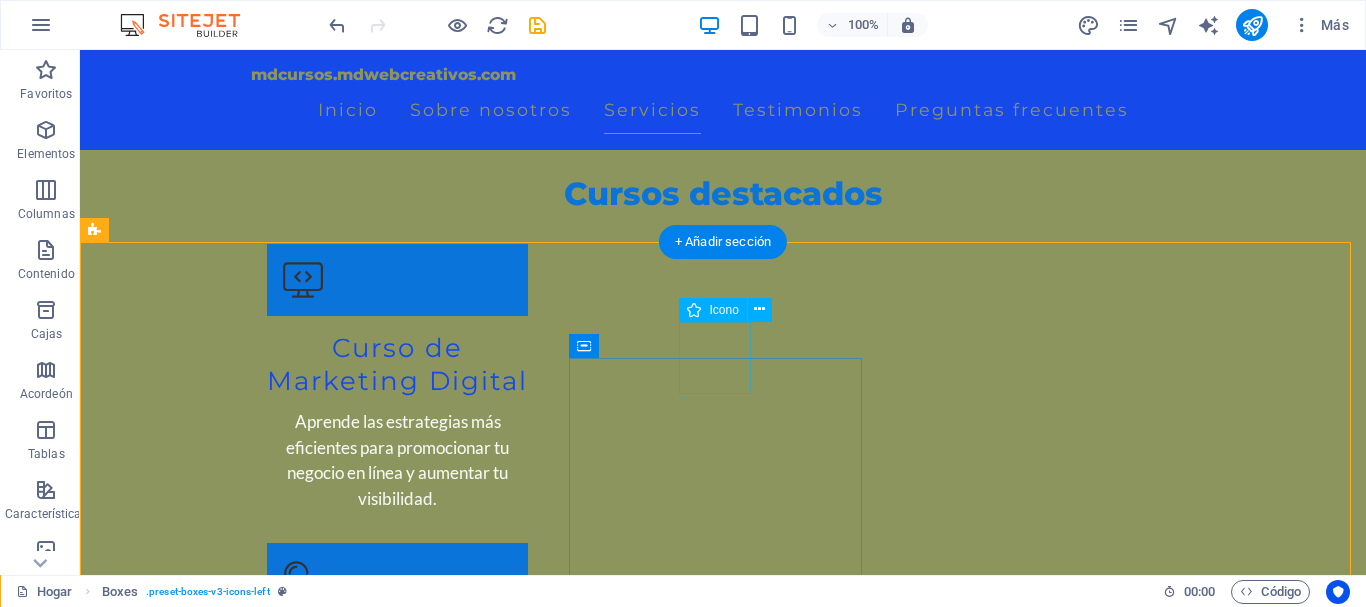 click at bounding box center [242, 2683] 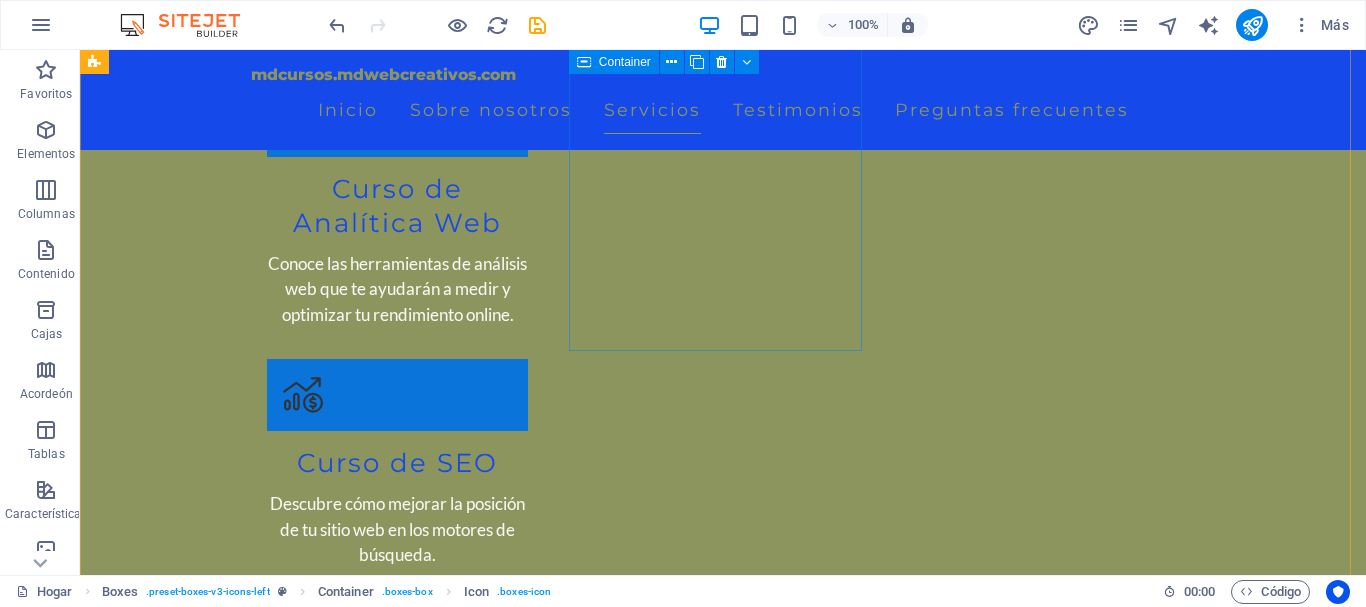 scroll, scrollTop: 4600, scrollLeft: 0, axis: vertical 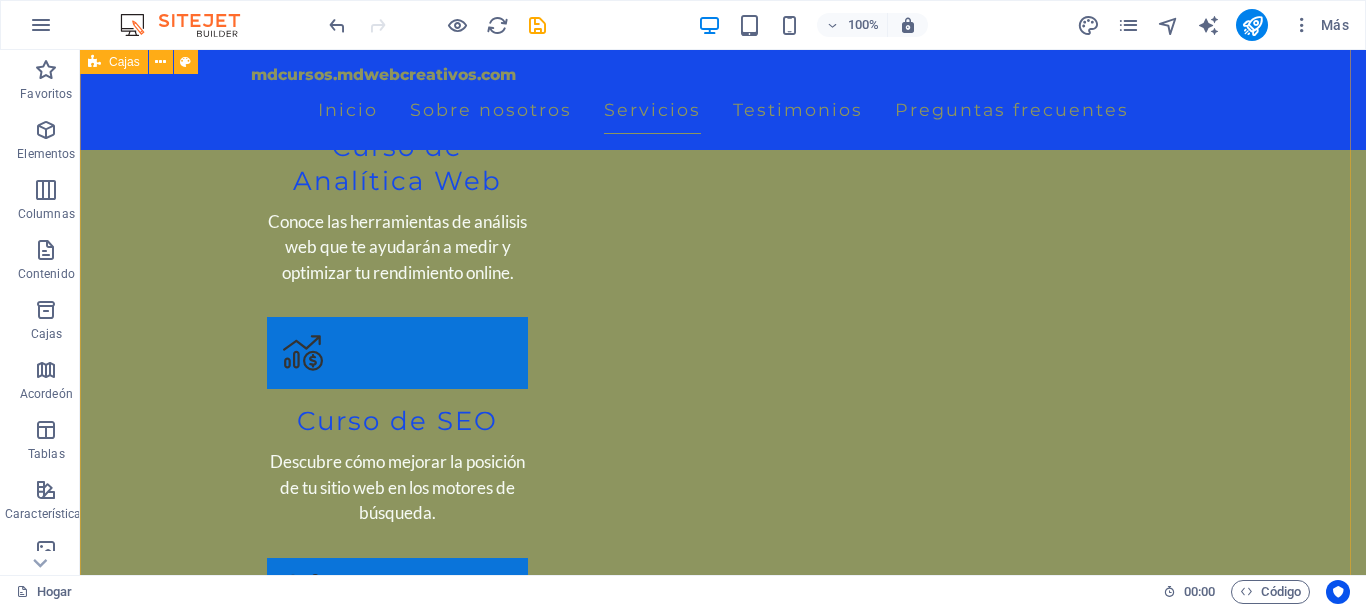 click on "Curso Exprés: Edición de Video Contenido para Redes ¿Quieres crear reels, stories y videos pro desde tu celular o PC? Aprende a editar, diseñar y publicar contenido que engancha.   Herramientas fáciles   ✅  Técnicas visuales efectivas   ✅  Ideal para emprendedores y creadores  Curso Exprés: Ventas por WhatsApp + Asistente Virtual  Aprende a automatizar tu negocio y vender 24/7 con flujos de venta integrados a WhatsApp.   ✅  Chatbot inteligente   ✅  Atención inmediata   ✅  Más ventas con menos esfuerz o Curso Rápido: Reservas de Hotel por WhatsApp + IA Aprende a automatizar tus reservas con respuestas instantáneas, atención 24/7 y una experiencia eficiente para tus huéspedes. ✅  Menos llamadas, más reservas    ✅  Chatbot integrado en WhatsApp   ✅  Atención rápida y profesional Curso Exprés: Crea tu Web con WordPress + Elementor Aprende a diseñar páginas web profesionales sin saber programar. ✅  Rápido, visual y práctico   ✅ ✅" at bounding box center [723, 3090] 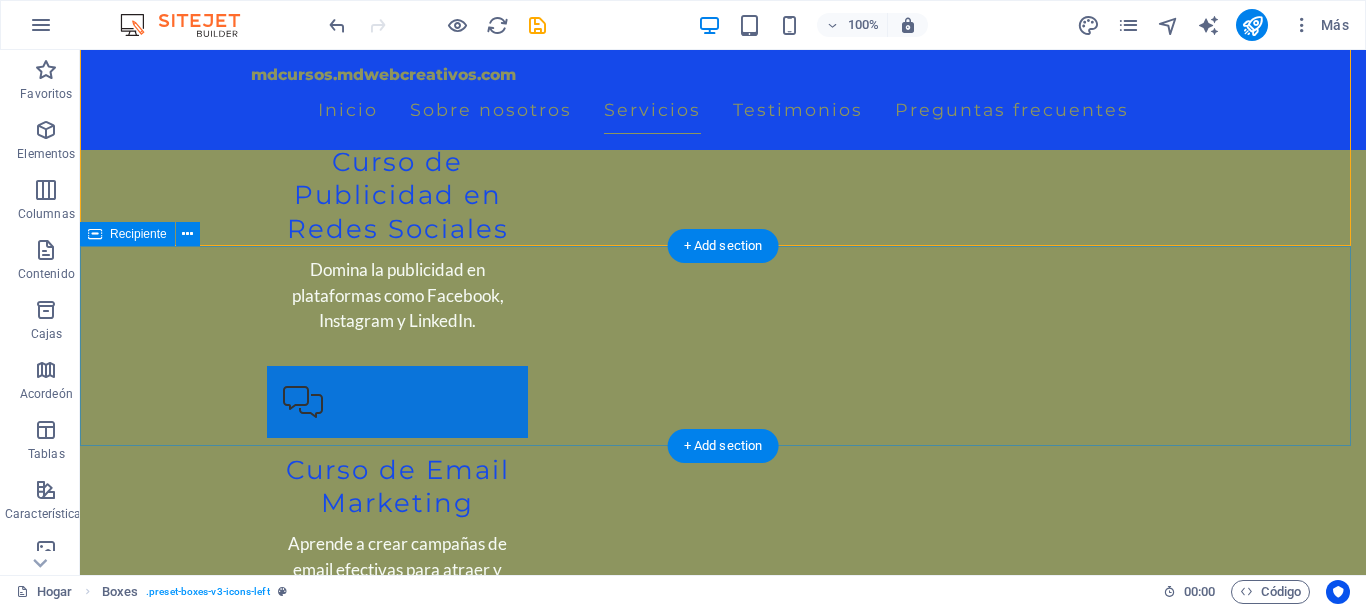 scroll, scrollTop: 5300, scrollLeft: 0, axis: vertical 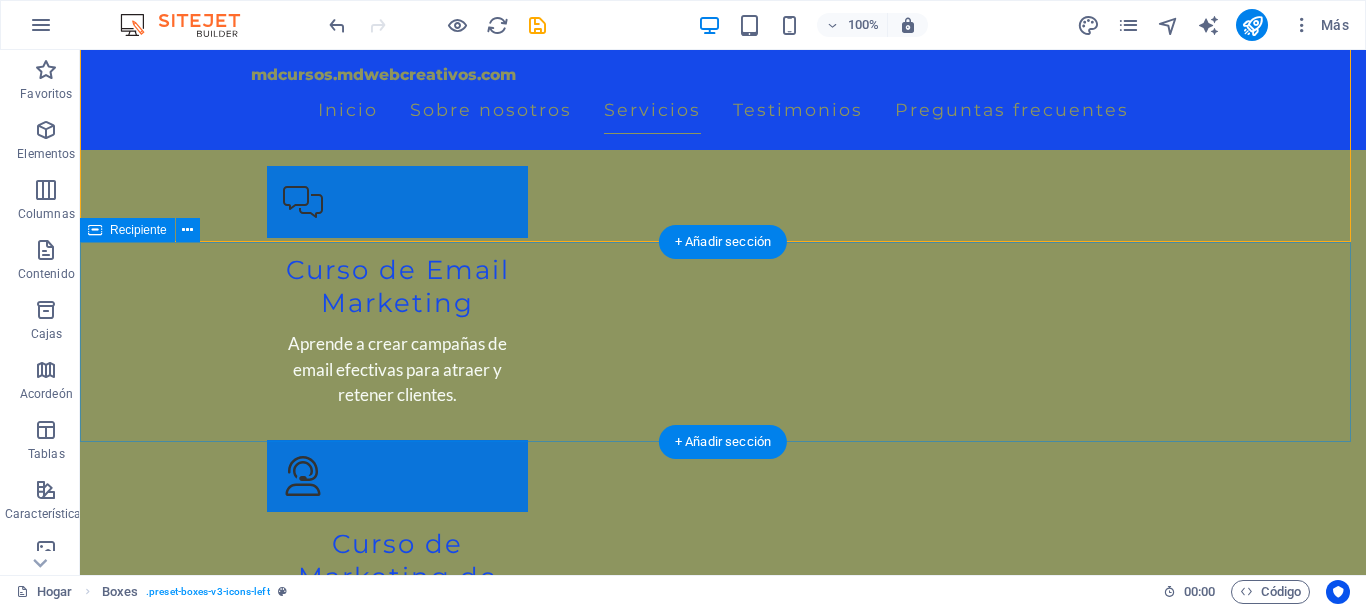 click at bounding box center [723, 4027] 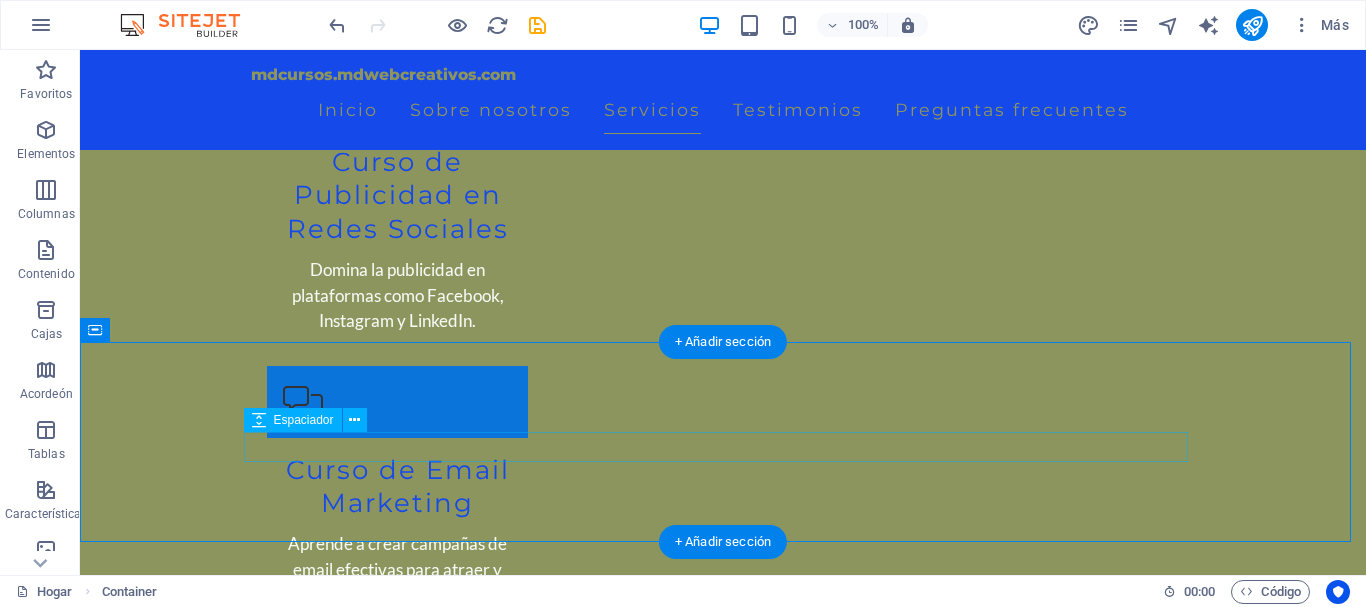 scroll, scrollTop: 5200, scrollLeft: 0, axis: vertical 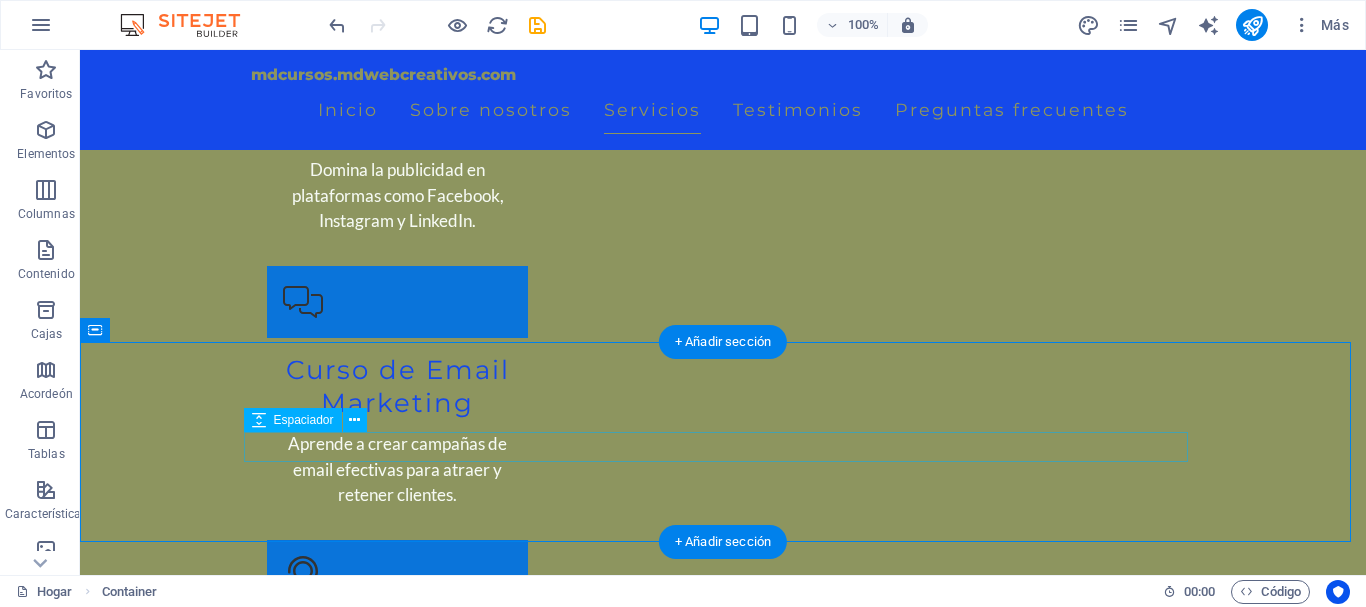 click at bounding box center (723, 4132) 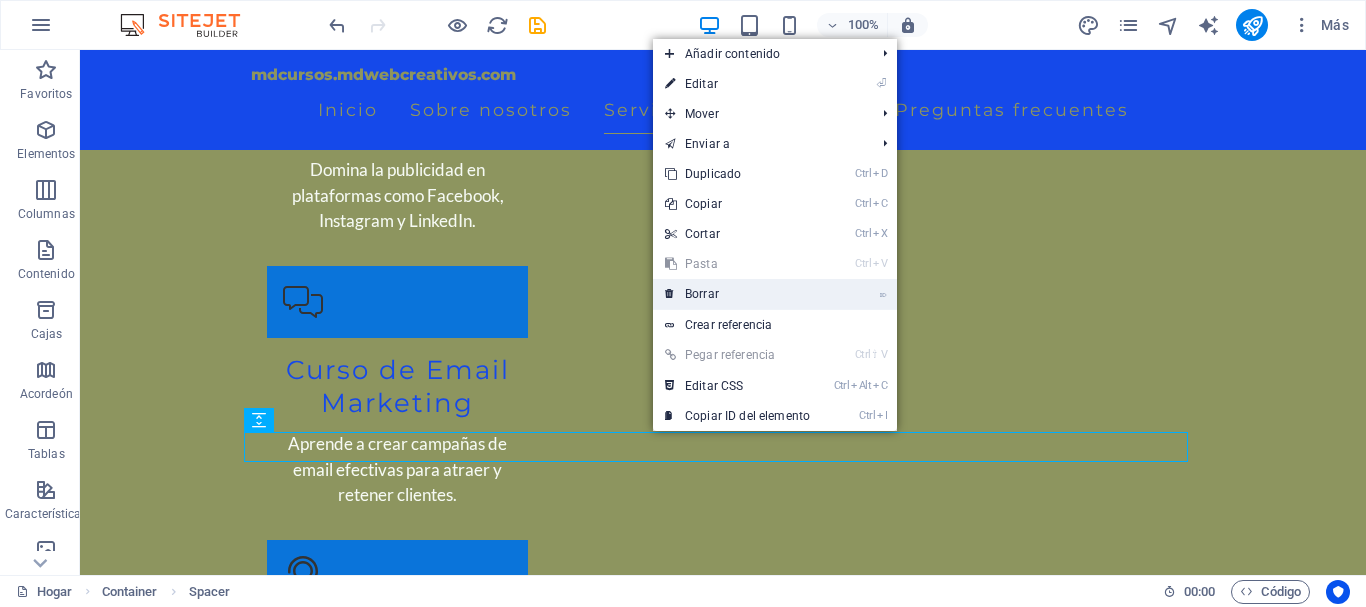 click on "Borrar" at bounding box center (702, 294) 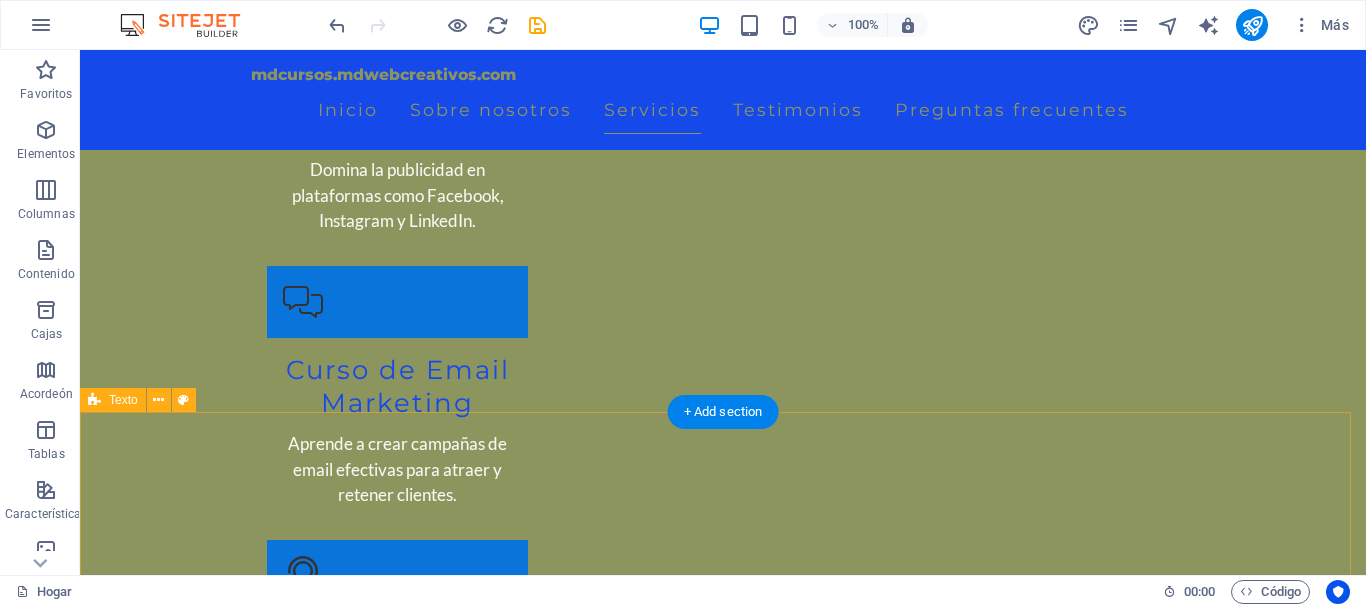 scroll, scrollTop: 5400, scrollLeft: 0, axis: vertical 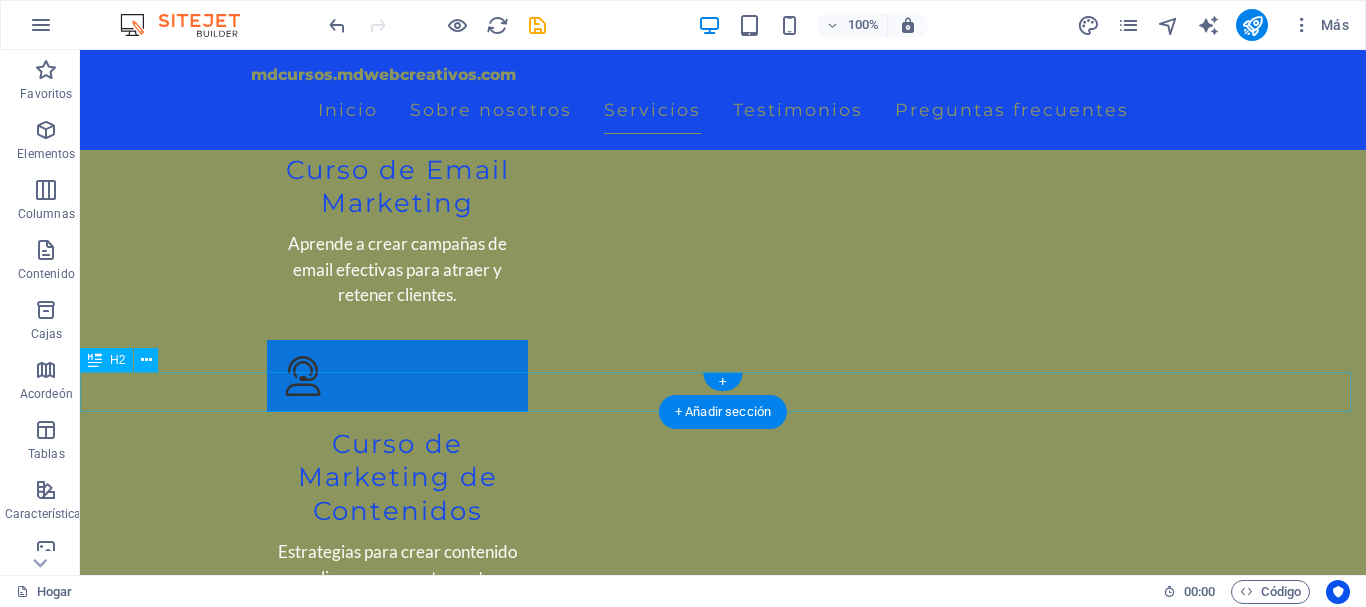 click on "Próximo curso" at bounding box center [723, 4077] 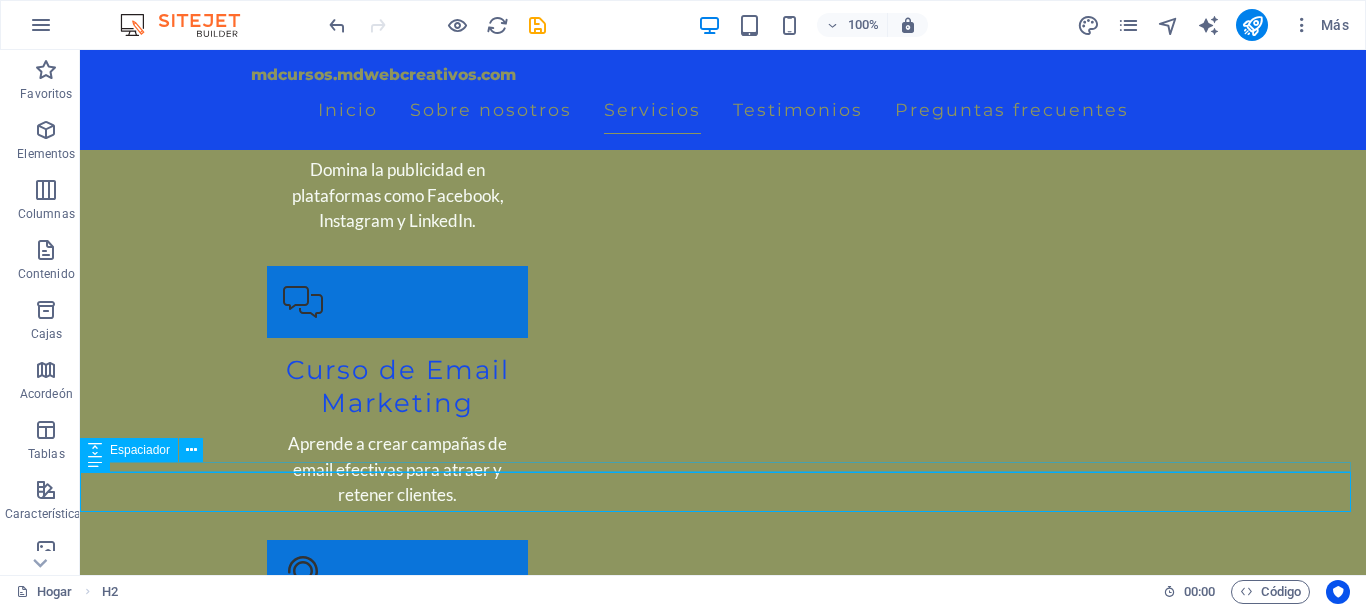 scroll, scrollTop: 5300, scrollLeft: 0, axis: vertical 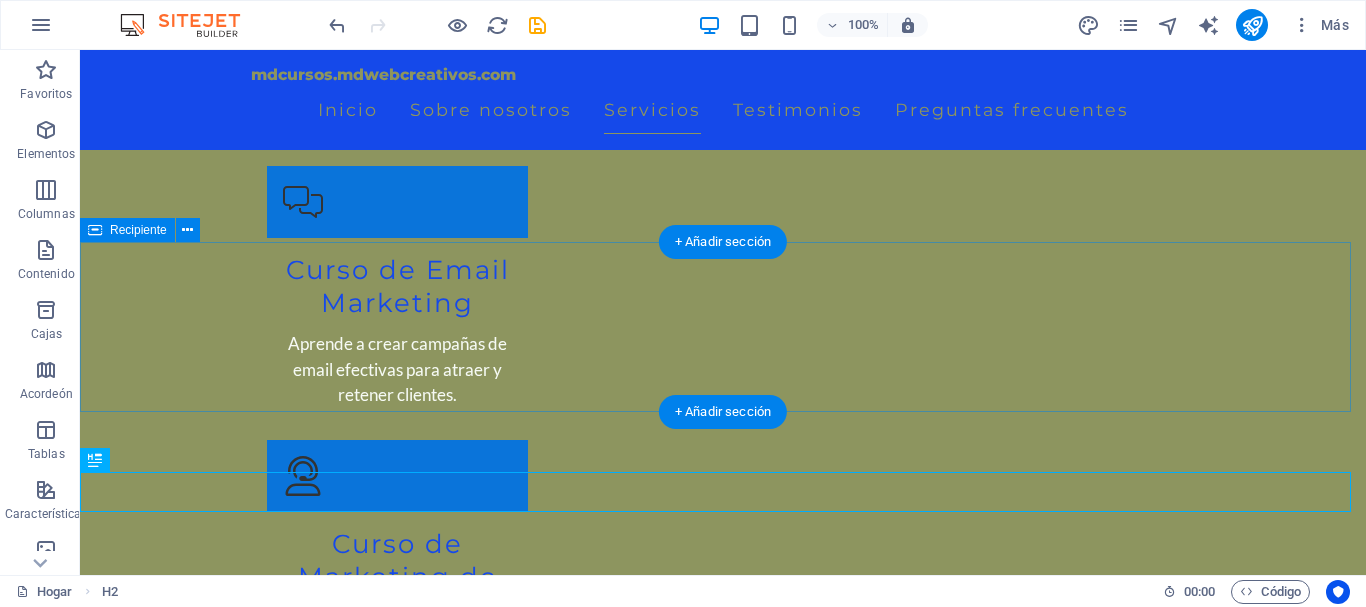 click at bounding box center (723, 4012) 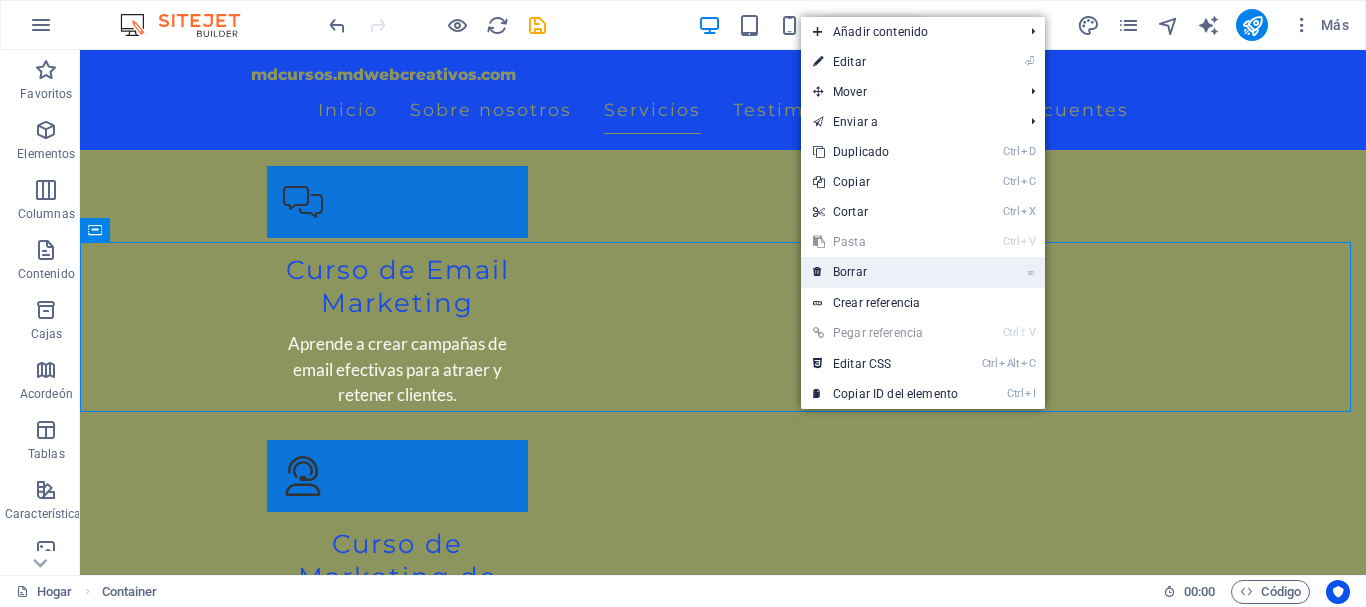 click on "Borrar" at bounding box center [850, 272] 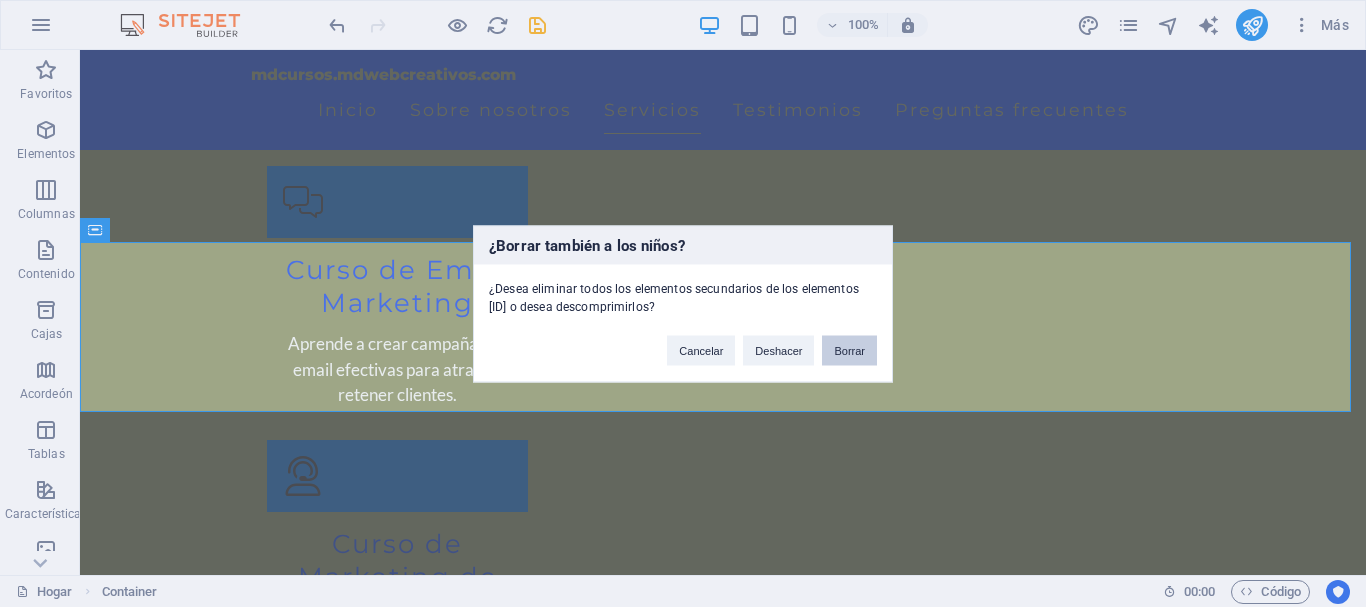click on "Borrar" at bounding box center [849, 350] 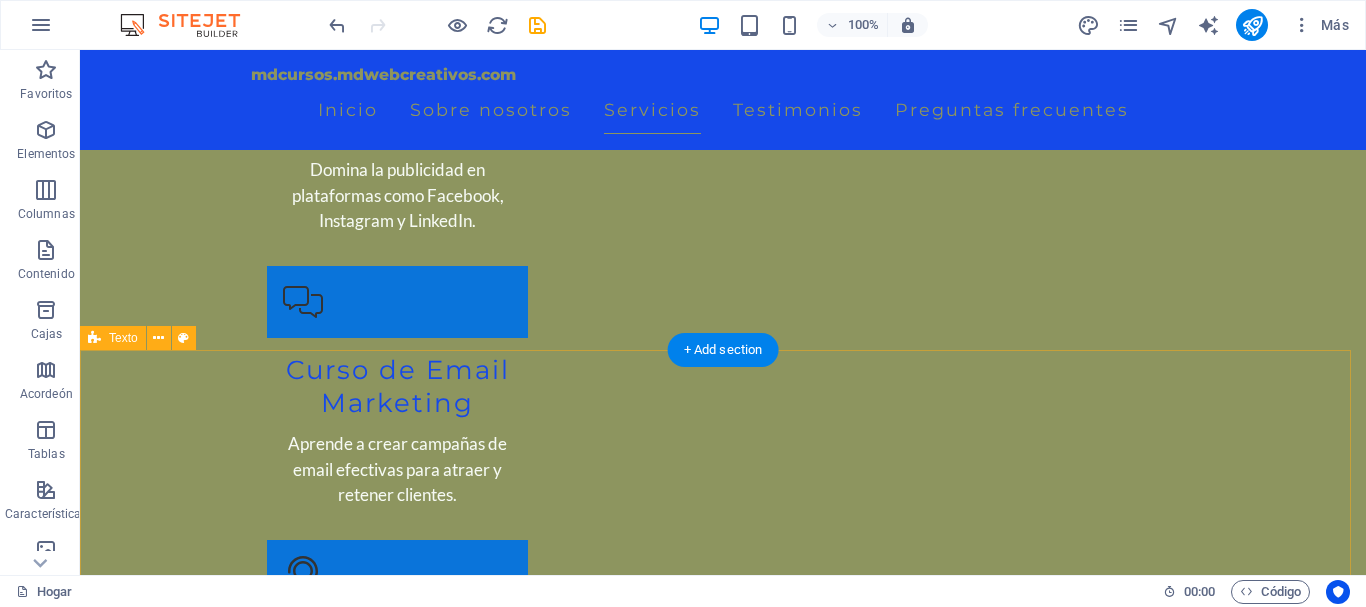 scroll, scrollTop: 5300, scrollLeft: 0, axis: vertical 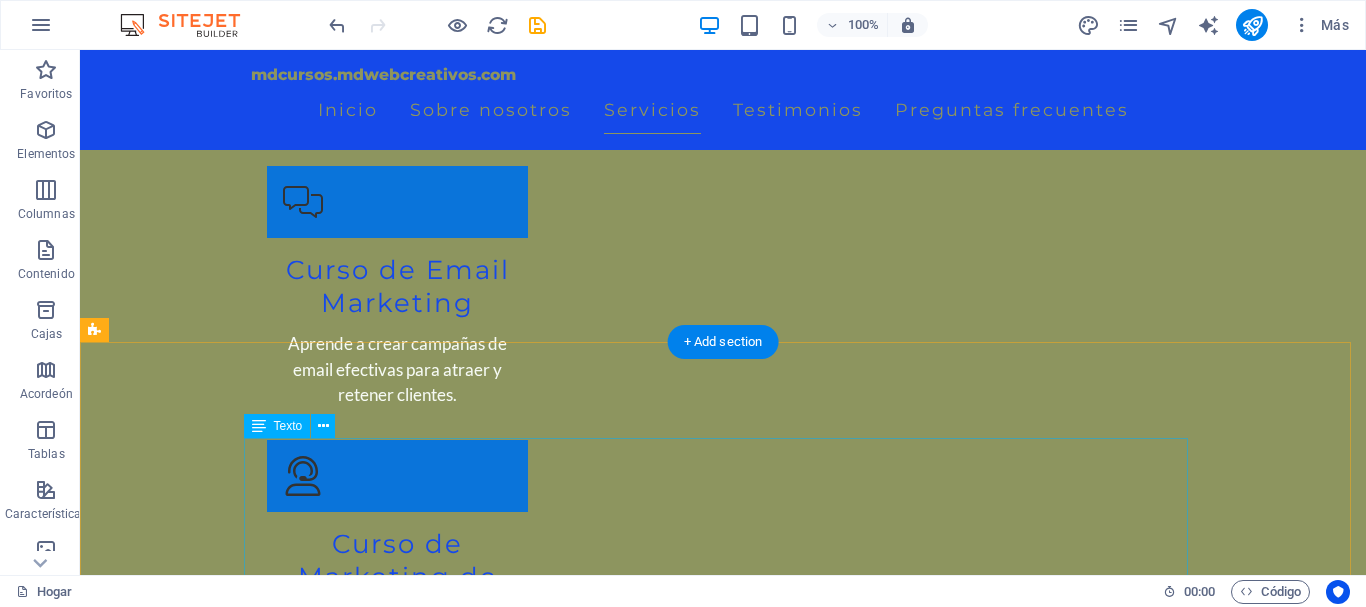 click on "Cursos de Edición de Videos y Creación de Contenido para Redes Sociales Oferta Especial: Domina las habilidades esenciales para crear contenido impactante y profesional en redes sociales. Nuestros cursos te guiarán desde los conceptos básicos hasta técnicas avanzadas de edición de videos y creación de contenido. ¿Qué incluye? 1. Fundamentos de la Edición de Vídeos:    - Herramientas de edición y software recomendados.    - Técnicas básicas de corte, transiciones y efectos. 2. Producción de vídeos:    - Planificación y guionización de vídeos.    - Uso de cámaras y equipos de grabación.    - Técnicas de iluminación y sonido para producciones de calidad. 3. Creación de Contenido para Redes Sociales:    - Estrategias de contenido para diferentes plataformas (Instagram, TikTok, YouTube, etc.).    - Diseño de gráficos y animaciones.    - Técnicas de storytelling visual para captar la atención del público. 4. Optimización y Publicación: Beneficios de Nuestros Cursos:" at bounding box center (723, 4433) 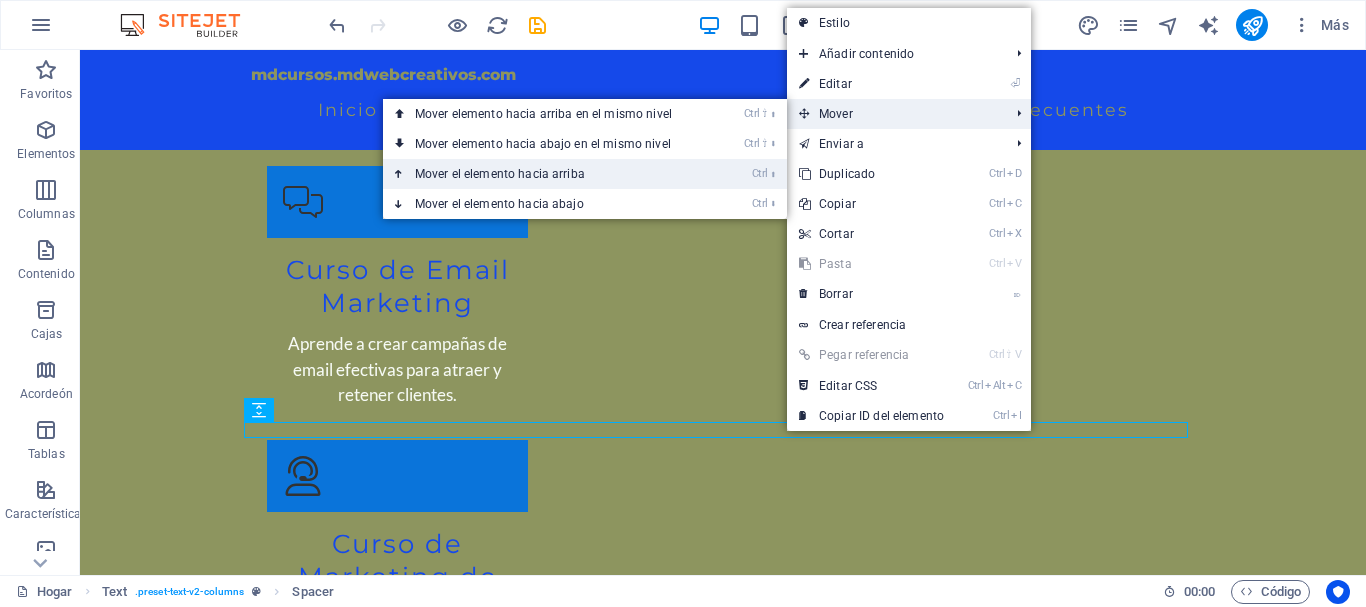 click on "Mover el elemento hacia arriba" at bounding box center (500, 174) 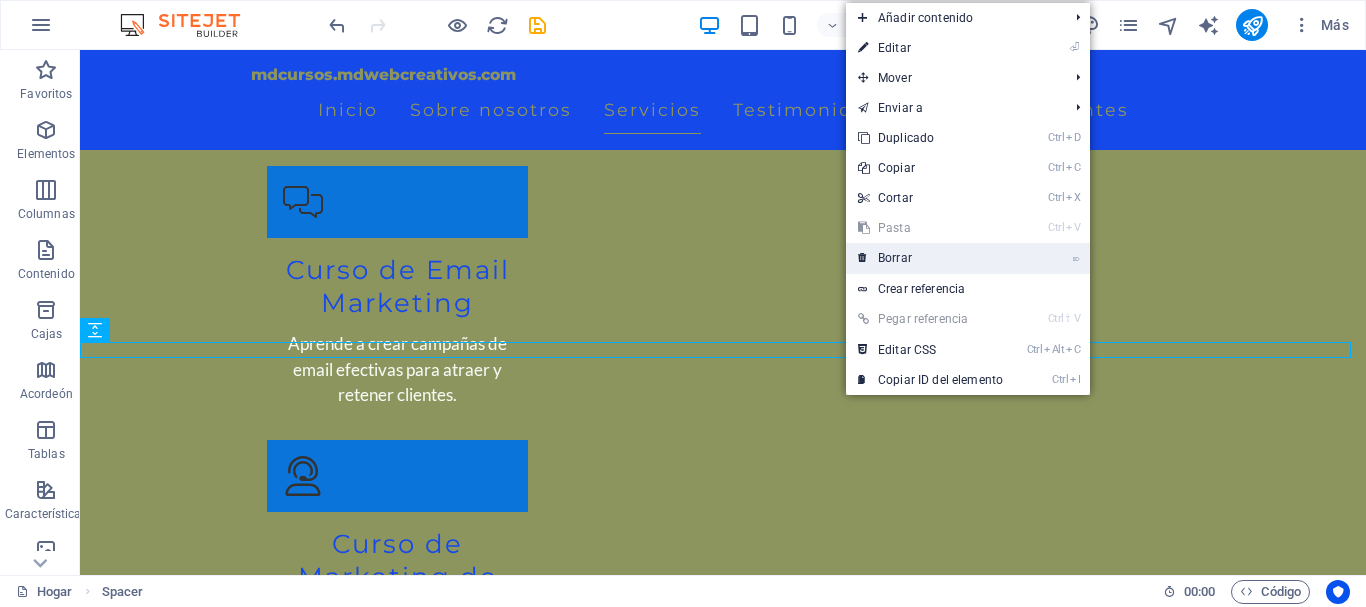 click on "Borrar" at bounding box center (895, 258) 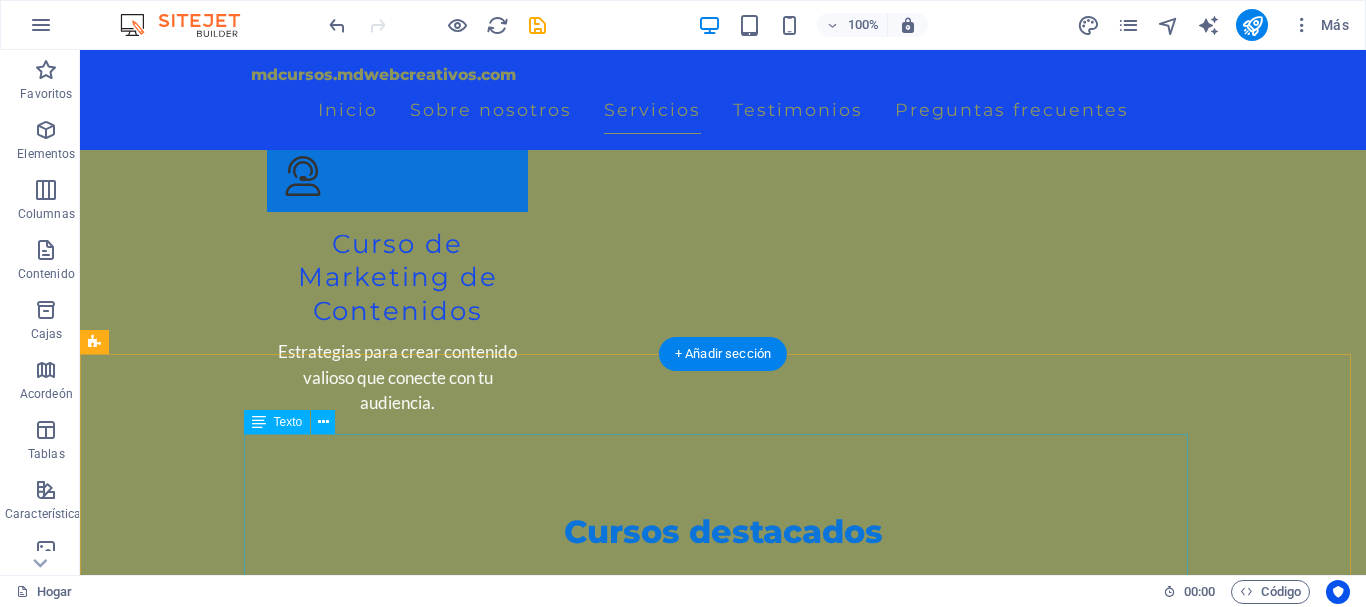 scroll, scrollTop: 5200, scrollLeft: 0, axis: vertical 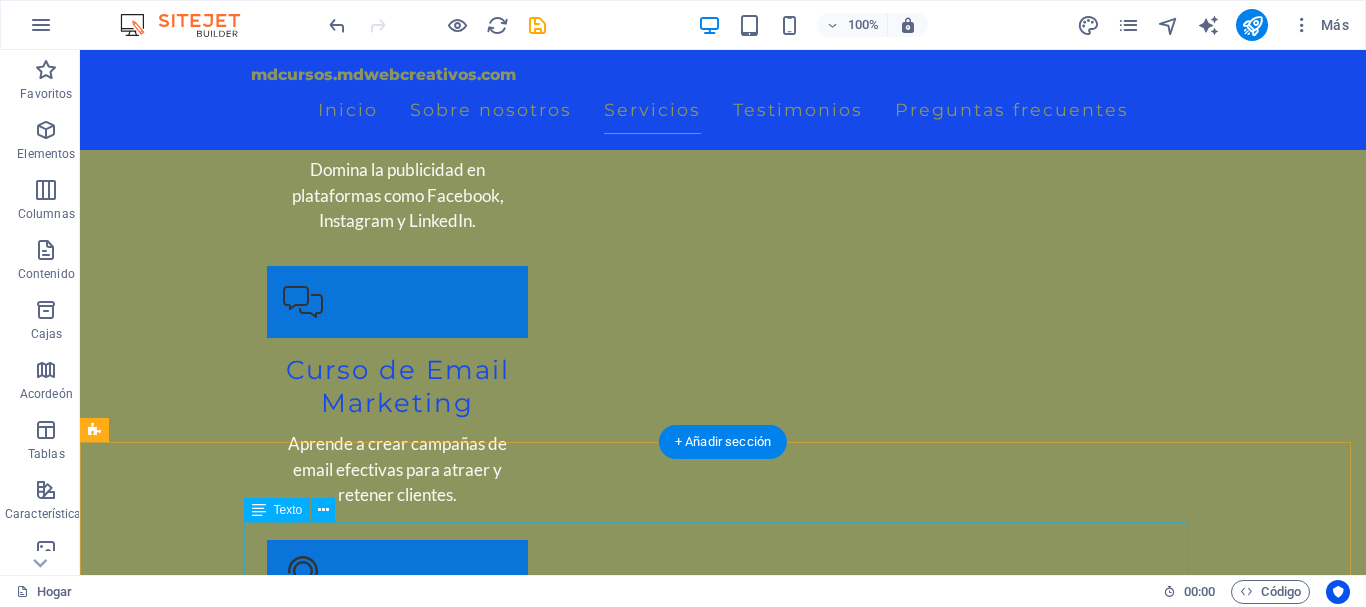 click on "Cursos de Edición de Videos y Creación de Contenido para Redes Sociales Oferta Especial: Domina las habilidades esenciales para crear contenido impactante y profesional en redes sociales. Nuestros cursos te guiarán desde los conceptos básicos hasta técnicas avanzadas de edición de videos y creación de contenido. ¿Qué incluye? 1. Fundamentos de la Edición de Vídeos:    - Herramientas de edición y software recomendados.    - Técnicas básicas de corte, transiciones y efectos. 2. Producción de vídeos:    - Planificación y guionización de vídeos.    - Uso de cámaras y equipos de grabación.    - Técnicas de iluminación y sonido para producciones de calidad. 3. Creación de Contenido para Redes Sociales:    - Estrategias de contenido para diferentes plataformas (Instagram, TikTok, YouTube, etc.).    - Diseño de gráficos y animaciones.    - Técnicas de storytelling visual para captar la atención del público. 4. Optimización y Publicación: Beneficios de Nuestros Cursos:" at bounding box center [723, 4517] 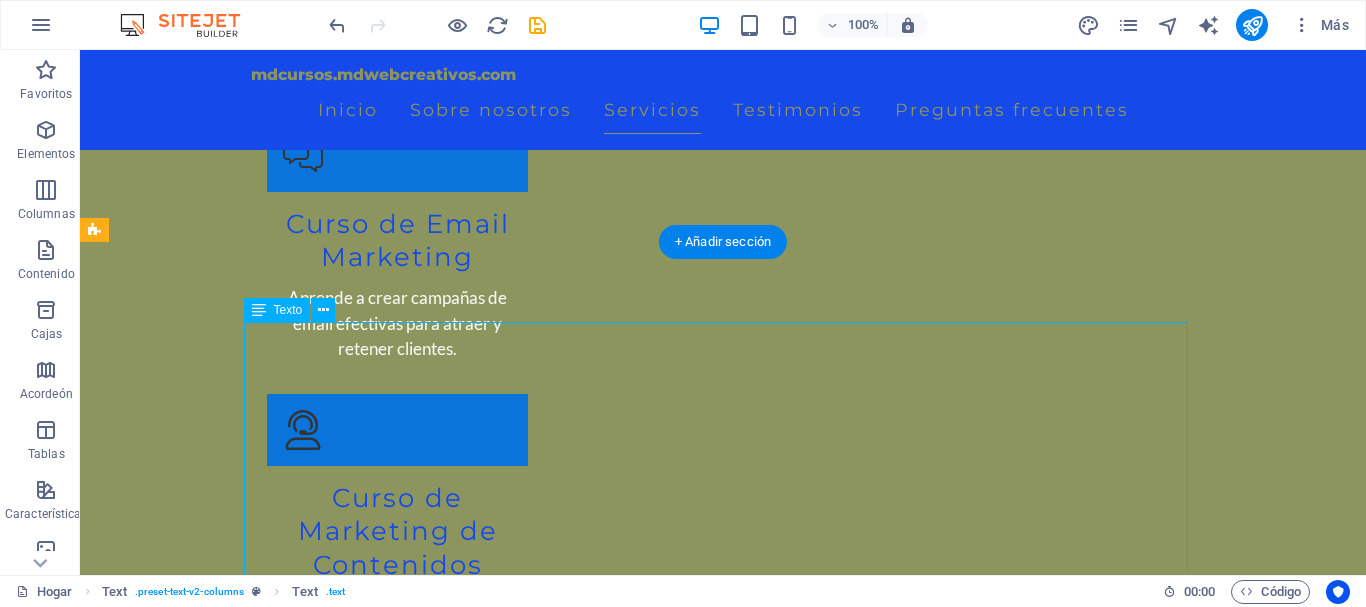 scroll, scrollTop: 5400, scrollLeft: 0, axis: vertical 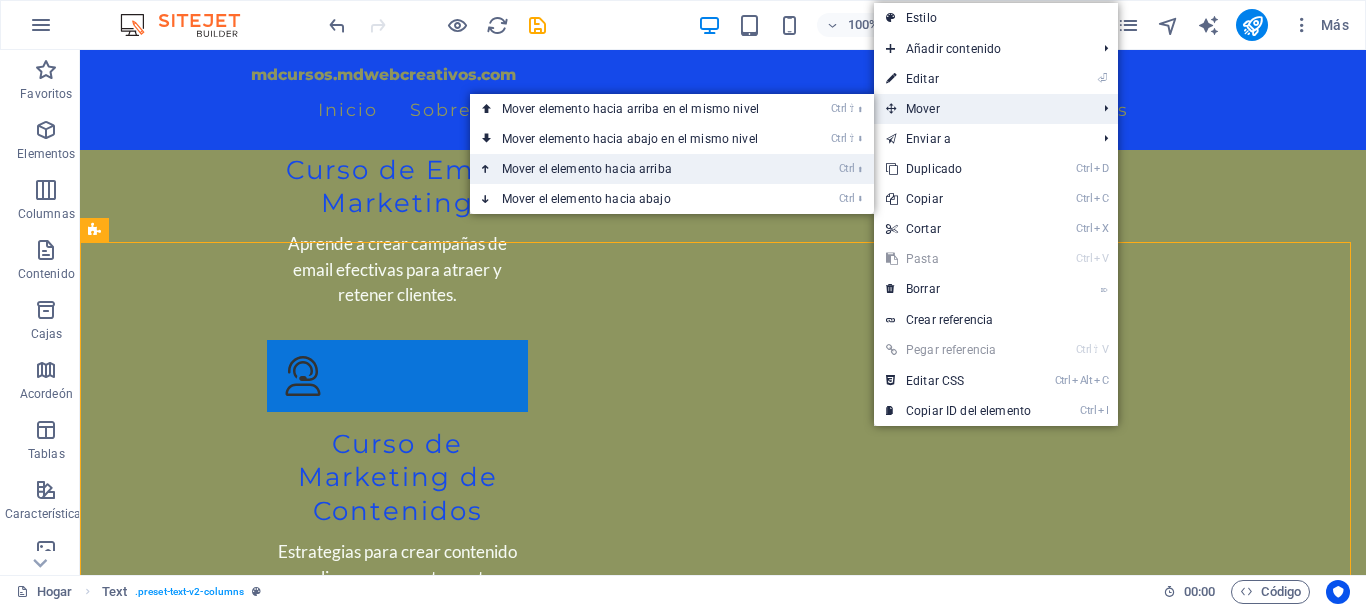 click on "Ctrl  ⬆ Mover el elemento hacia arriba" at bounding box center [634, 169] 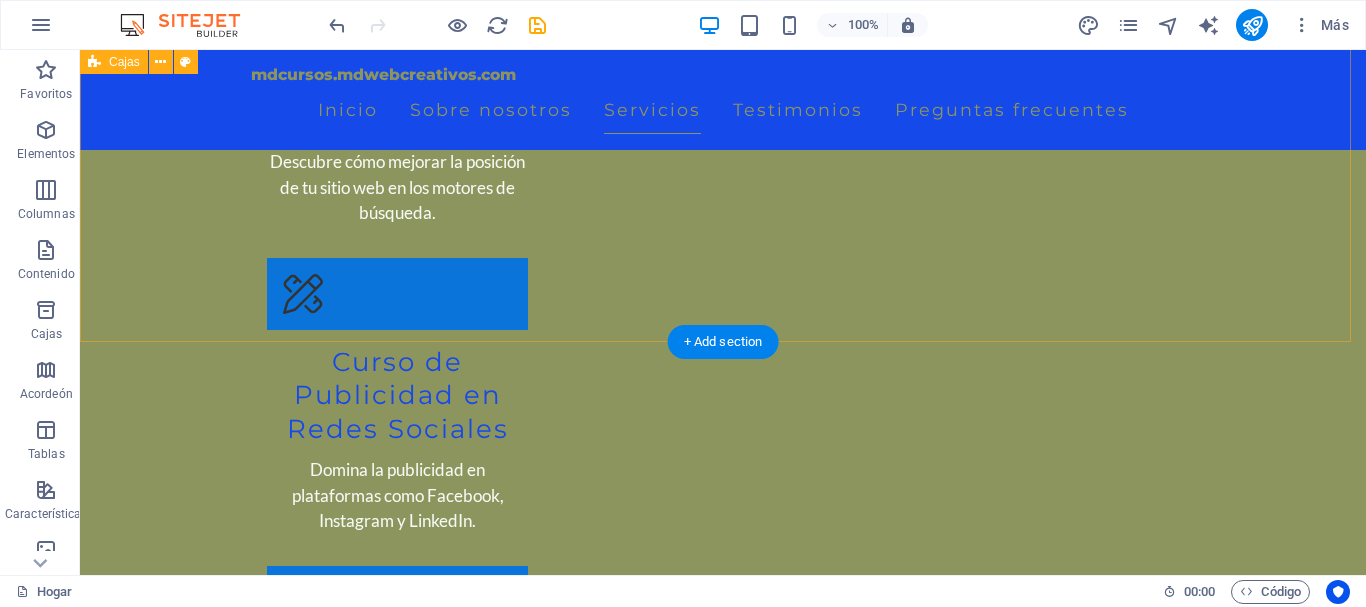 scroll, scrollTop: 5200, scrollLeft: 0, axis: vertical 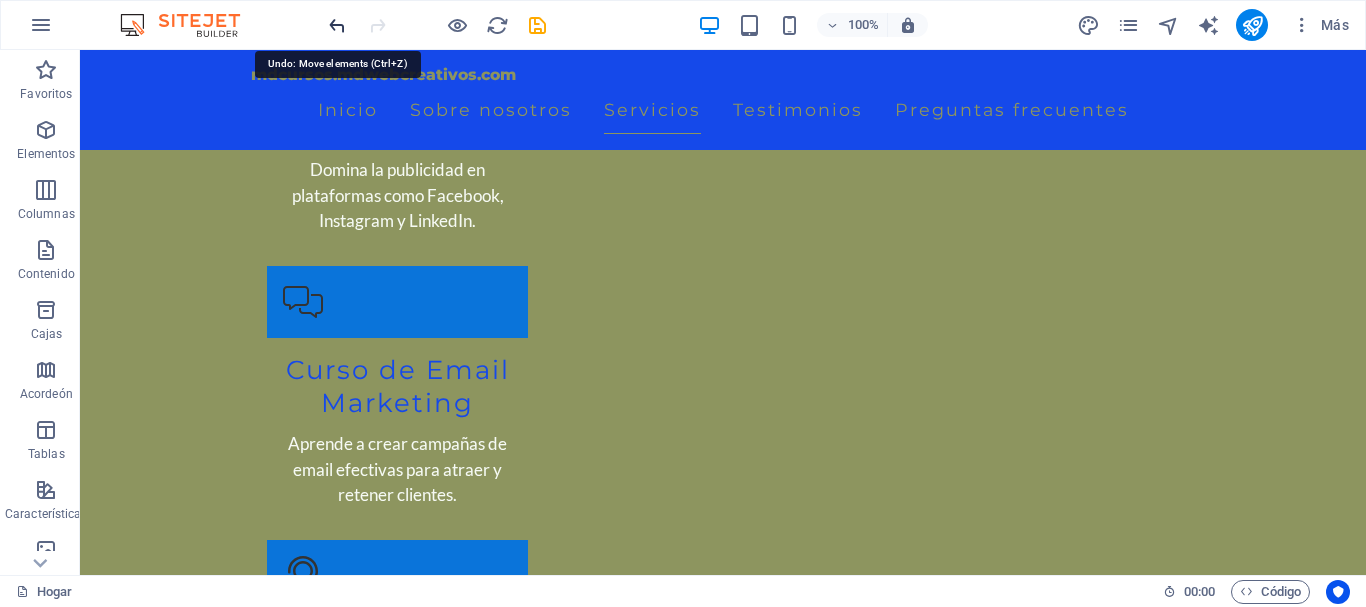 click at bounding box center (337, 25) 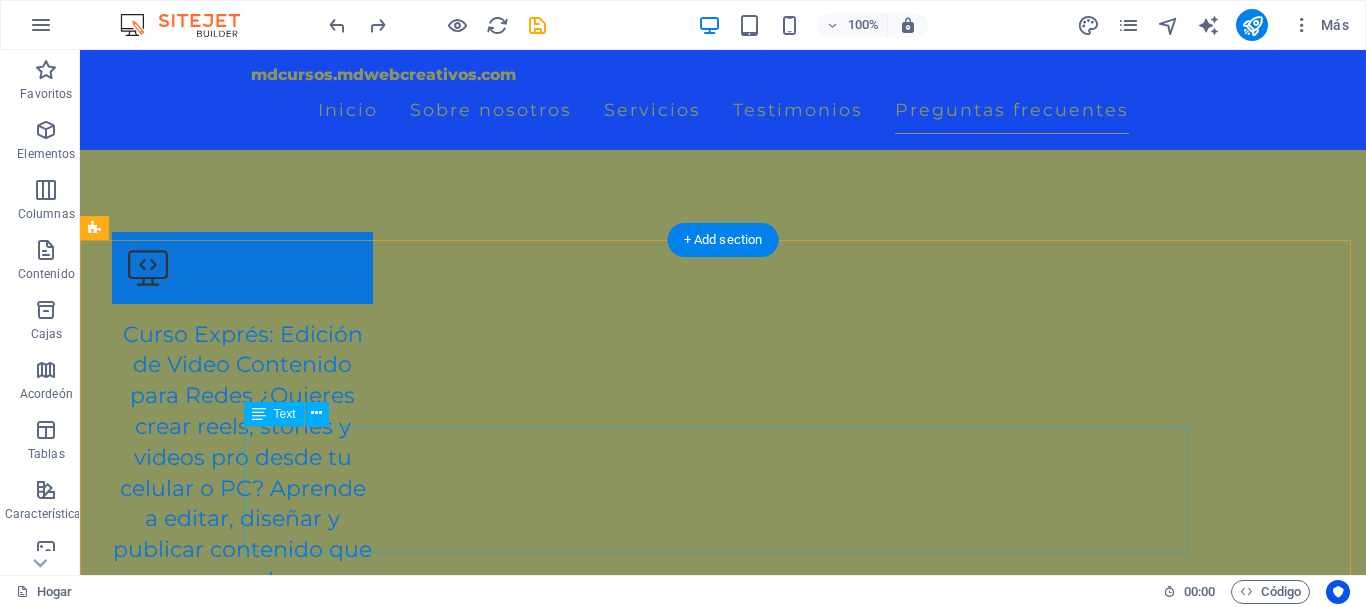 scroll, scrollTop: 6200, scrollLeft: 0, axis: vertical 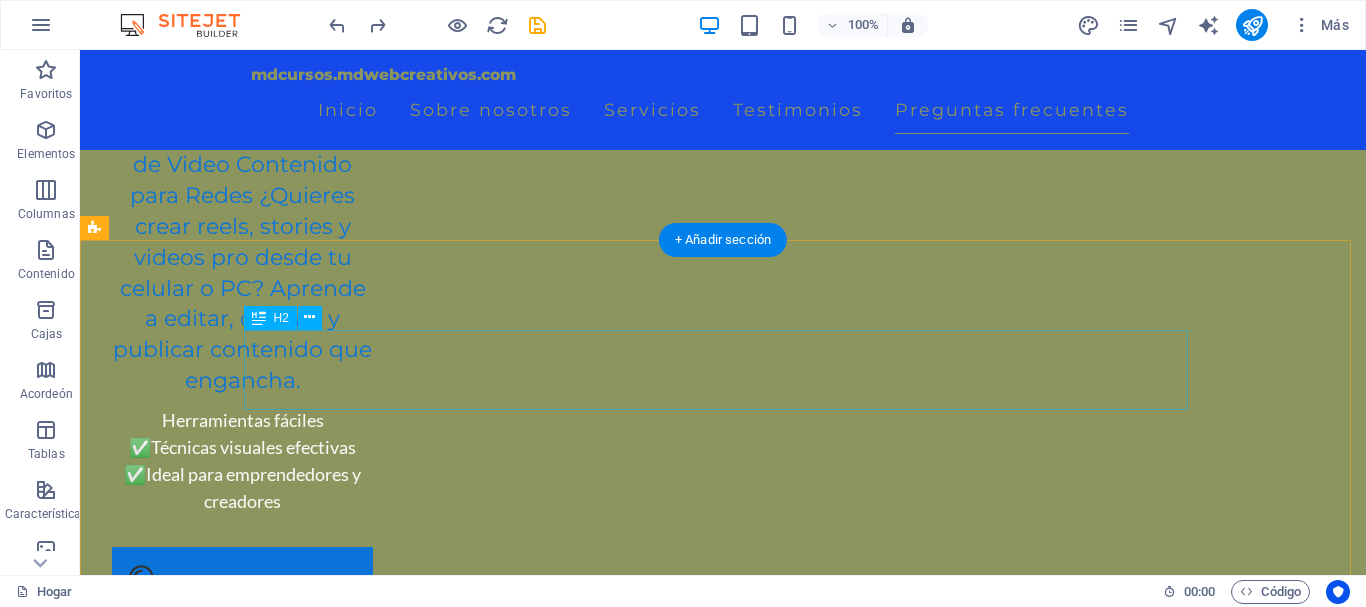 click on "Oferta Titular de Cursos de WhatsApp Integrados a un Flujo de Ventas con Asistente Virtual" at bounding box center (723, 4037) 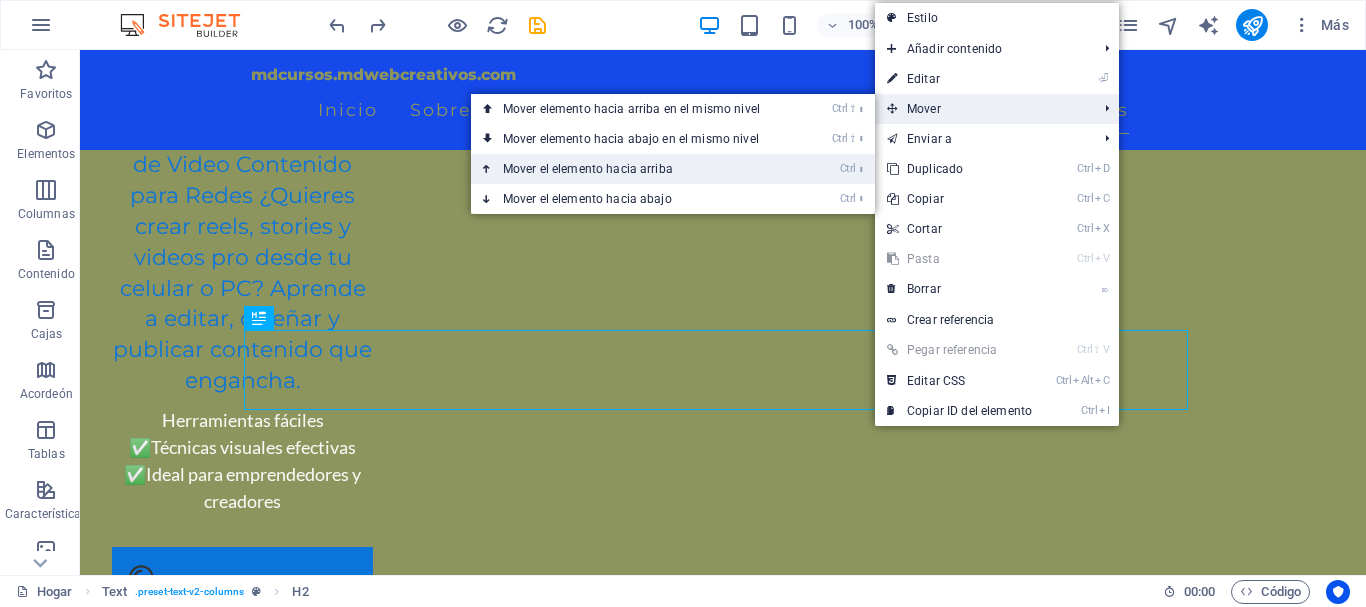 click on "Mover el elemento hacia arriba" at bounding box center (588, 169) 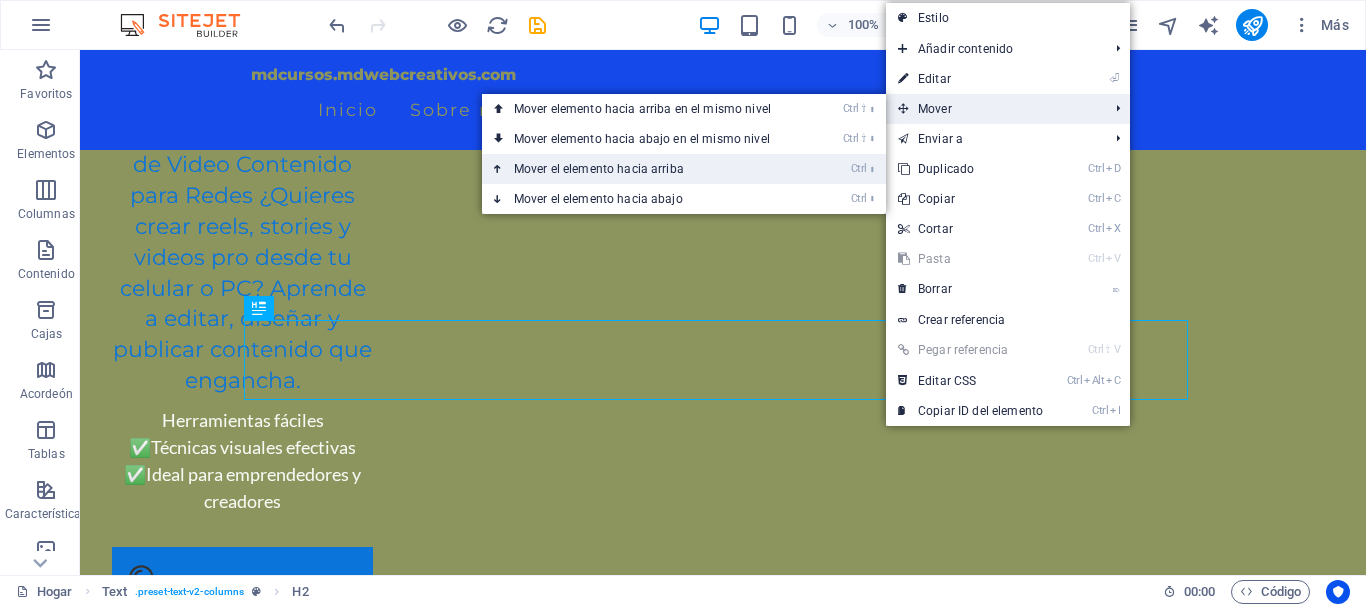 click on "Mover el elemento hacia arriba" at bounding box center (599, 169) 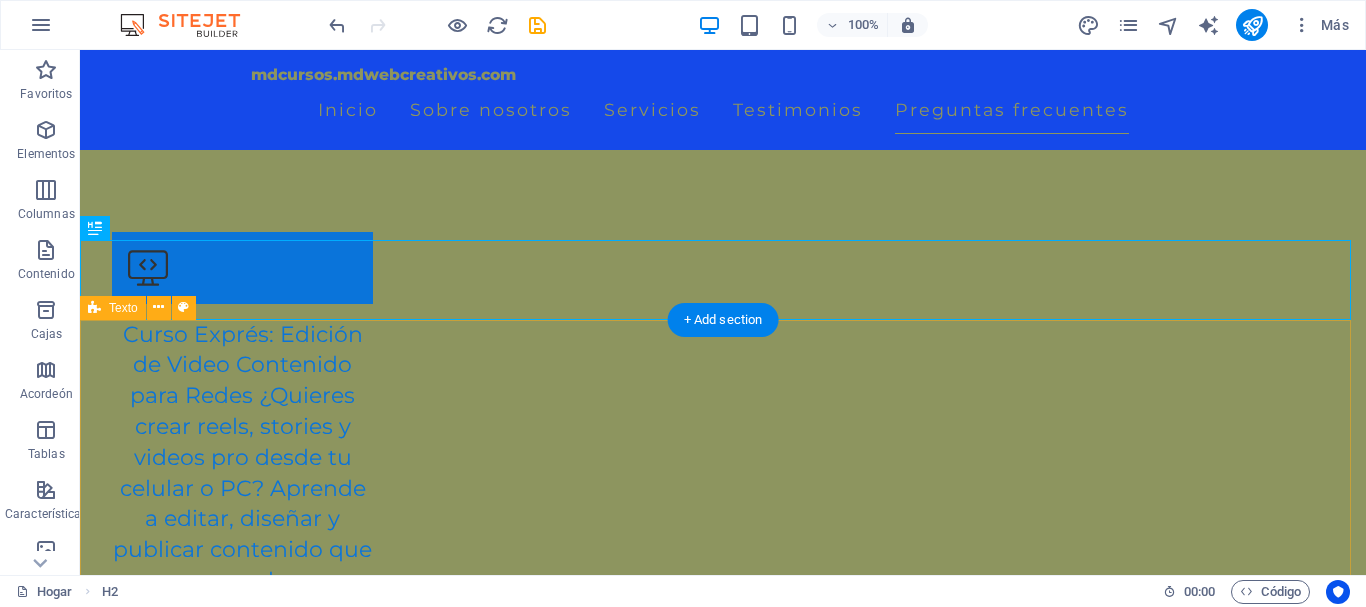 scroll, scrollTop: 6200, scrollLeft: 0, axis: vertical 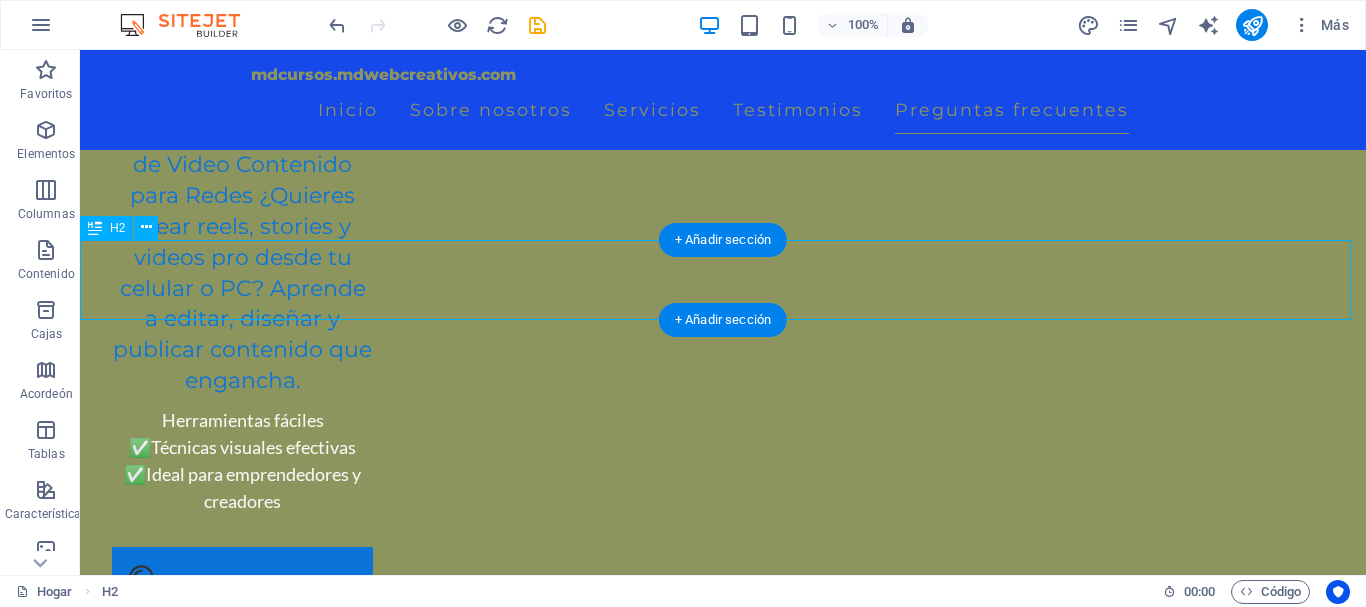 click on "Oferta Titular de Cursos de WhatsApp Integrados a un Flujo de Ventas con Asistente Virtual" at bounding box center (723, 3947) 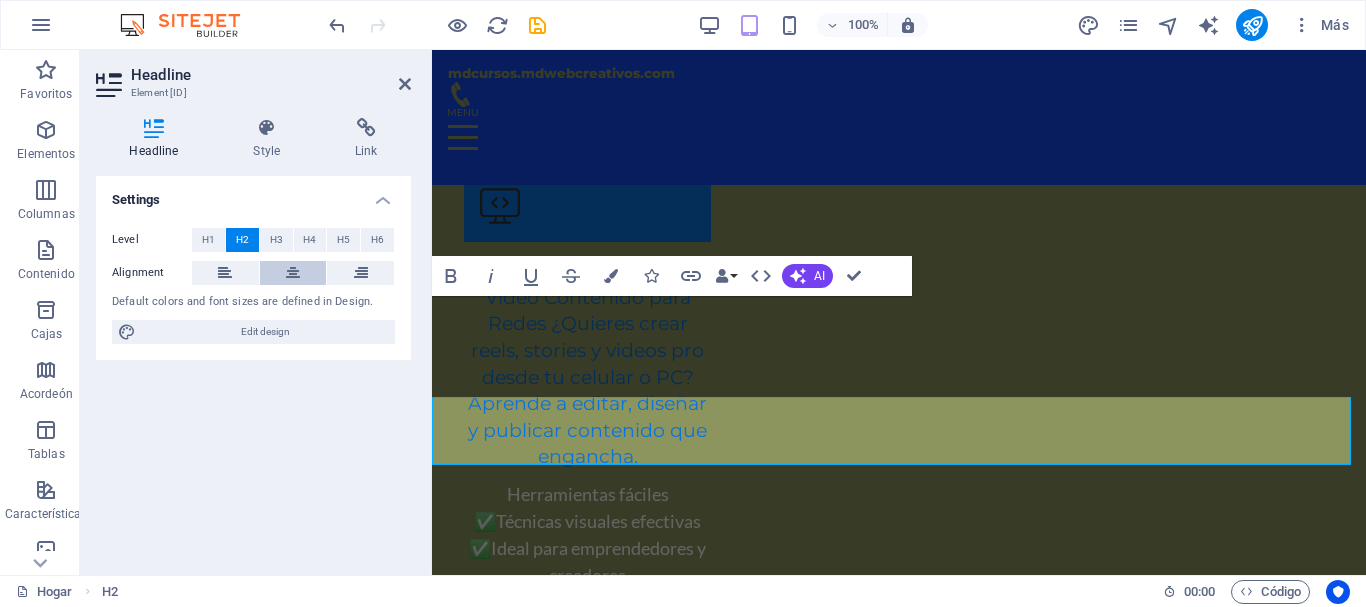 scroll, scrollTop: 5509, scrollLeft: 0, axis: vertical 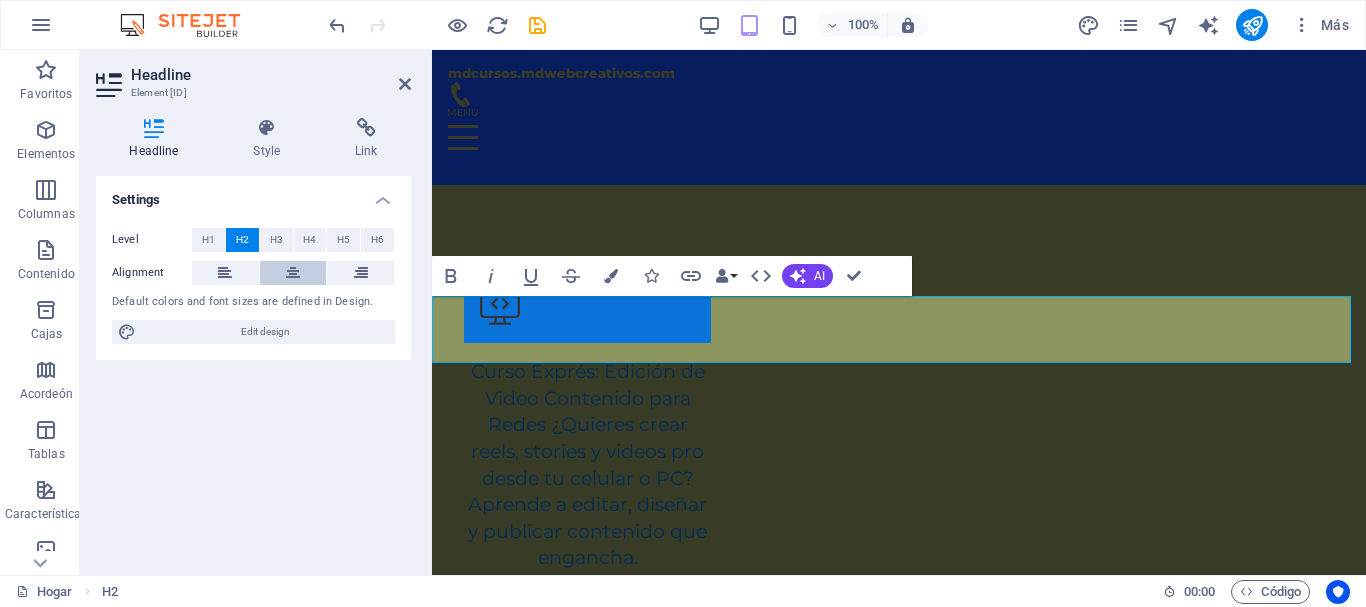 click at bounding box center [293, 273] 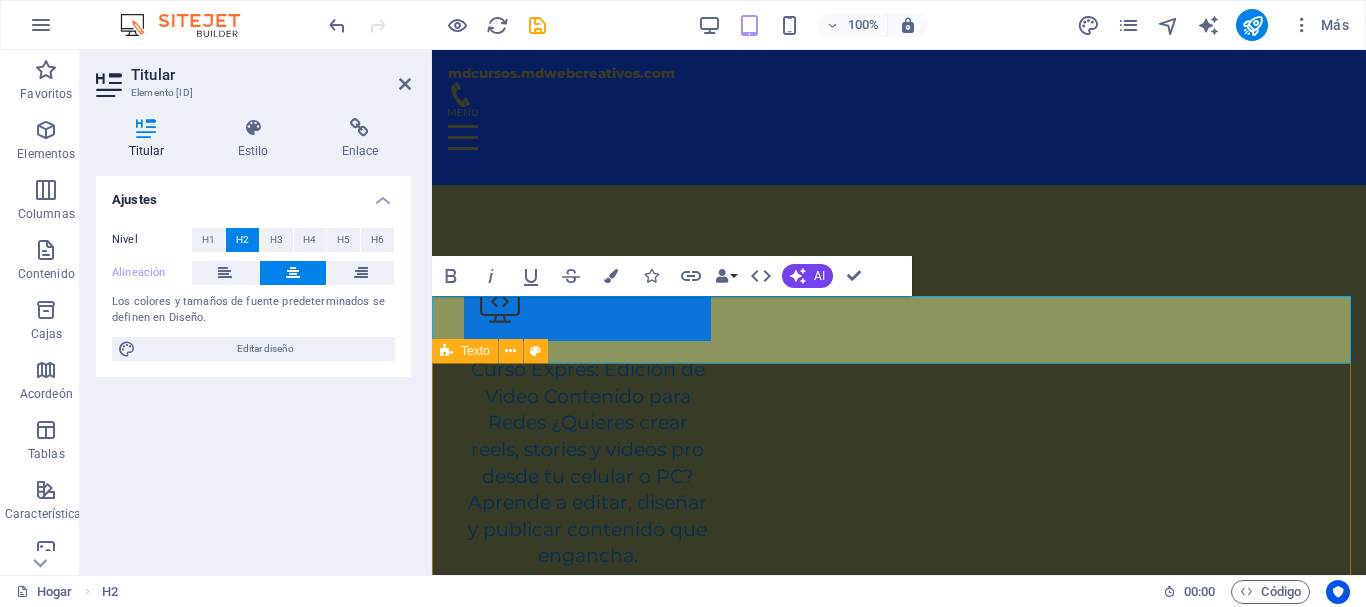 click on "Oferta de Cursos de WhatsApp Integrados a un Flujo de Ventas con Asistente Virtual: ¡Aprovecha nuestra oferta exclusiva! Aprende a crear flujos de ventas efectivos utilizando WhatsApp y asistente virtual. Nuestros cursos están diseñados para enseñarte a integrar un chatbot automatizado que interactúa con tus clientes las 24 horas del día, los 7 días de la semana. Mejora la comunicación, incrementa tus ventas y brinda una experiencia de usuario excepcional con nuestras herramientas y técnicas probadas." at bounding box center [899, 4094] 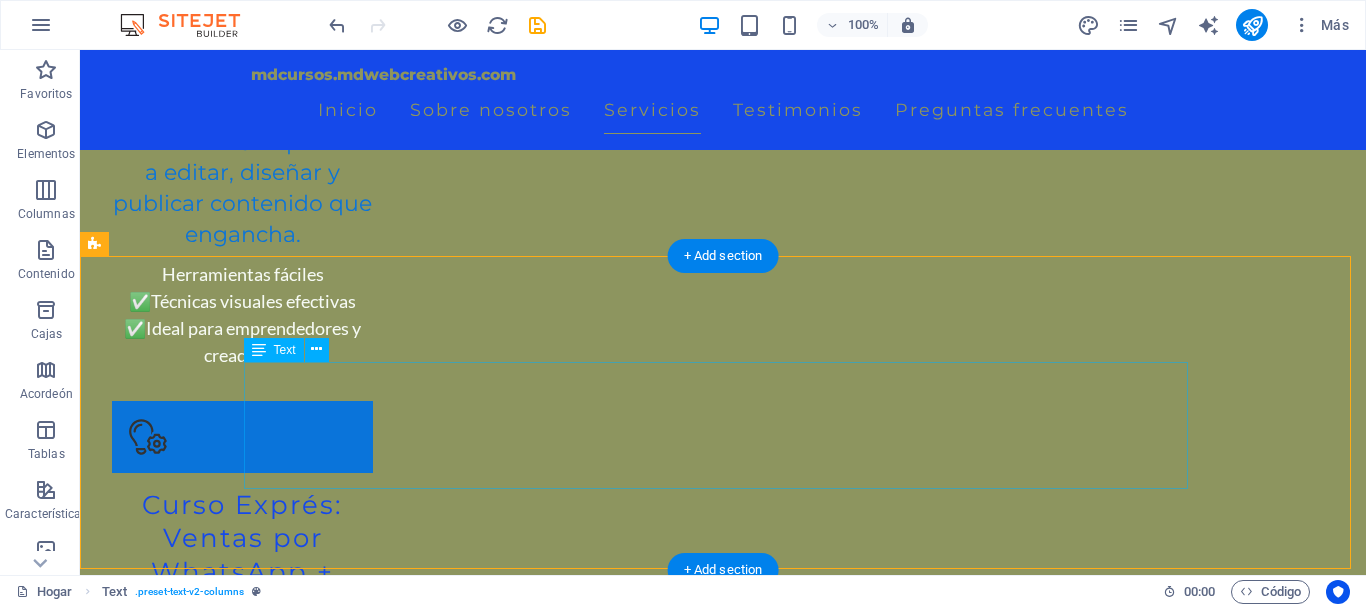 scroll, scrollTop: 6064, scrollLeft: 0, axis: vertical 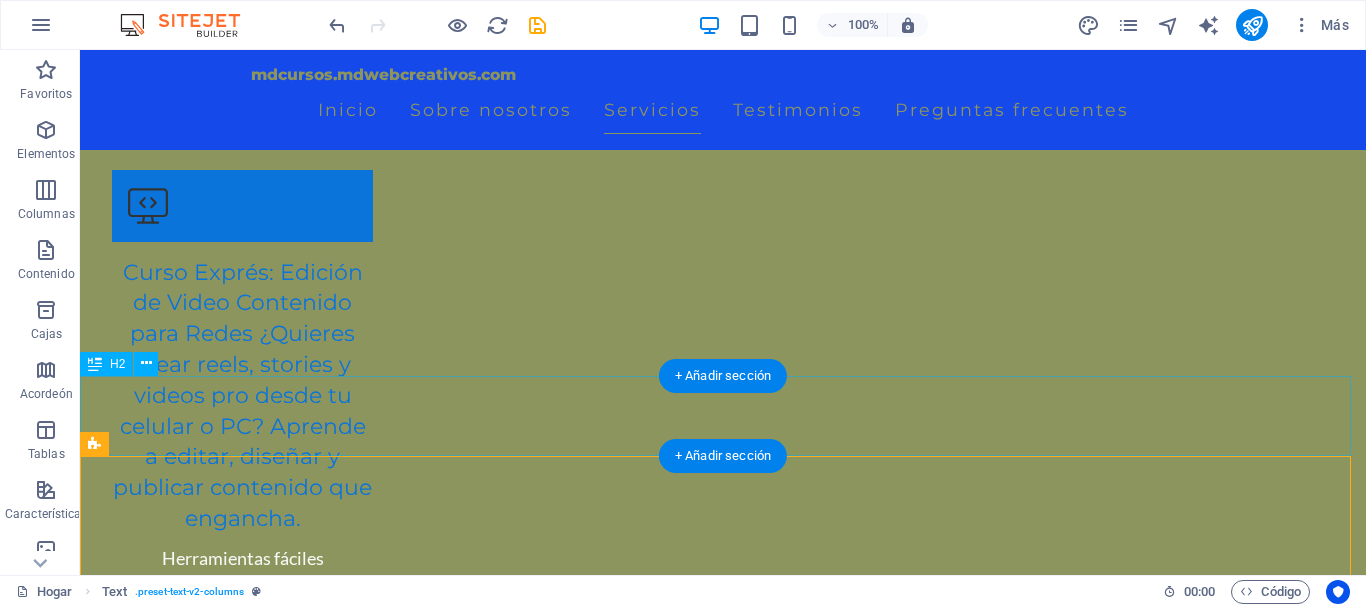 click on "Oferta Titular de Cursos de WhatsApp Integrados a un Flujo de Ventas con Asistente Virtual" at bounding box center (723, 4085) 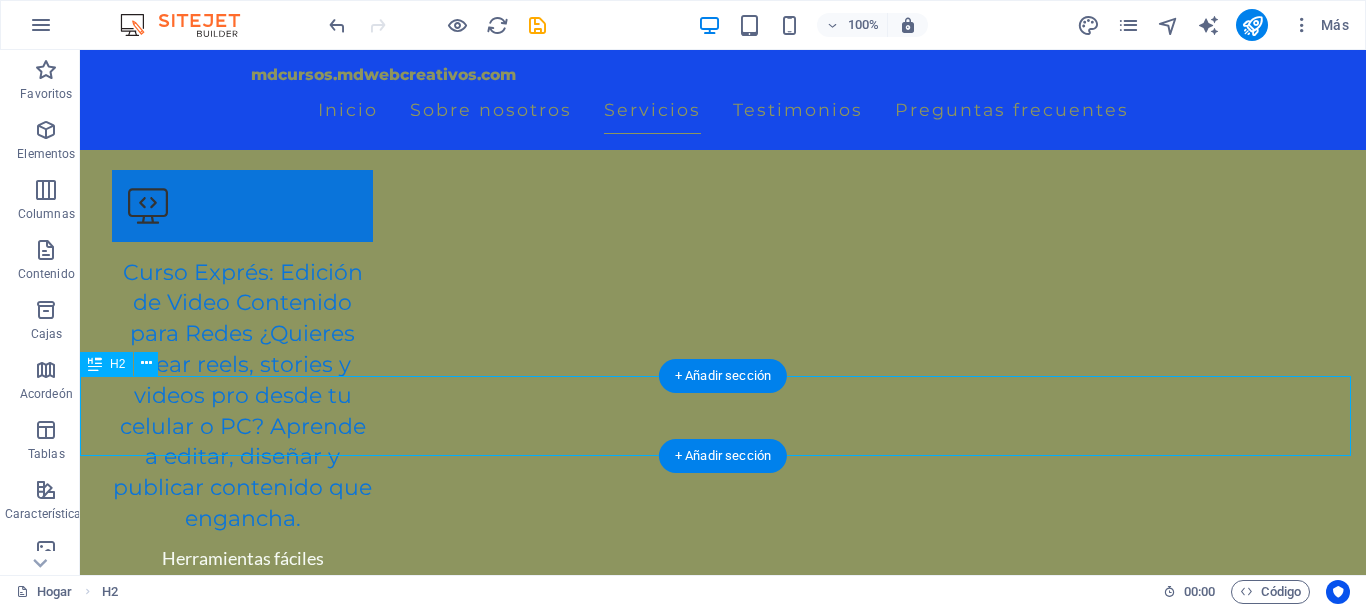 click on "Oferta Titular de Cursos de WhatsApp Integrados a un Flujo de Ventas con Asistente Virtual" at bounding box center [723, 4085] 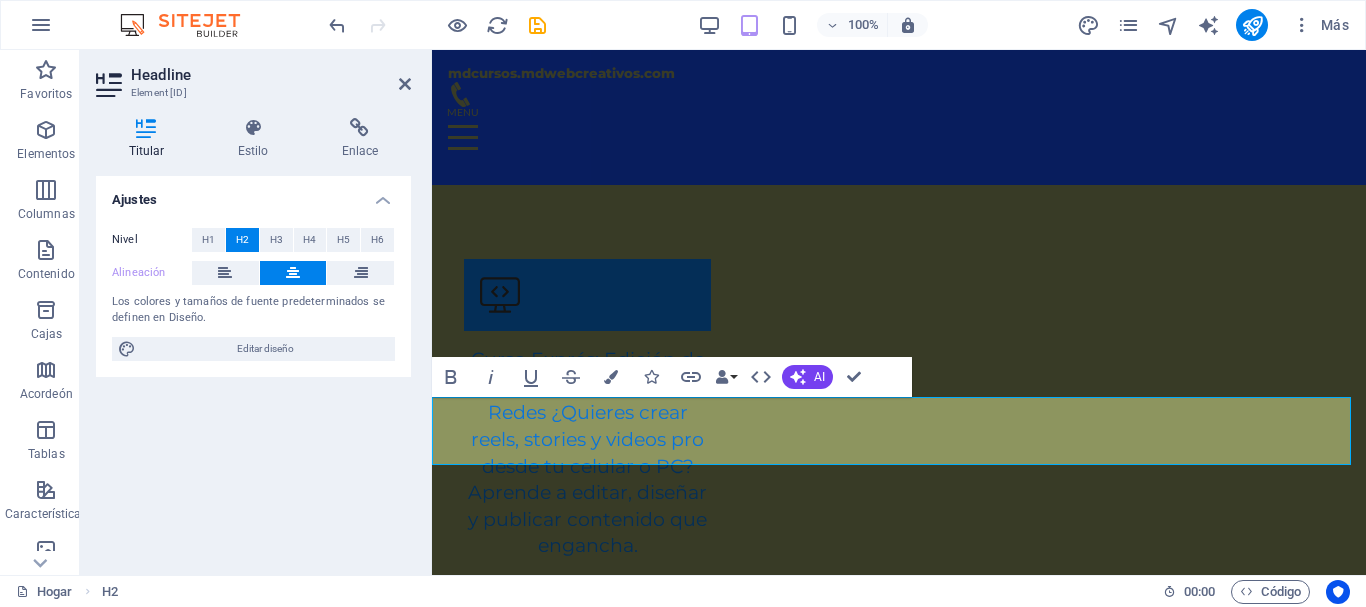 scroll, scrollTop: 5509, scrollLeft: 0, axis: vertical 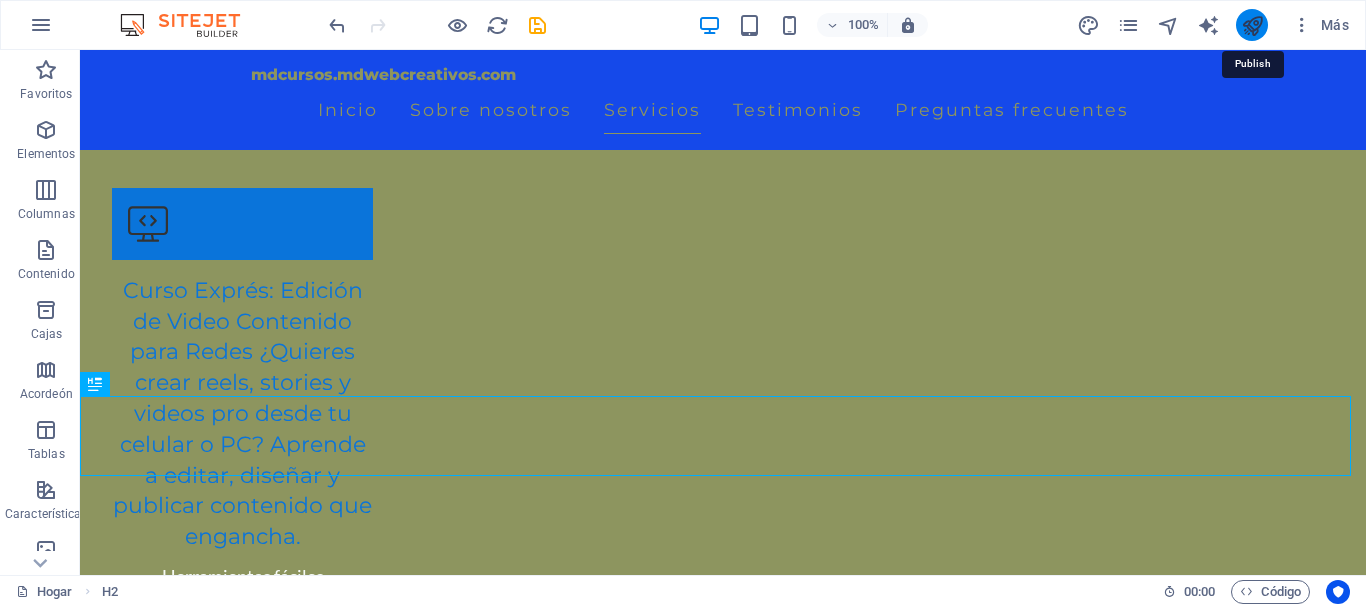 click at bounding box center [1252, 25] 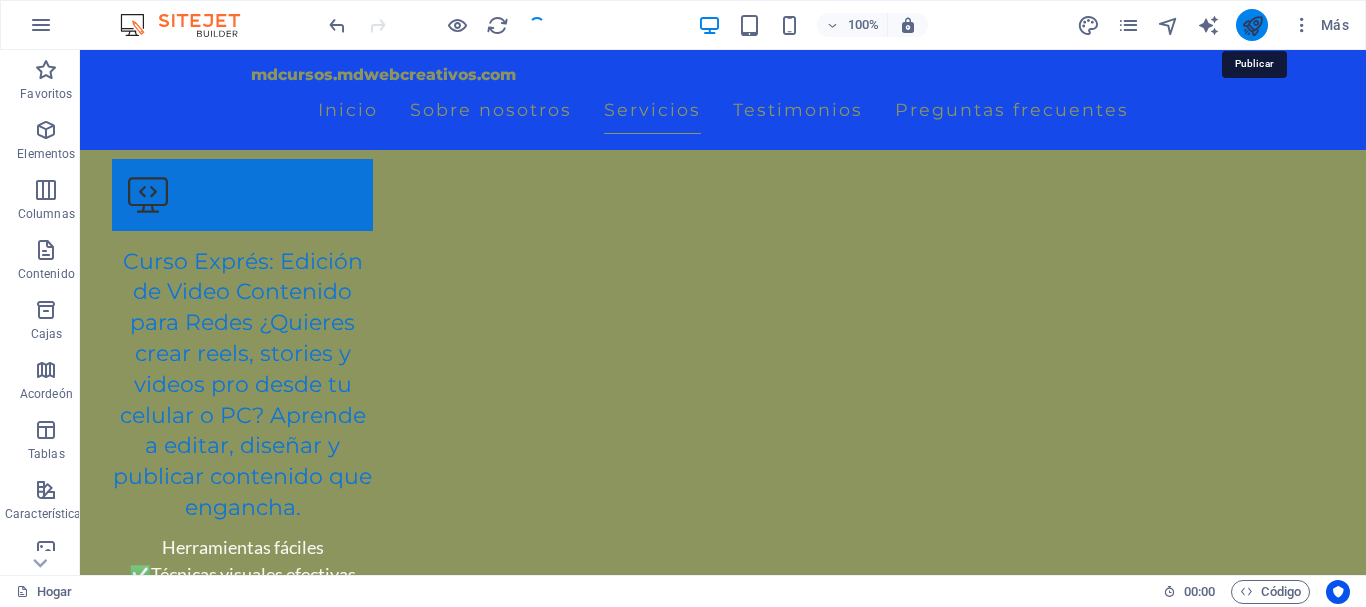 scroll, scrollTop: 5928, scrollLeft: 0, axis: vertical 